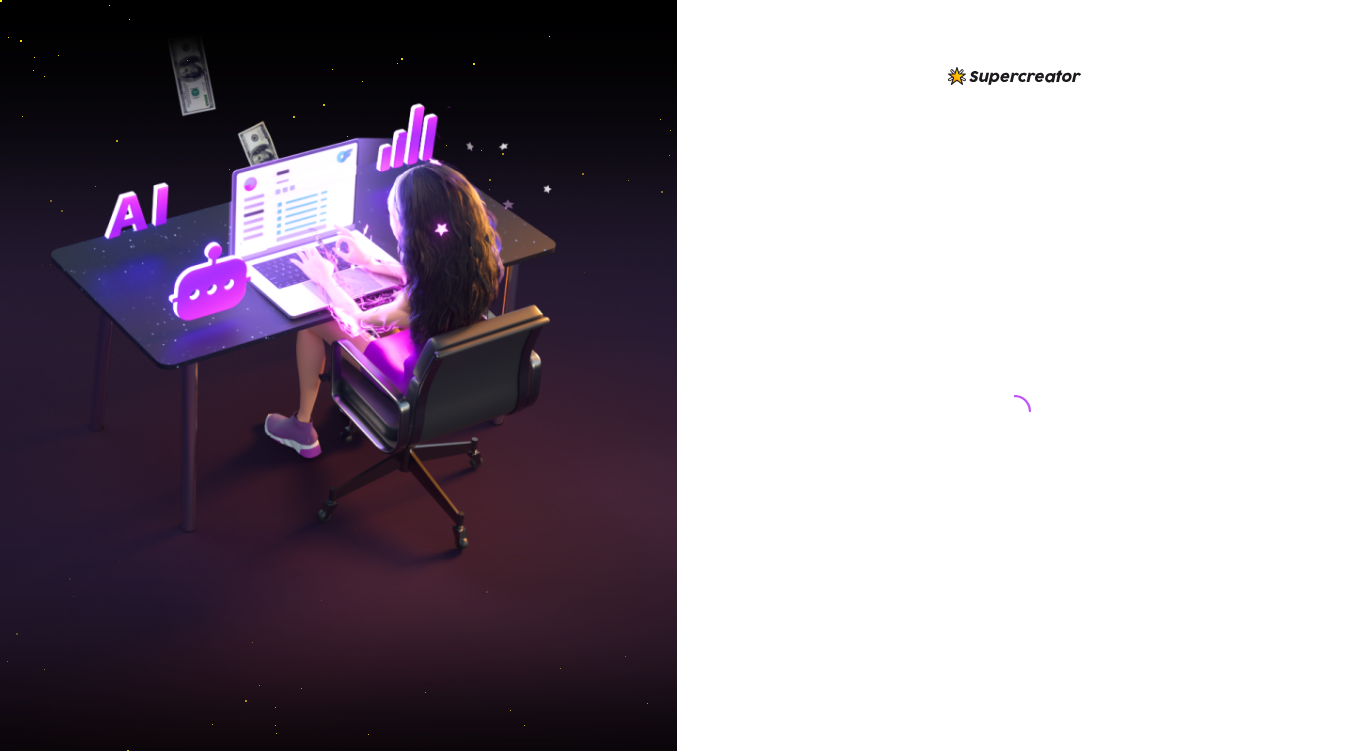scroll, scrollTop: 0, scrollLeft: 0, axis: both 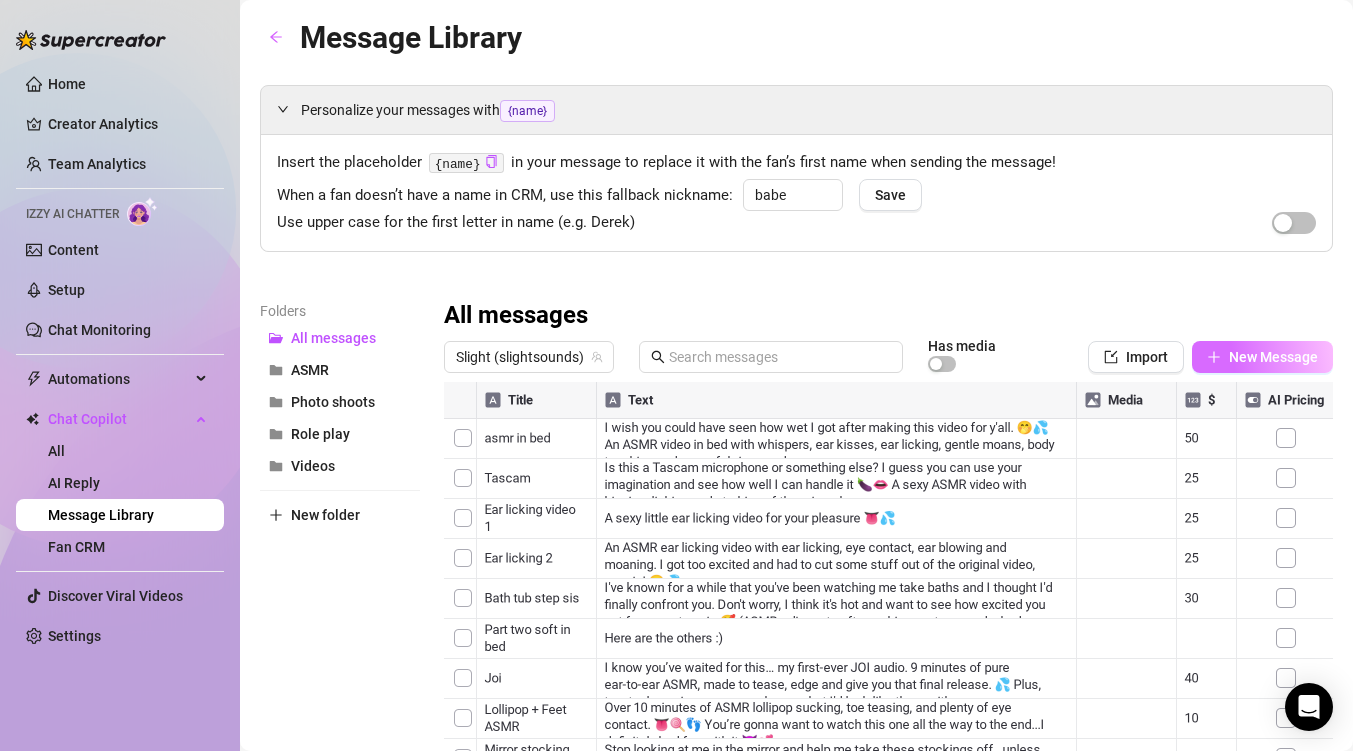 click on "New Message" at bounding box center [1262, 357] 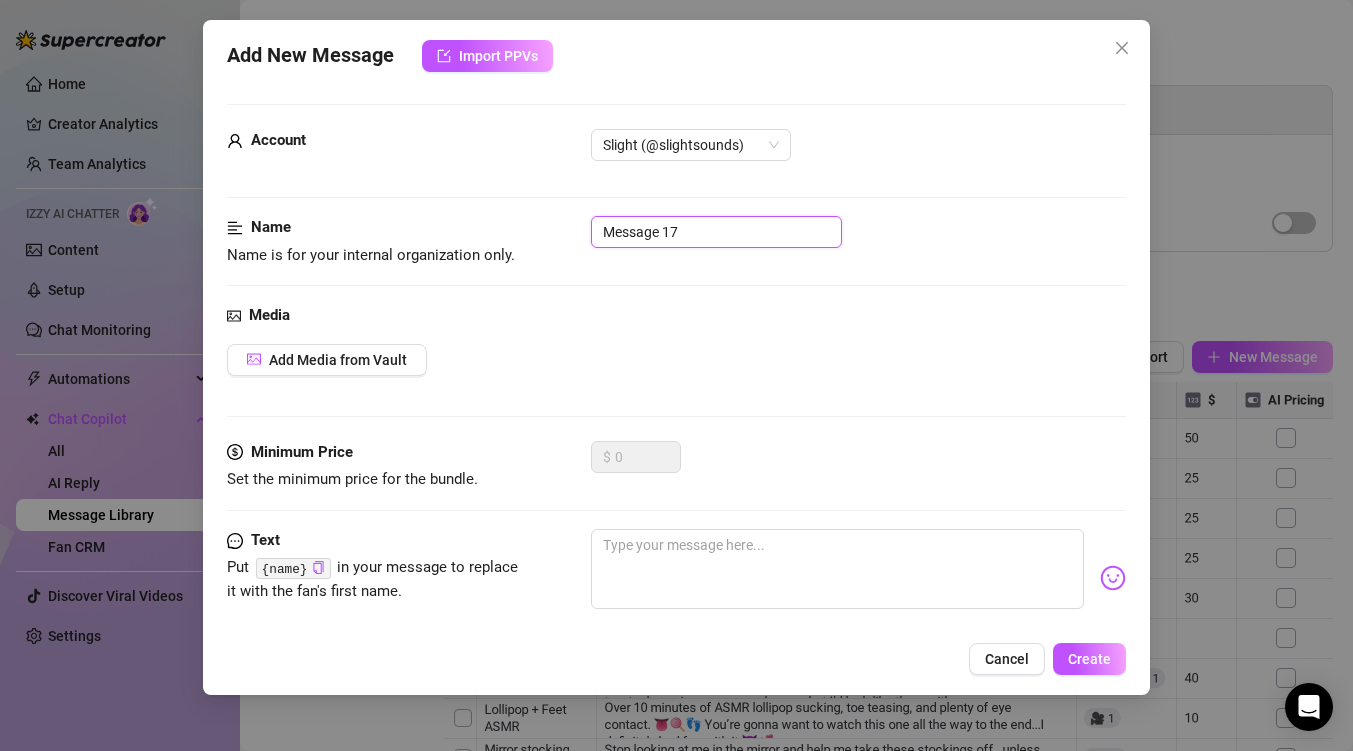 click on "Message 17" at bounding box center (716, 232) 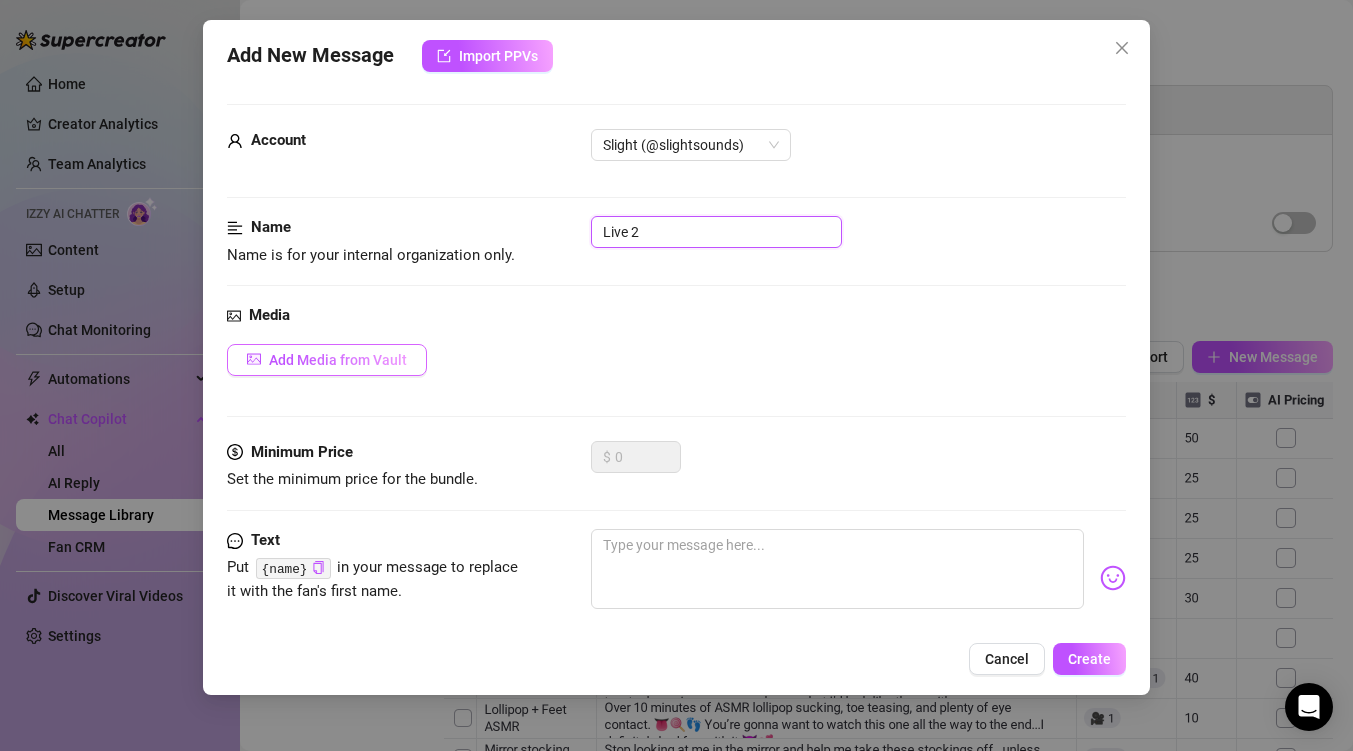 type on "Live 2" 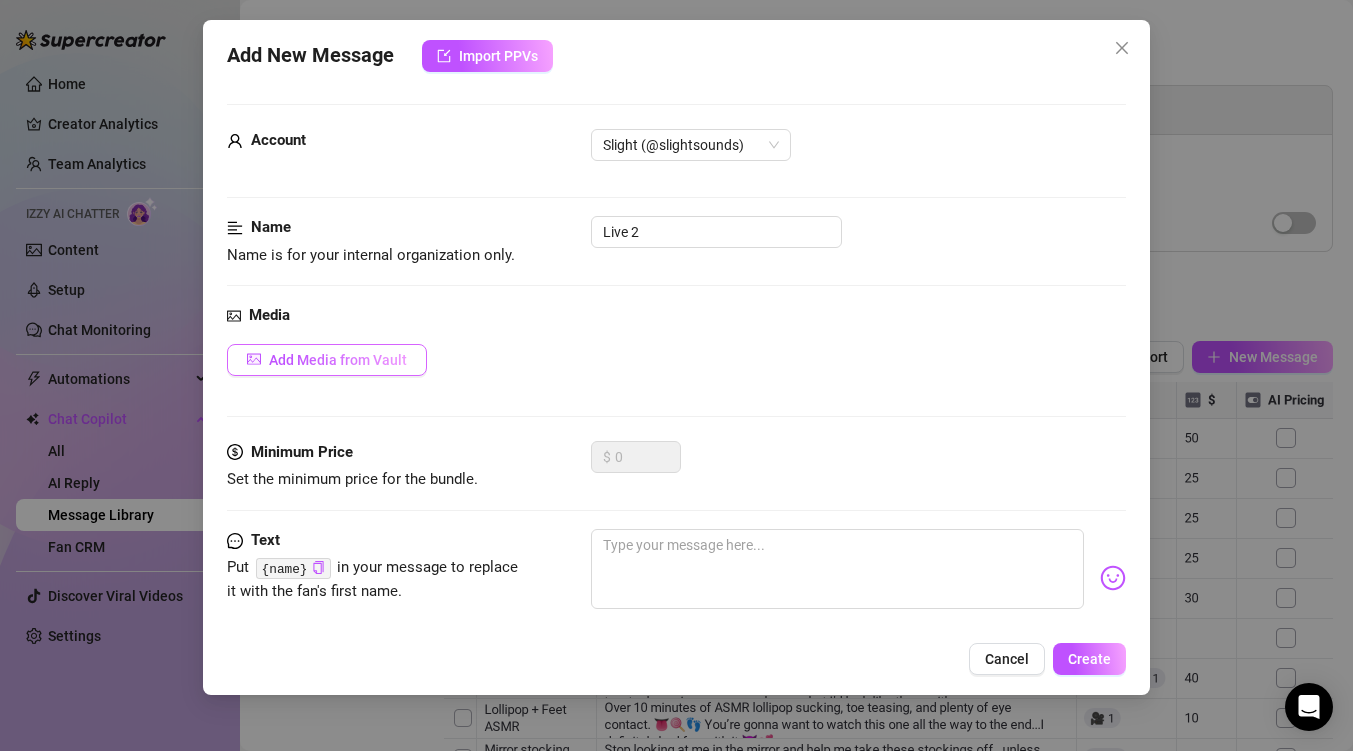click on "Add Media from Vault" at bounding box center [338, 360] 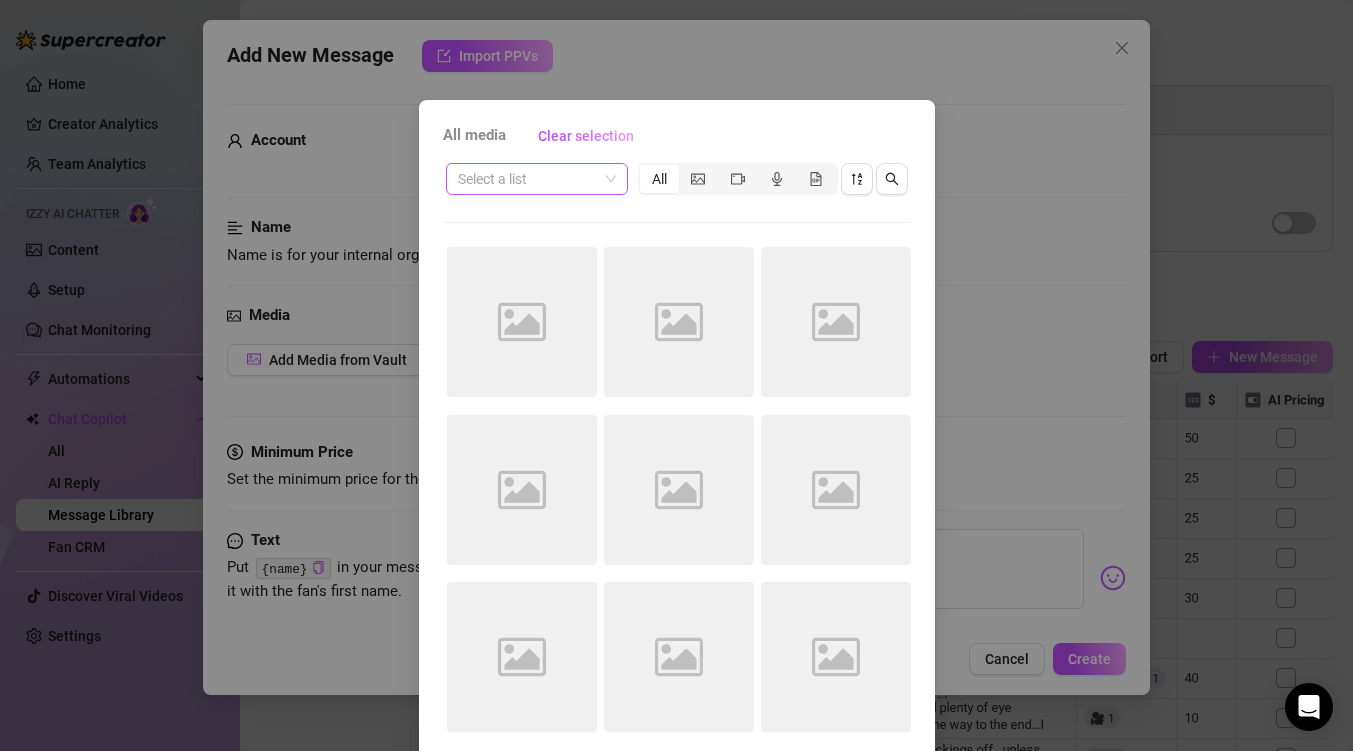 click at bounding box center [528, 179] 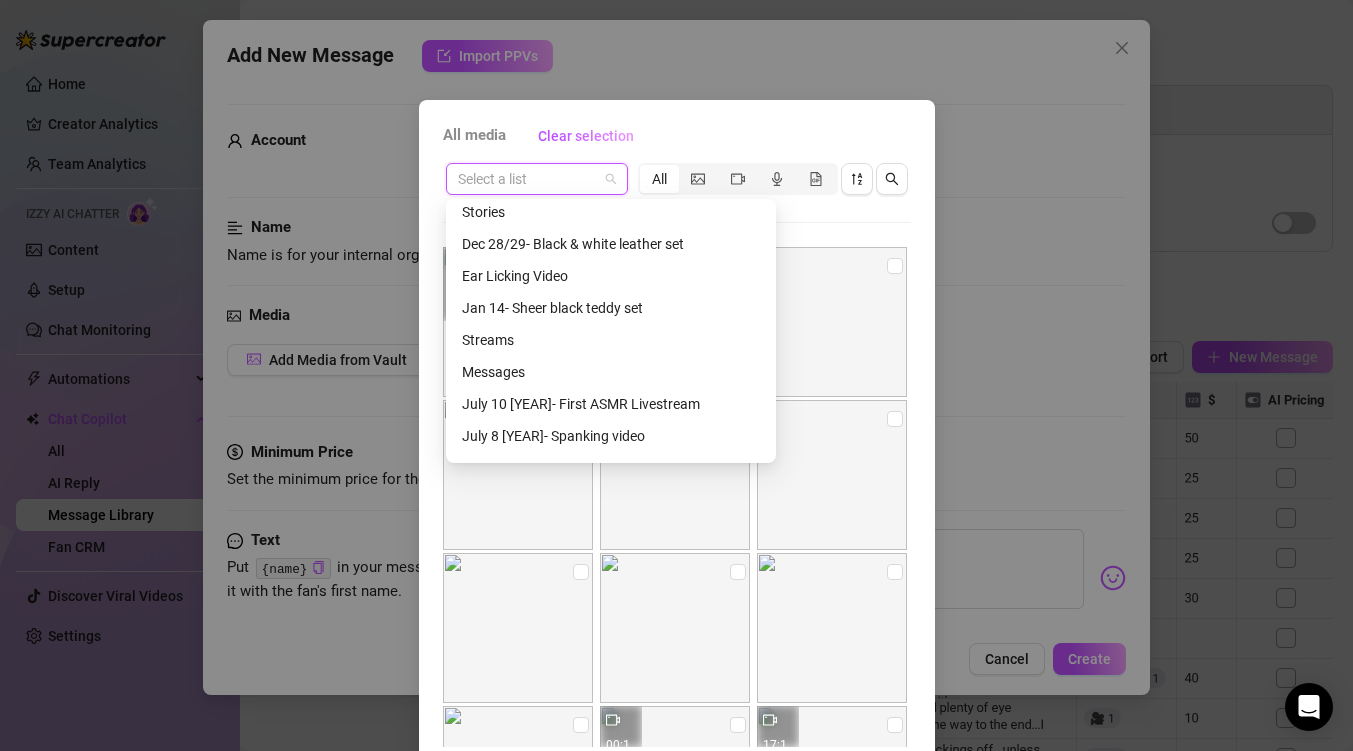 scroll, scrollTop: 392, scrollLeft: 0, axis: vertical 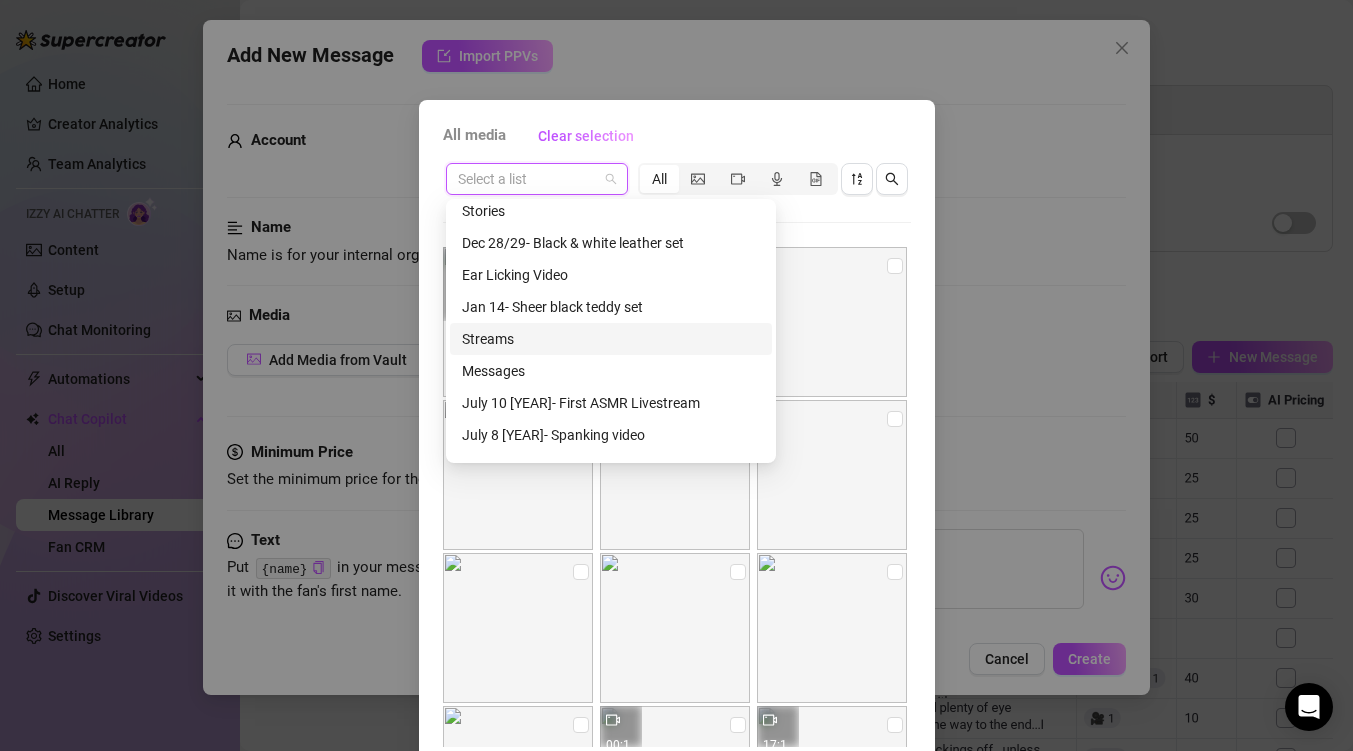 click on "Streams" at bounding box center (611, 339) 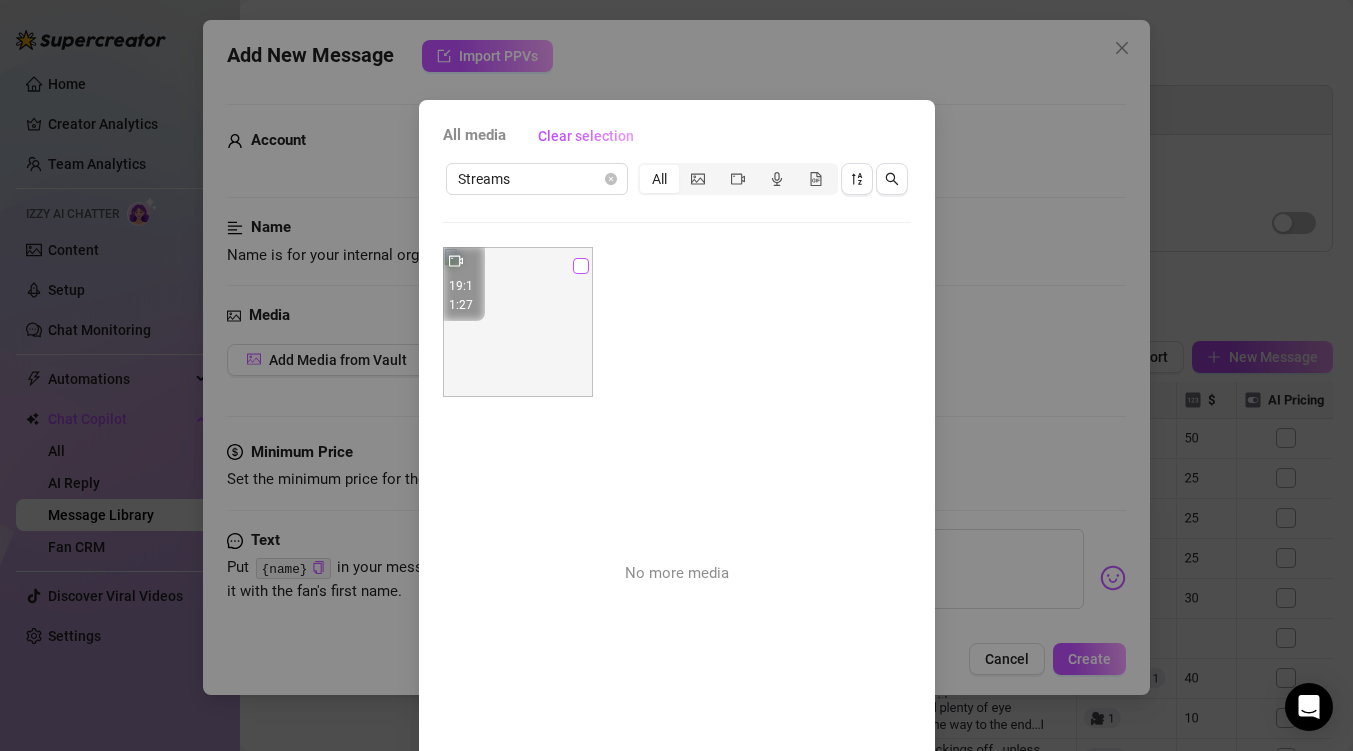 click at bounding box center (581, 266) 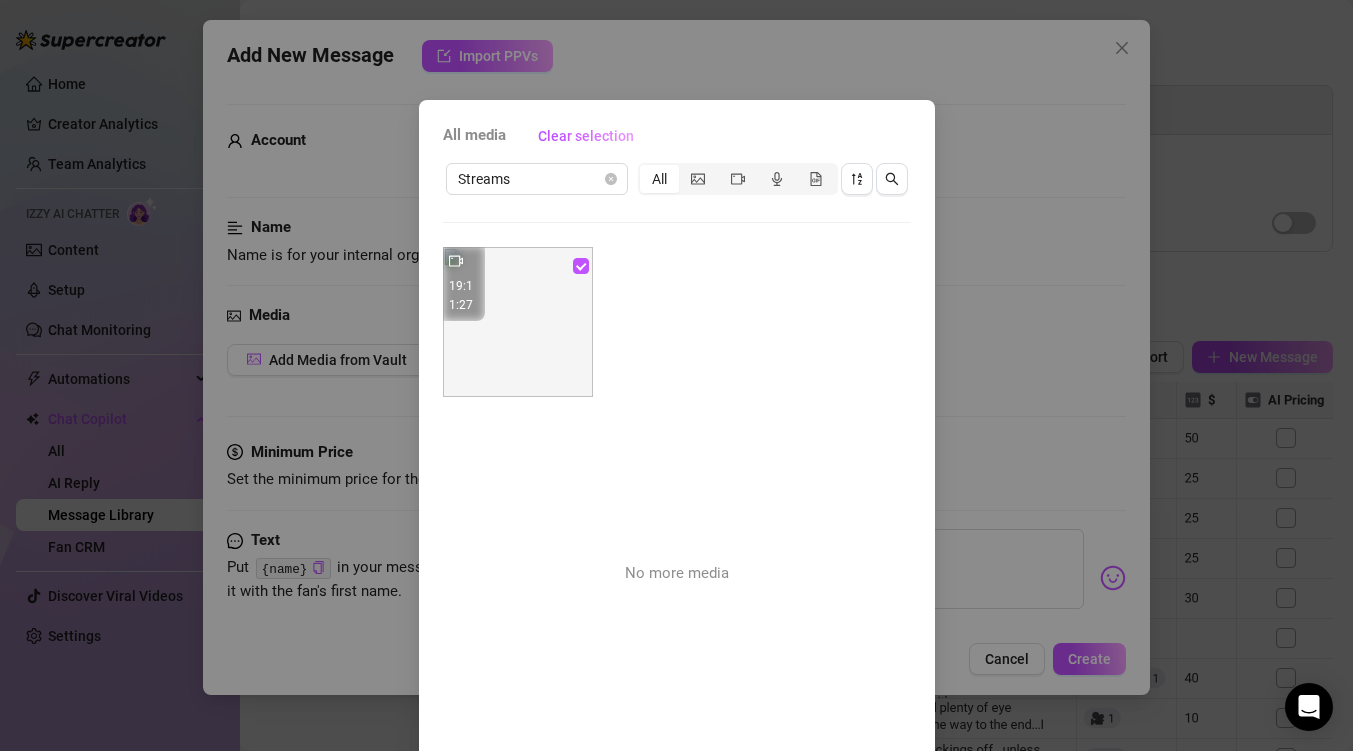 scroll, scrollTop: 84, scrollLeft: 0, axis: vertical 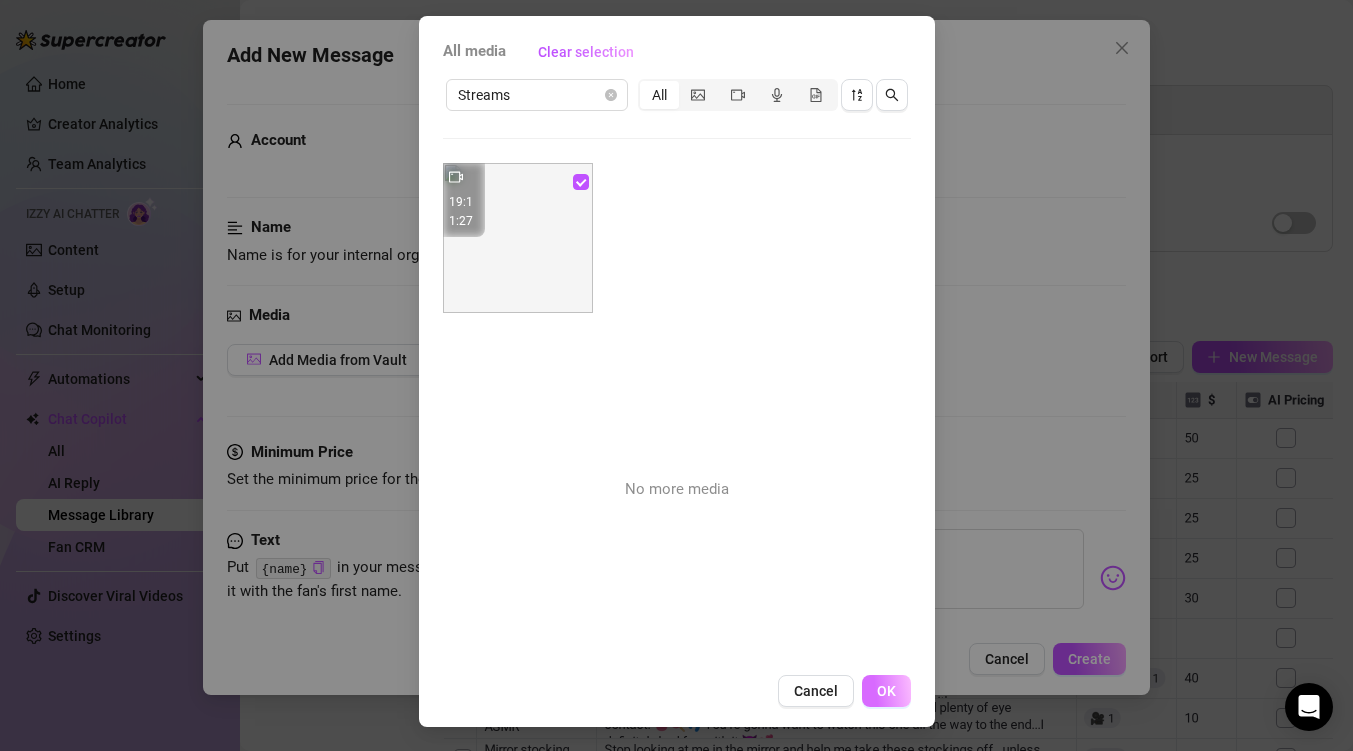 click on "OK" at bounding box center [886, 691] 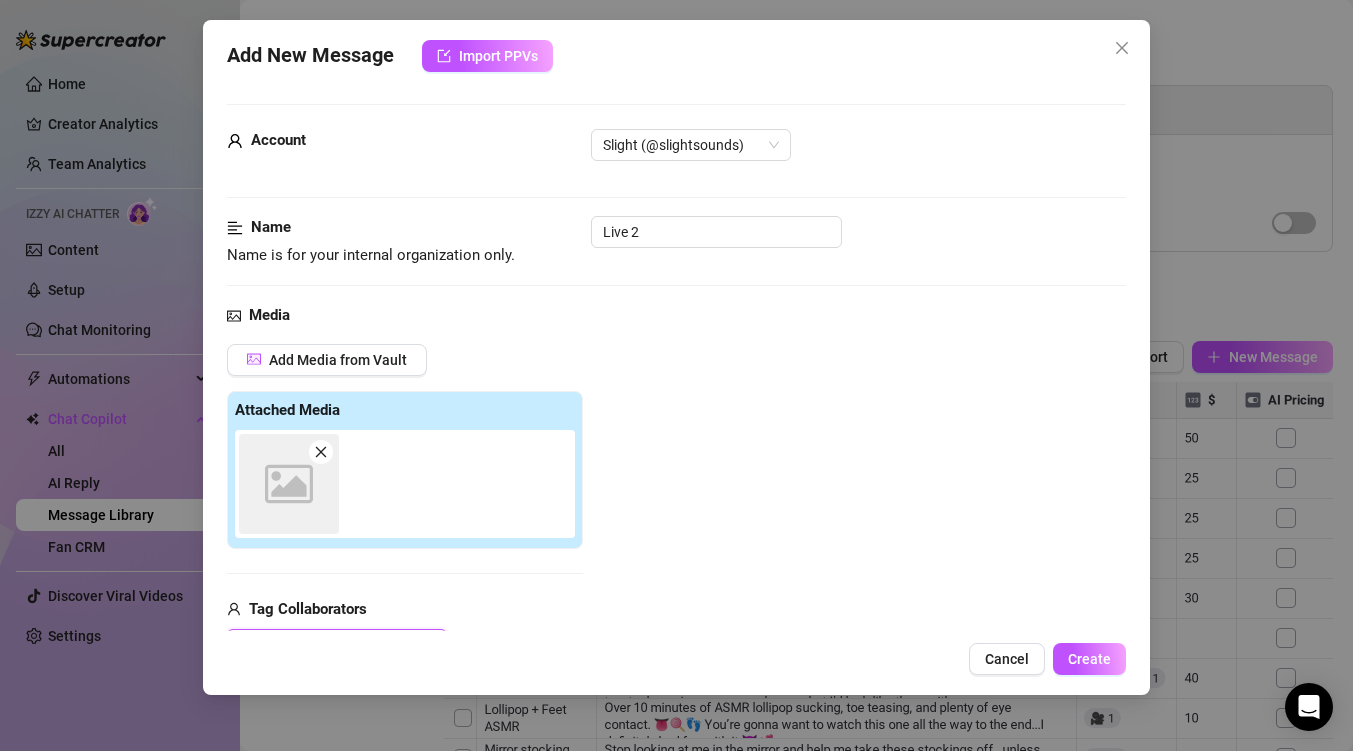 scroll, scrollTop: 11, scrollLeft: 0, axis: vertical 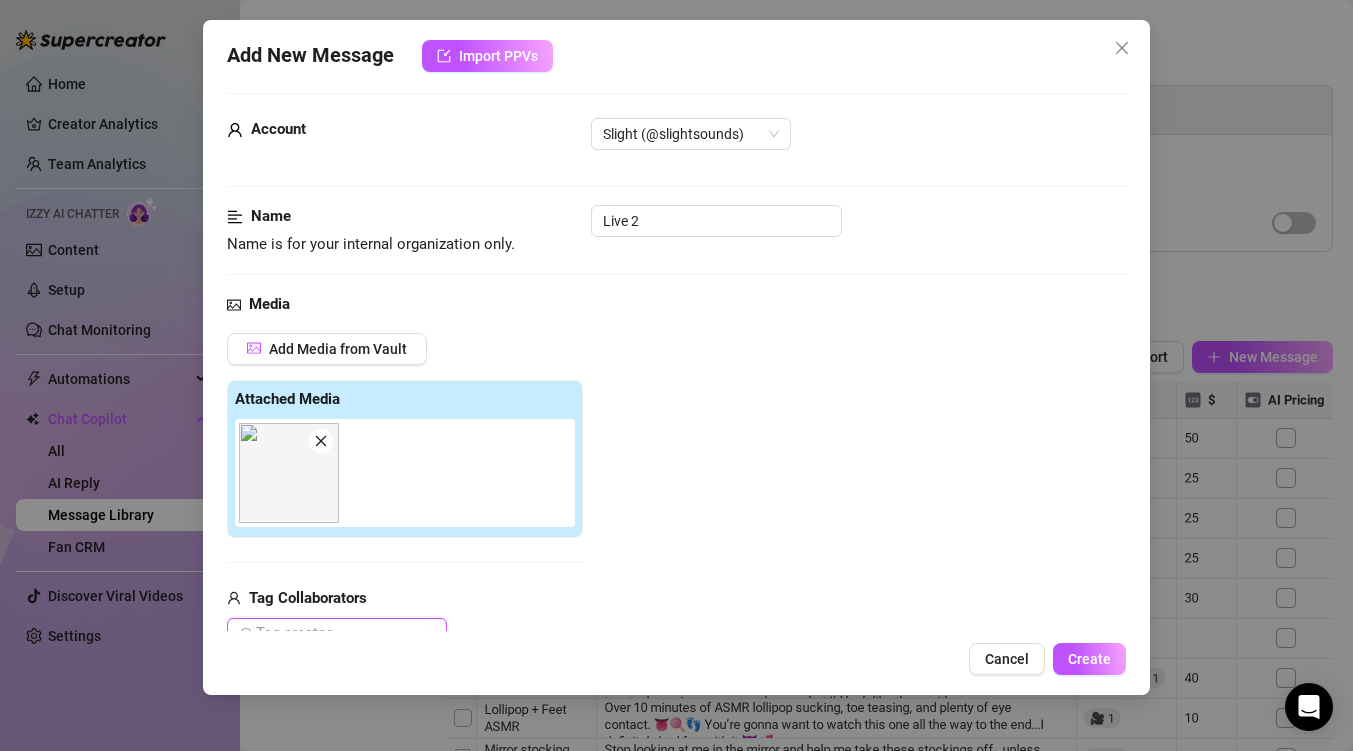 click at bounding box center [289, 473] 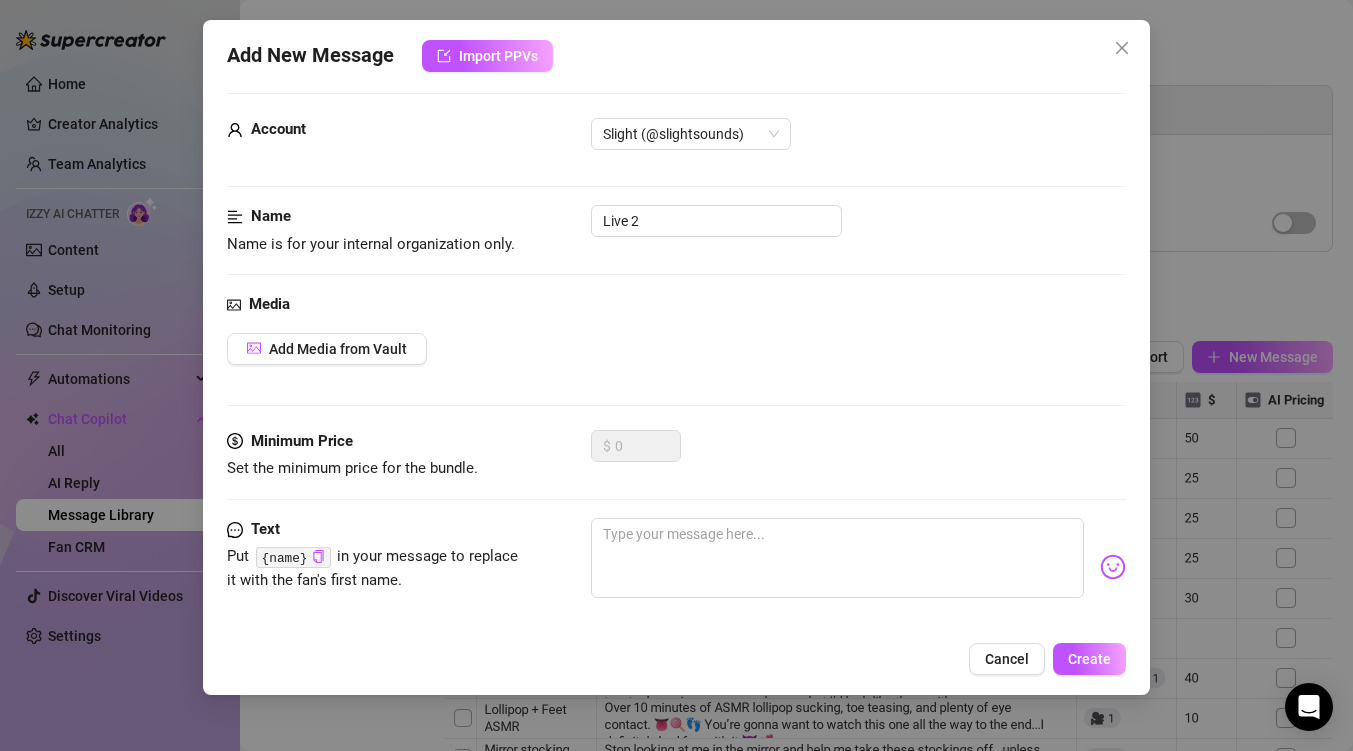 click on "Media Add Media from Vault" at bounding box center (676, 361) 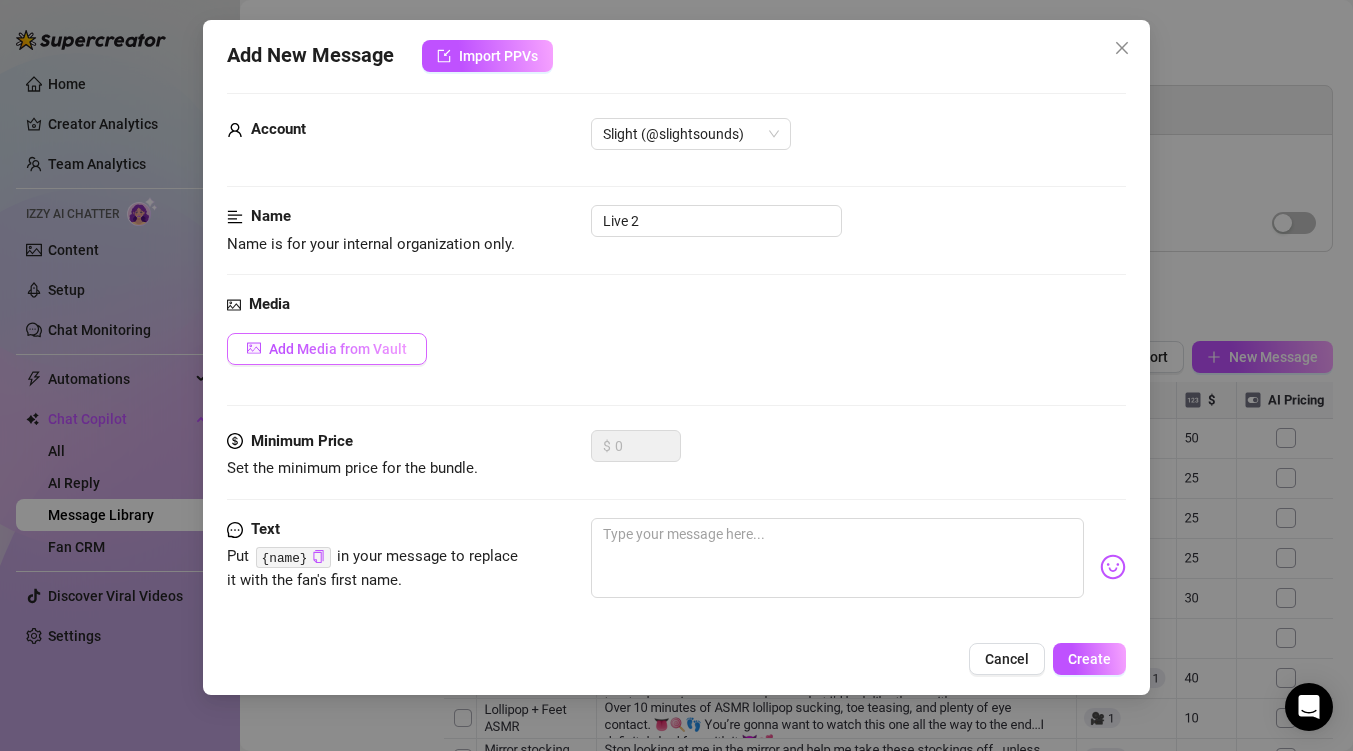 click on "Add Media from Vault" at bounding box center (327, 349) 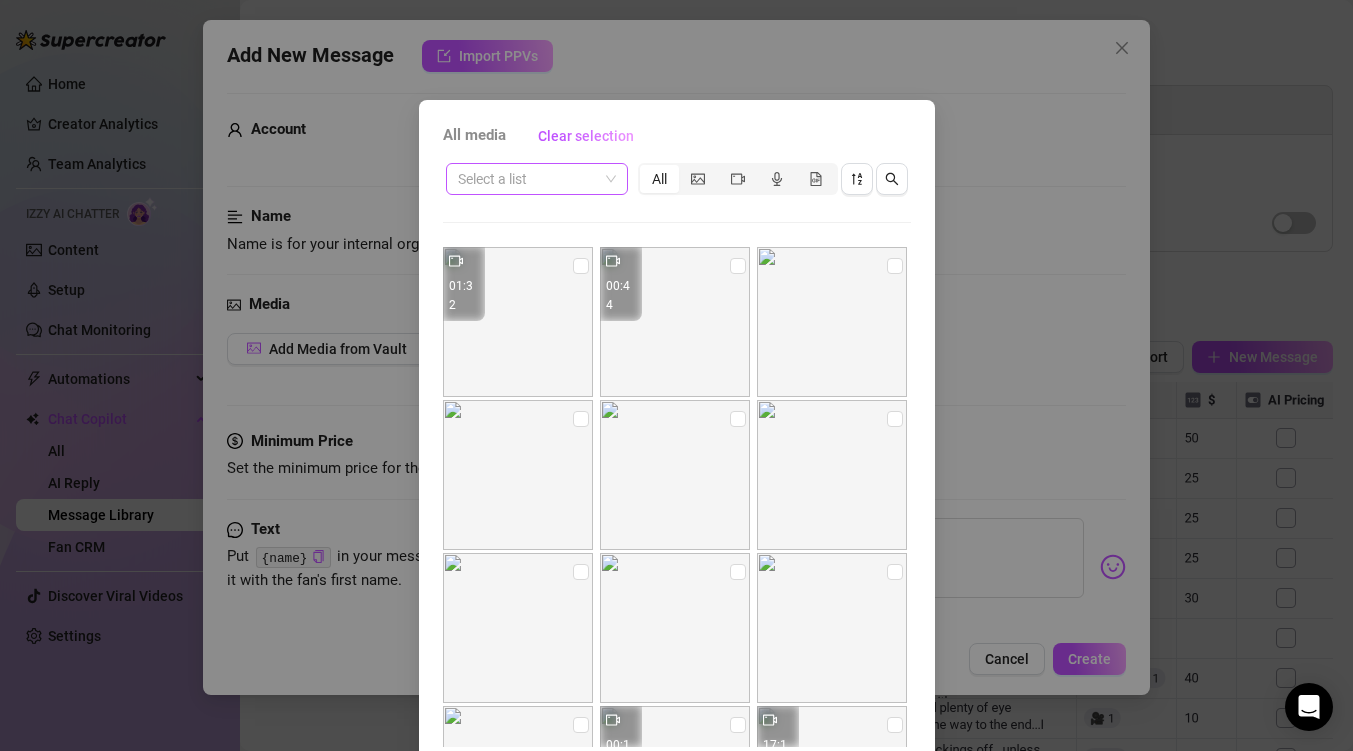click at bounding box center (537, 179) 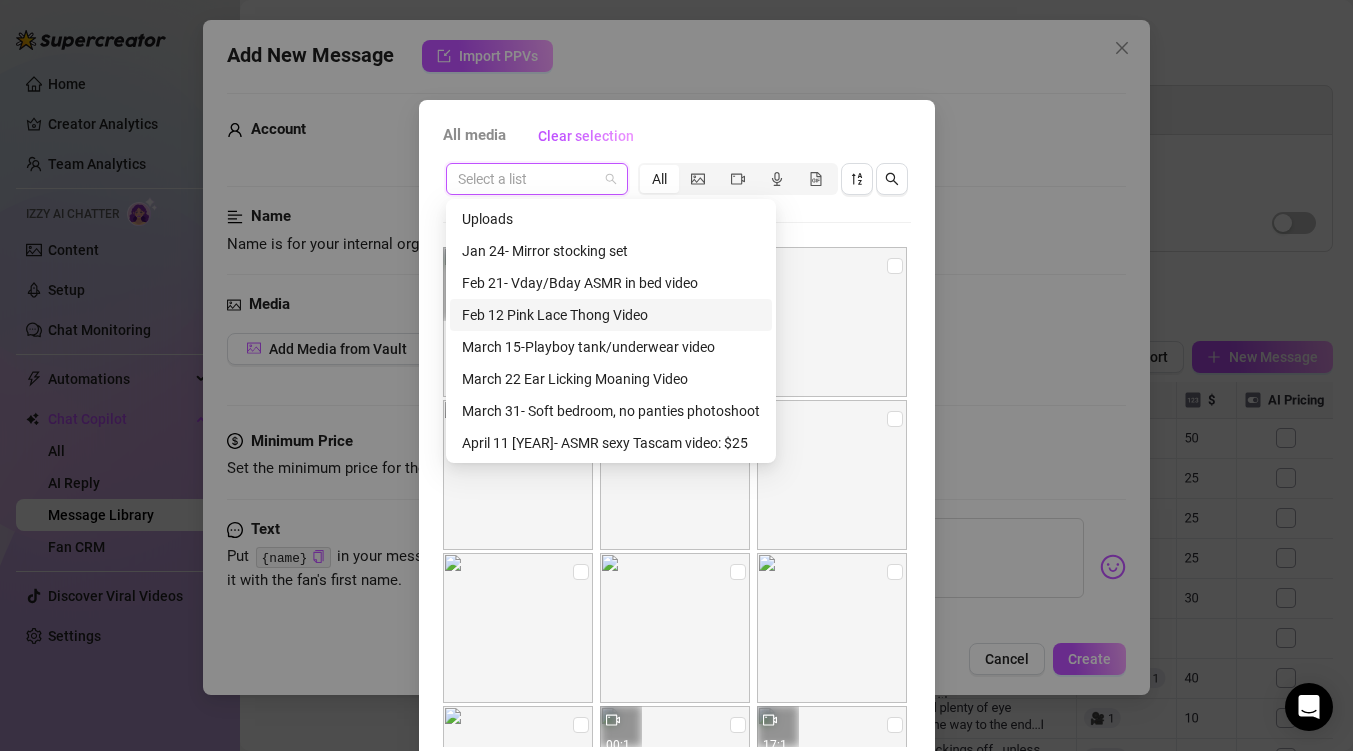 scroll, scrollTop: 448, scrollLeft: 0, axis: vertical 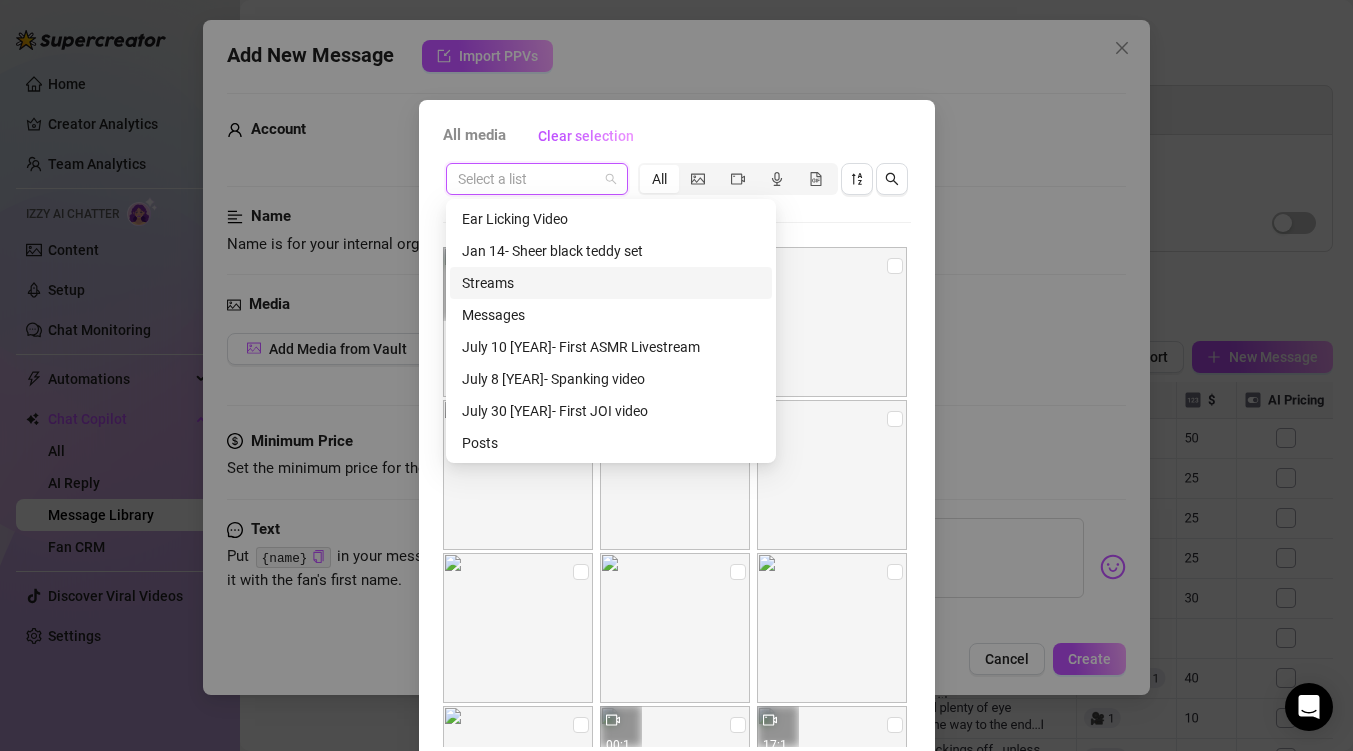 click on "Streams" at bounding box center (611, 283) 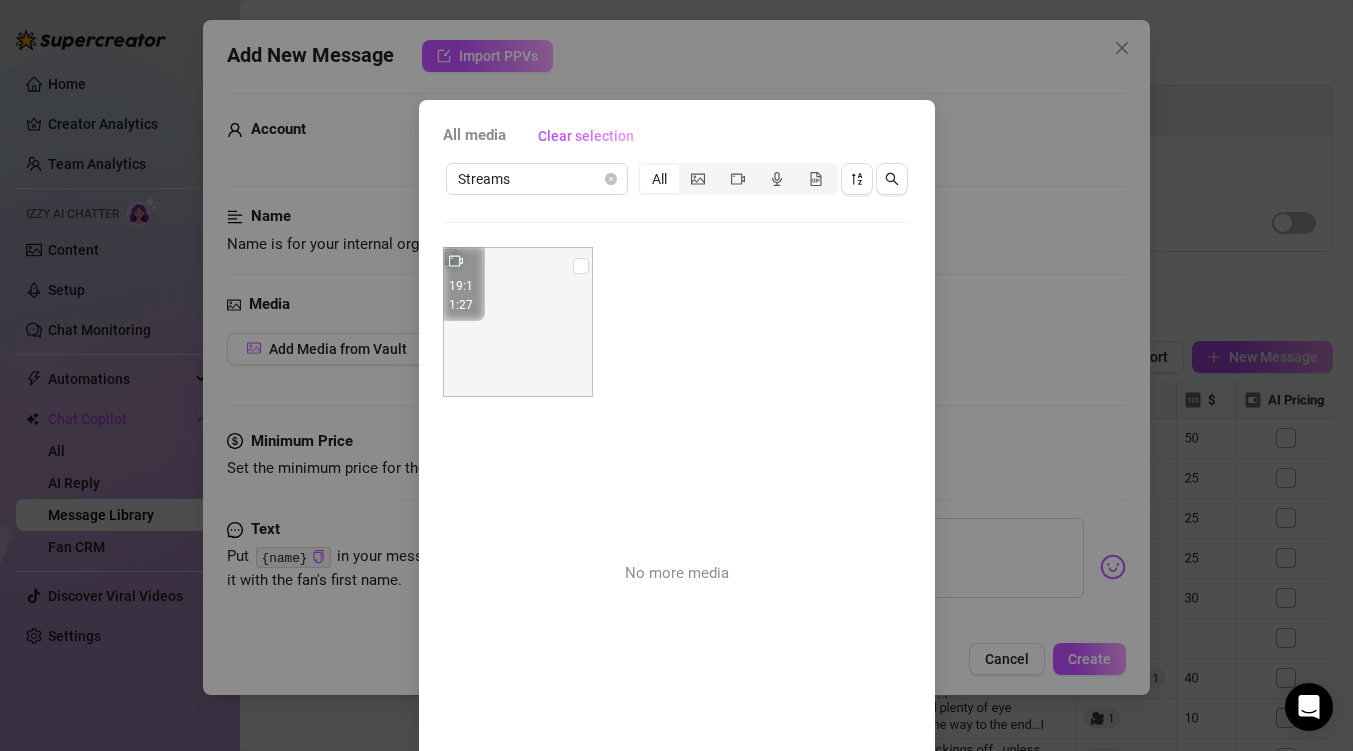 click at bounding box center [518, 322] 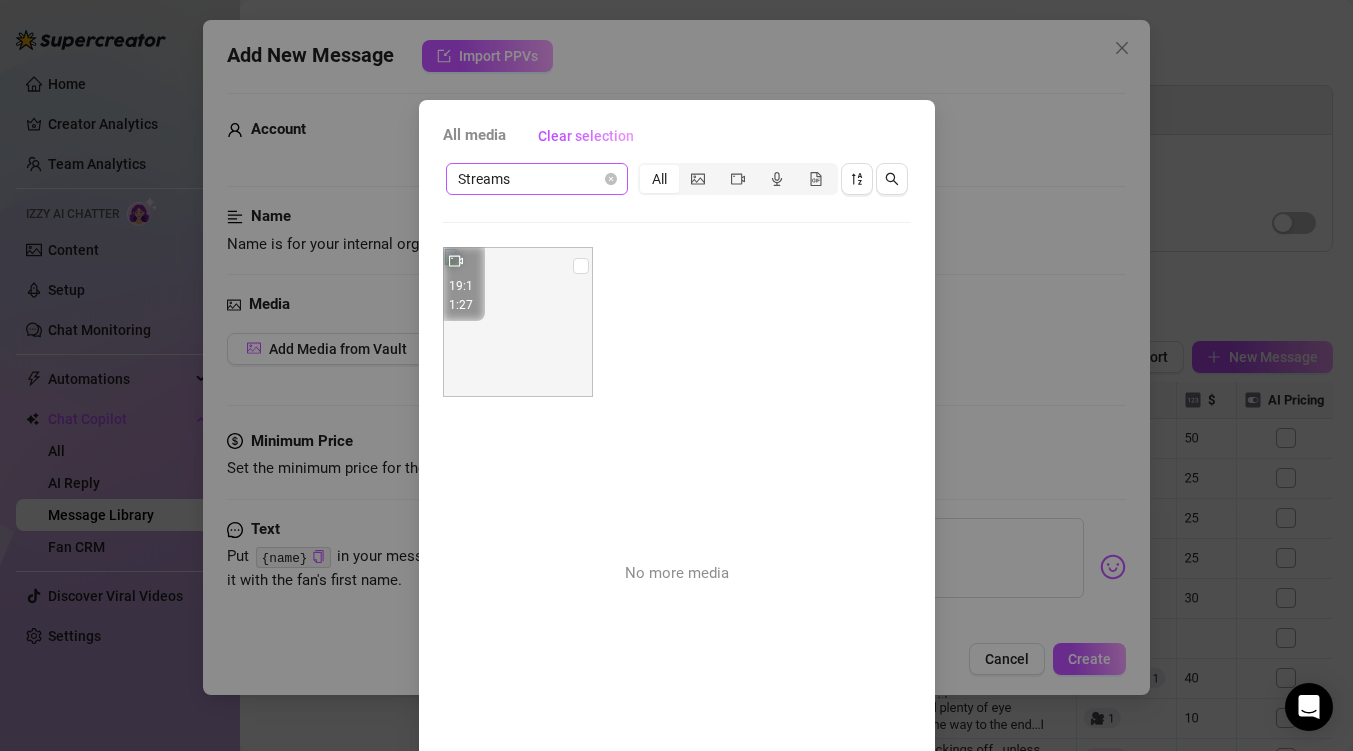 click on "Streams" at bounding box center [537, 179] 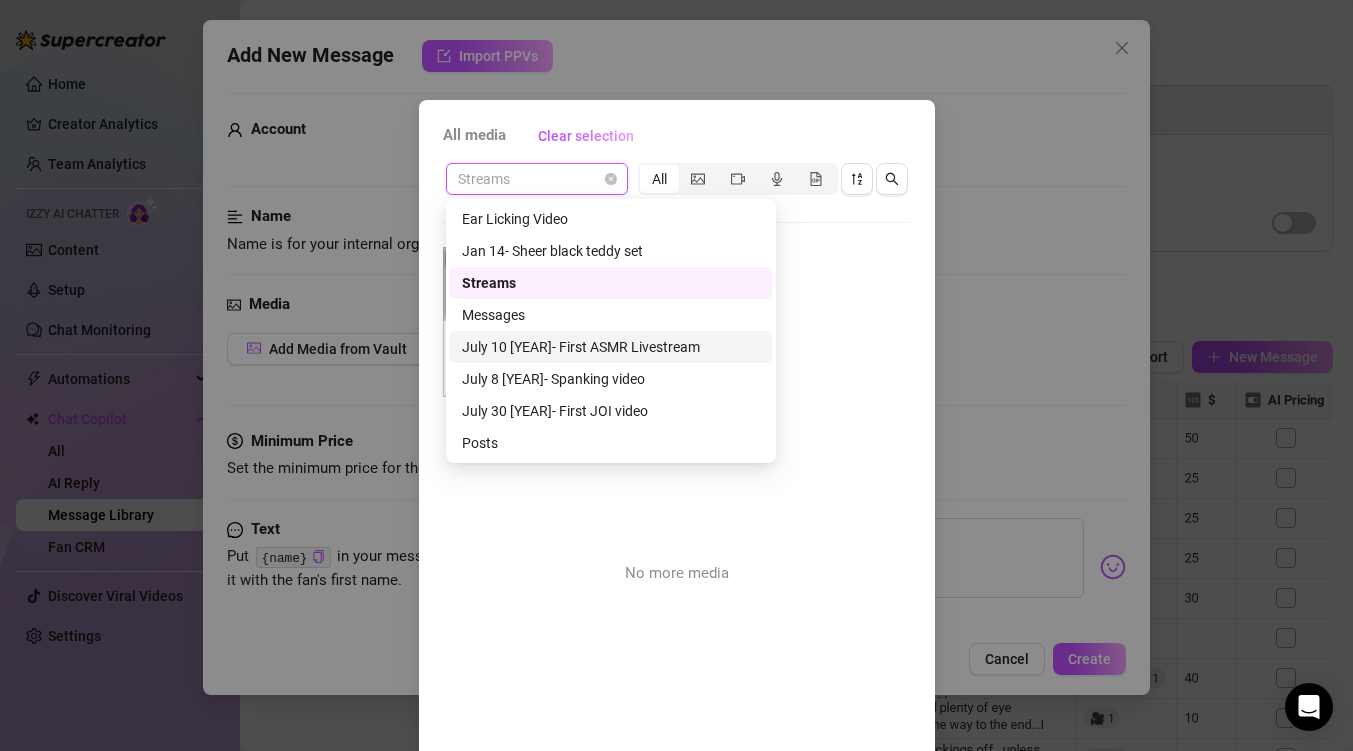 click on "[MONTH] 10 [YEAR] - First ASMR Livestream" at bounding box center (611, 347) 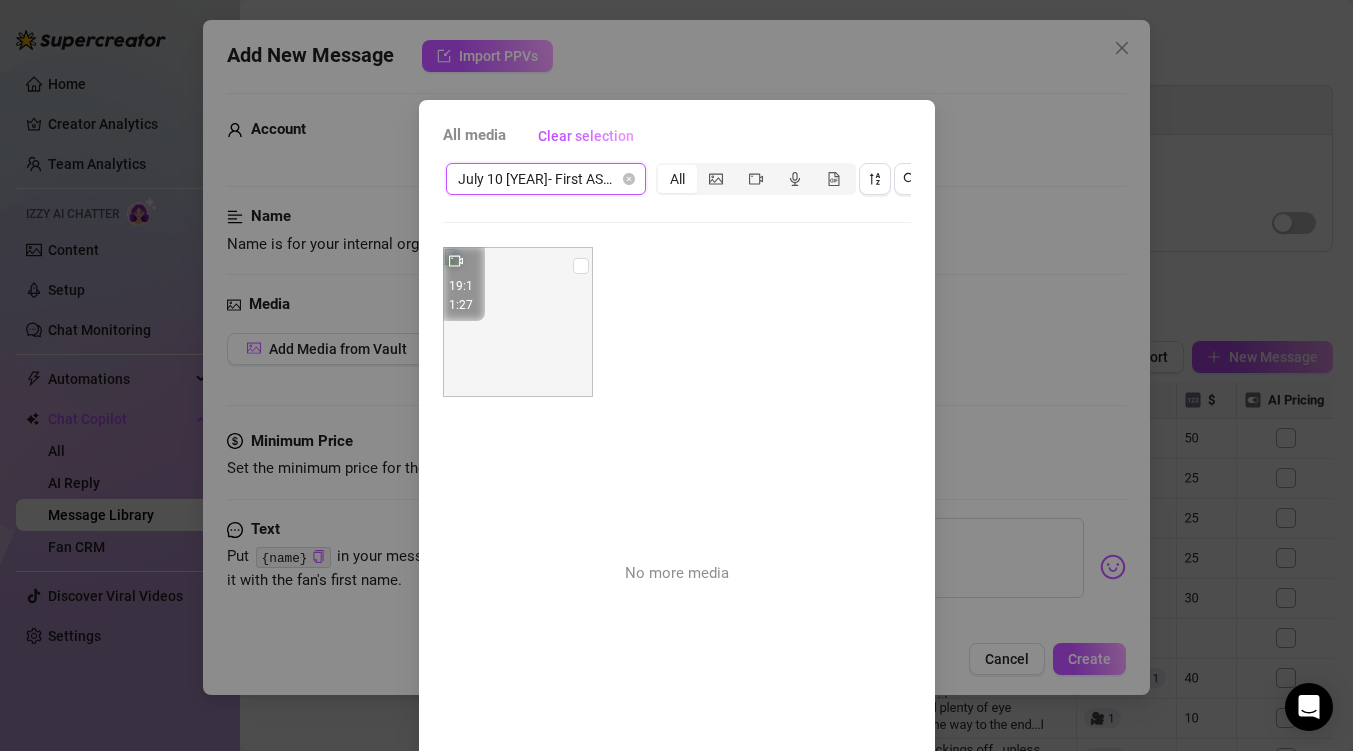 click at bounding box center (518, 322) 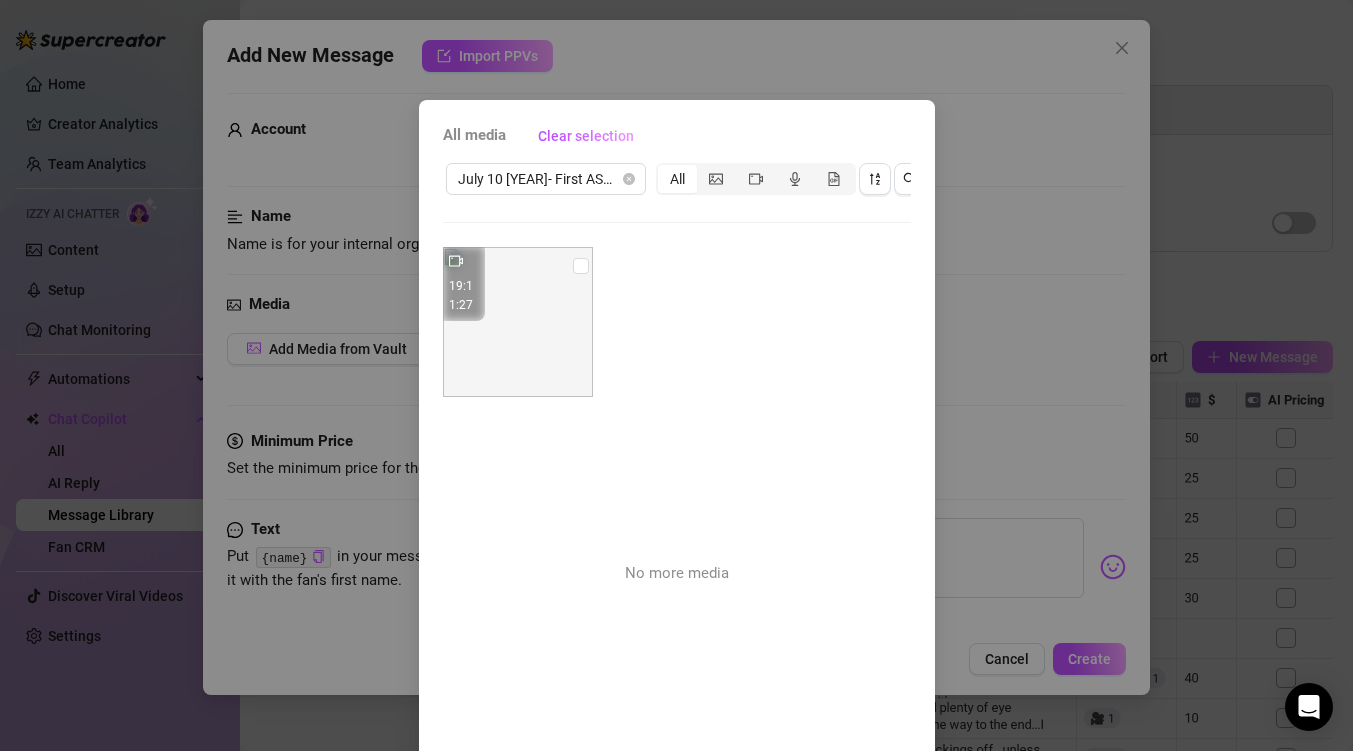 click on "19:11:27" at bounding box center (464, 296) 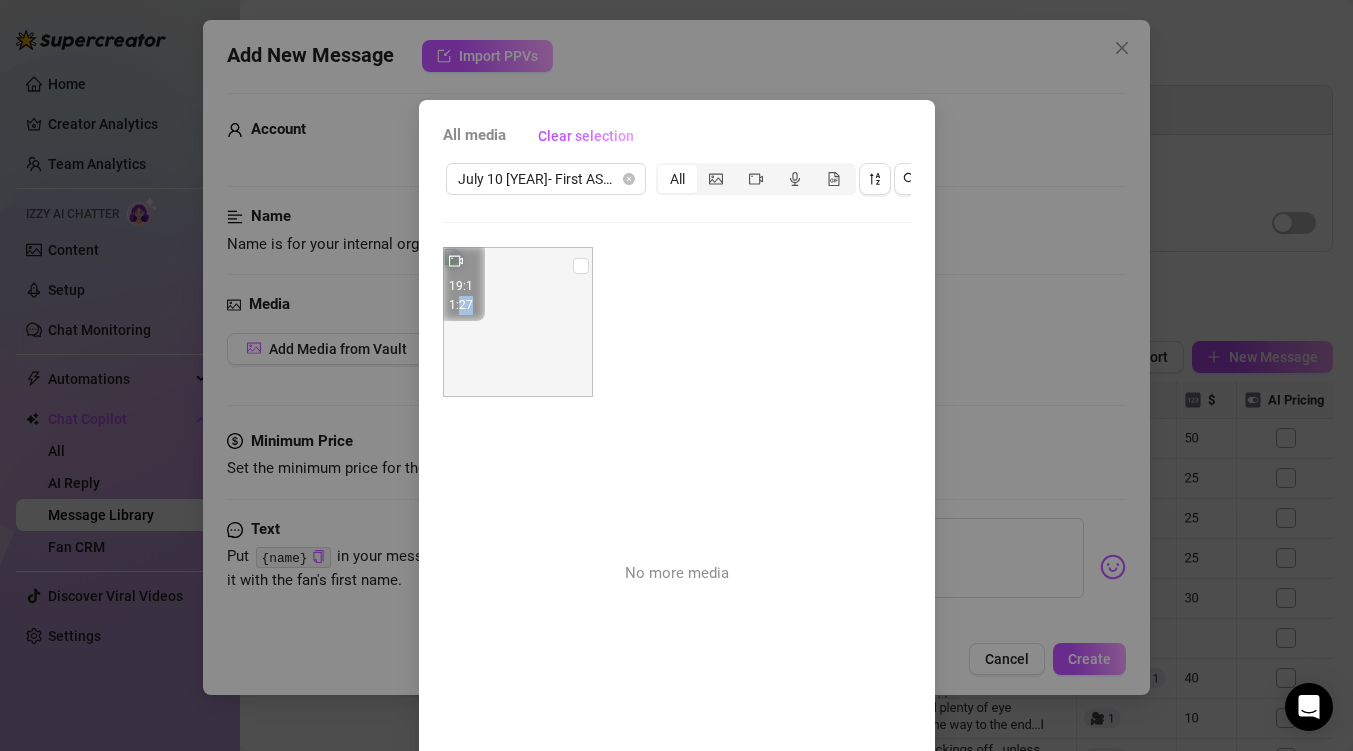 click on "19:11:27" at bounding box center (464, 296) 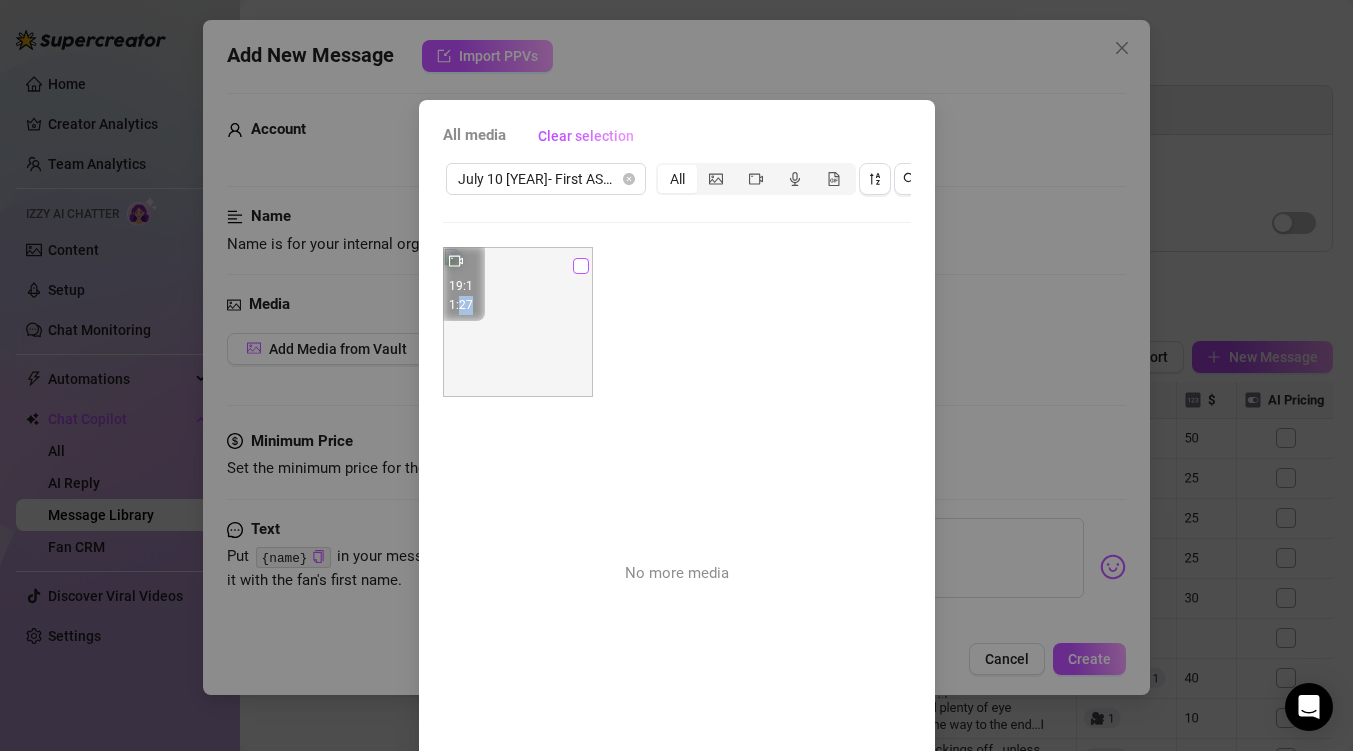 click at bounding box center [581, 266] 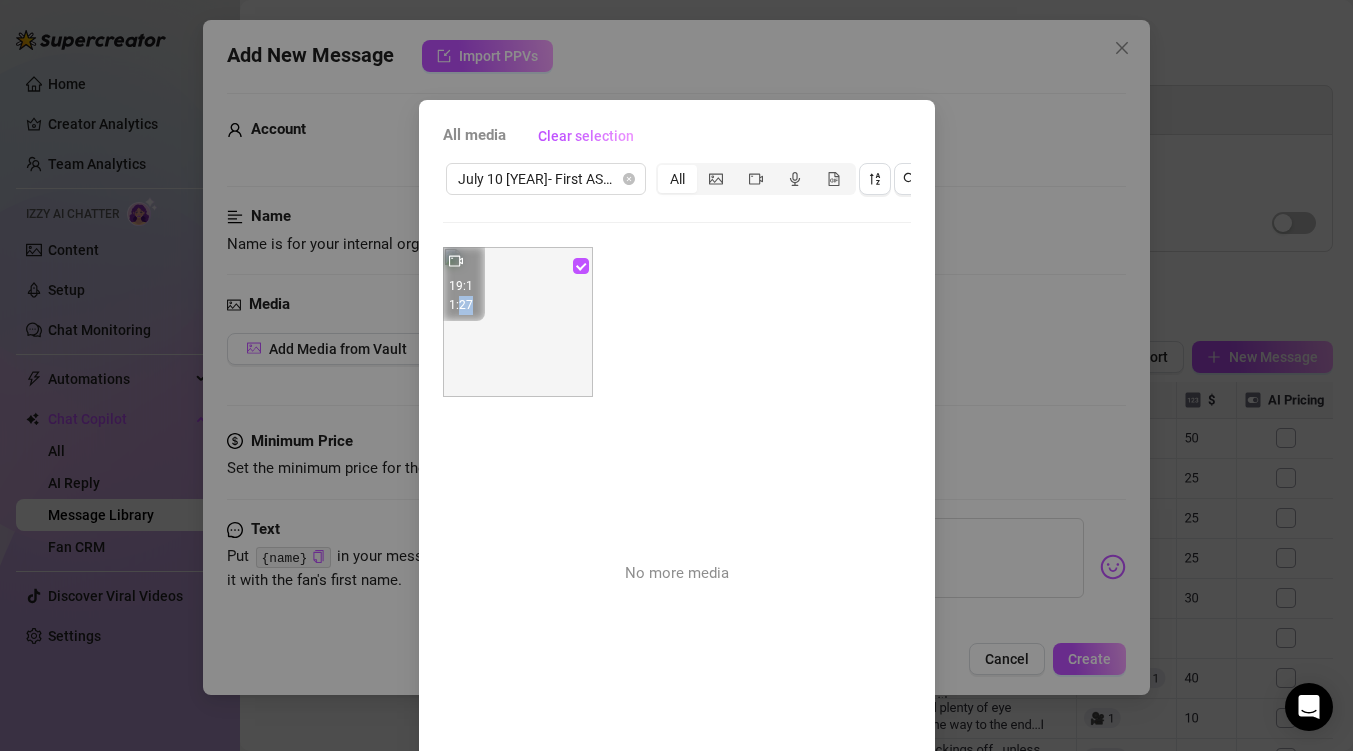scroll, scrollTop: 84, scrollLeft: 0, axis: vertical 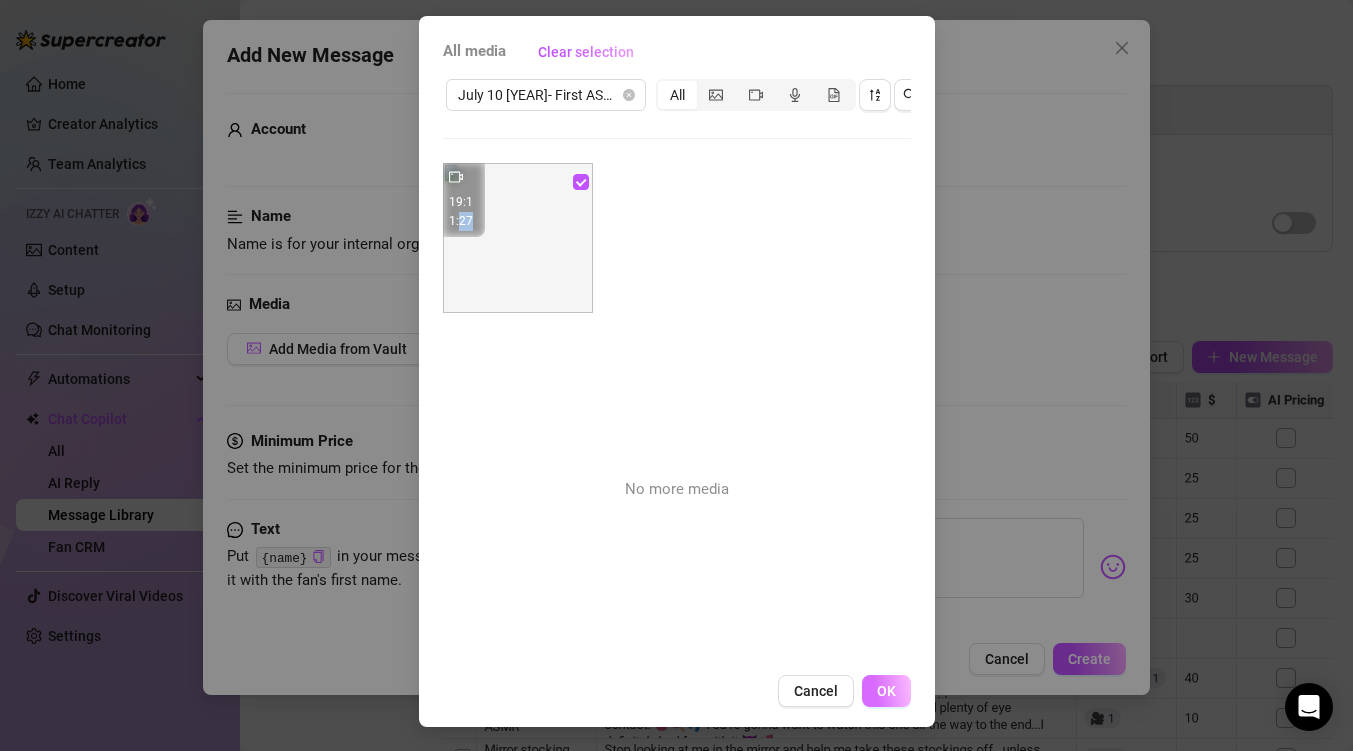 click on "OK" at bounding box center [886, 691] 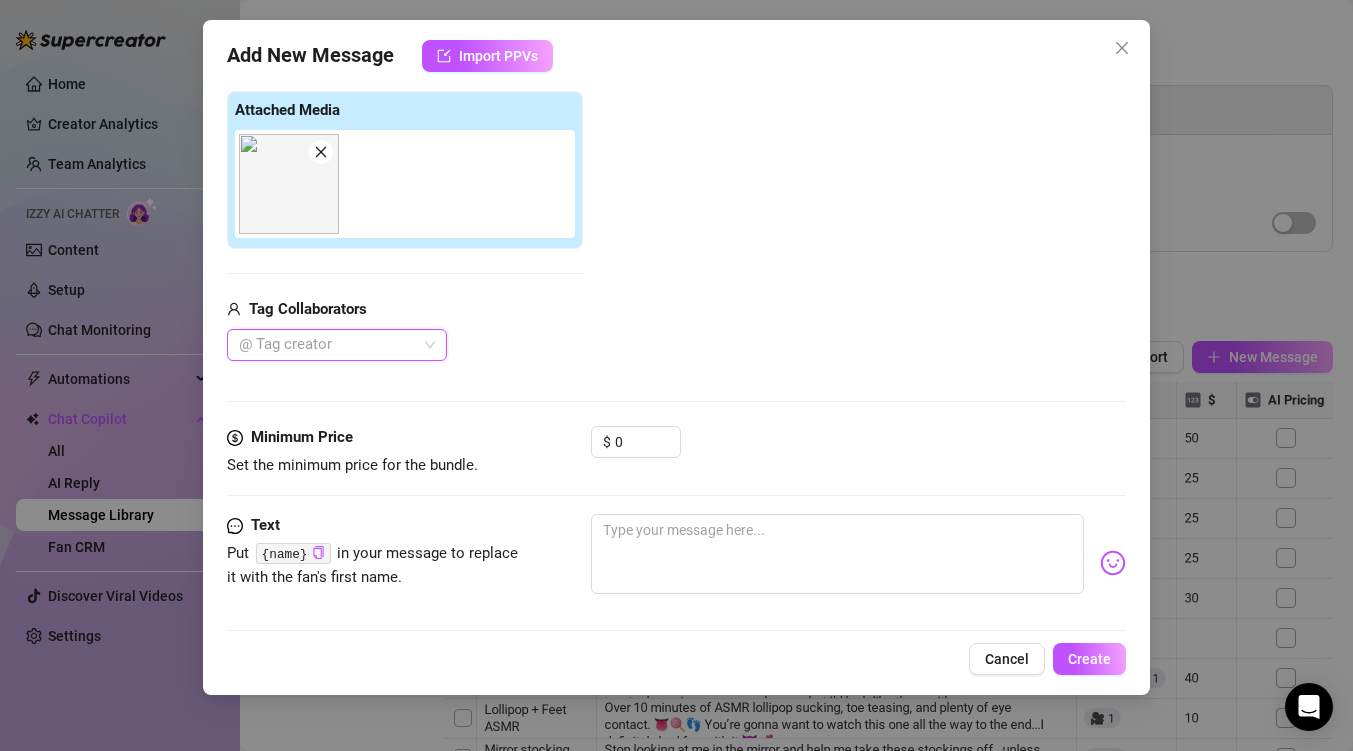 scroll, scrollTop: 304, scrollLeft: 0, axis: vertical 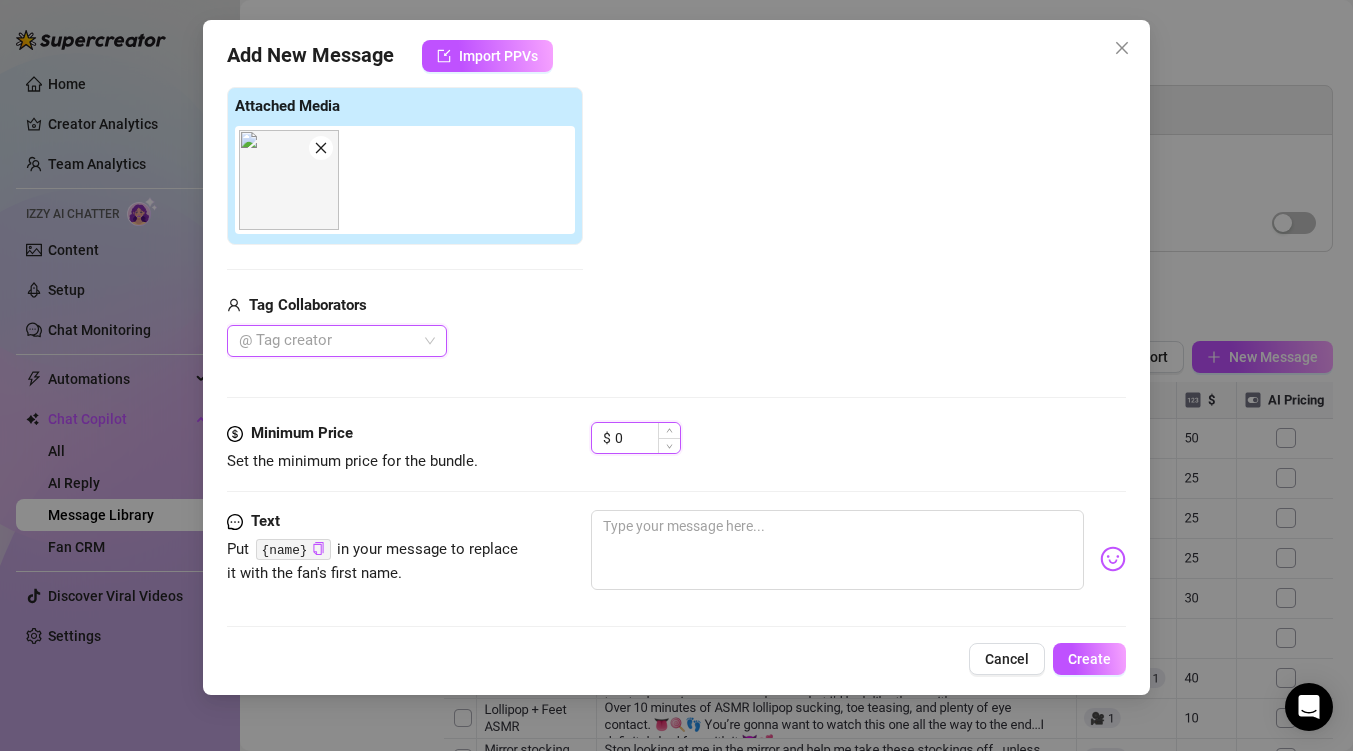 click on "0" at bounding box center (647, 438) 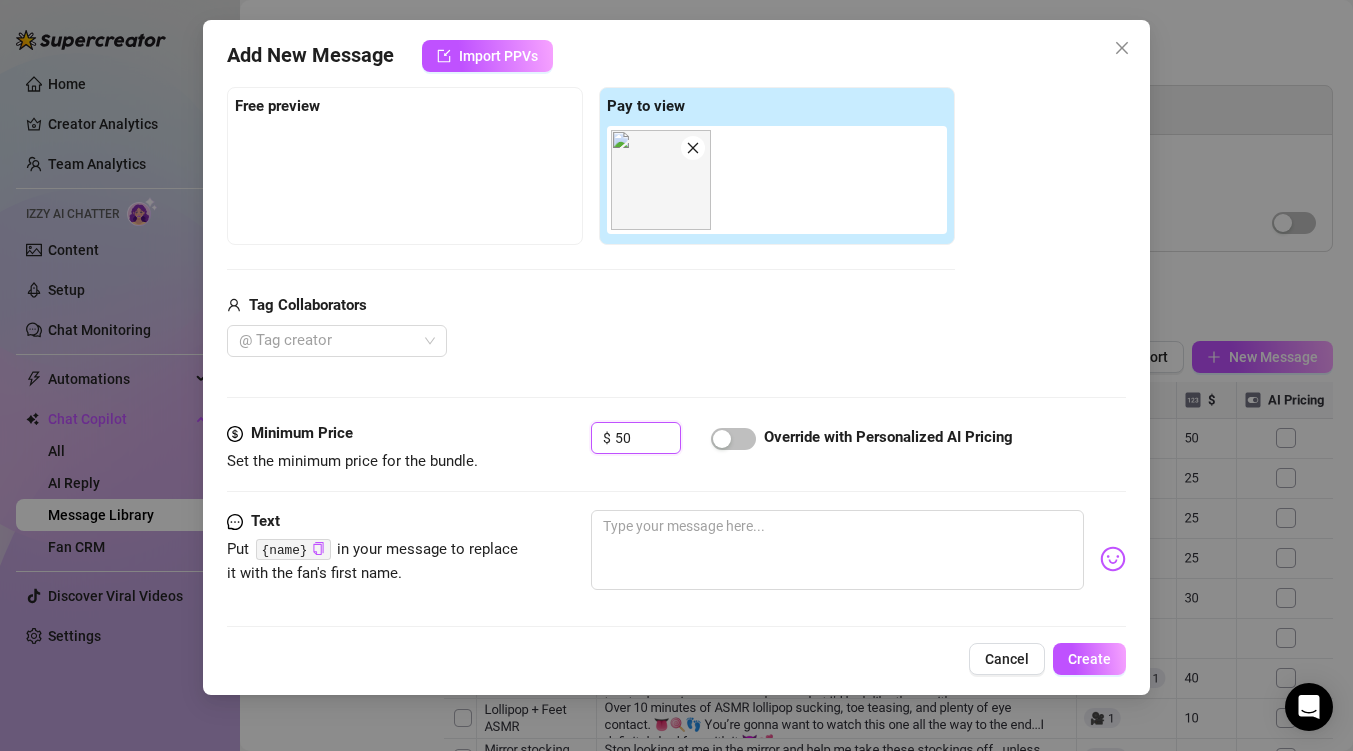 type on "50" 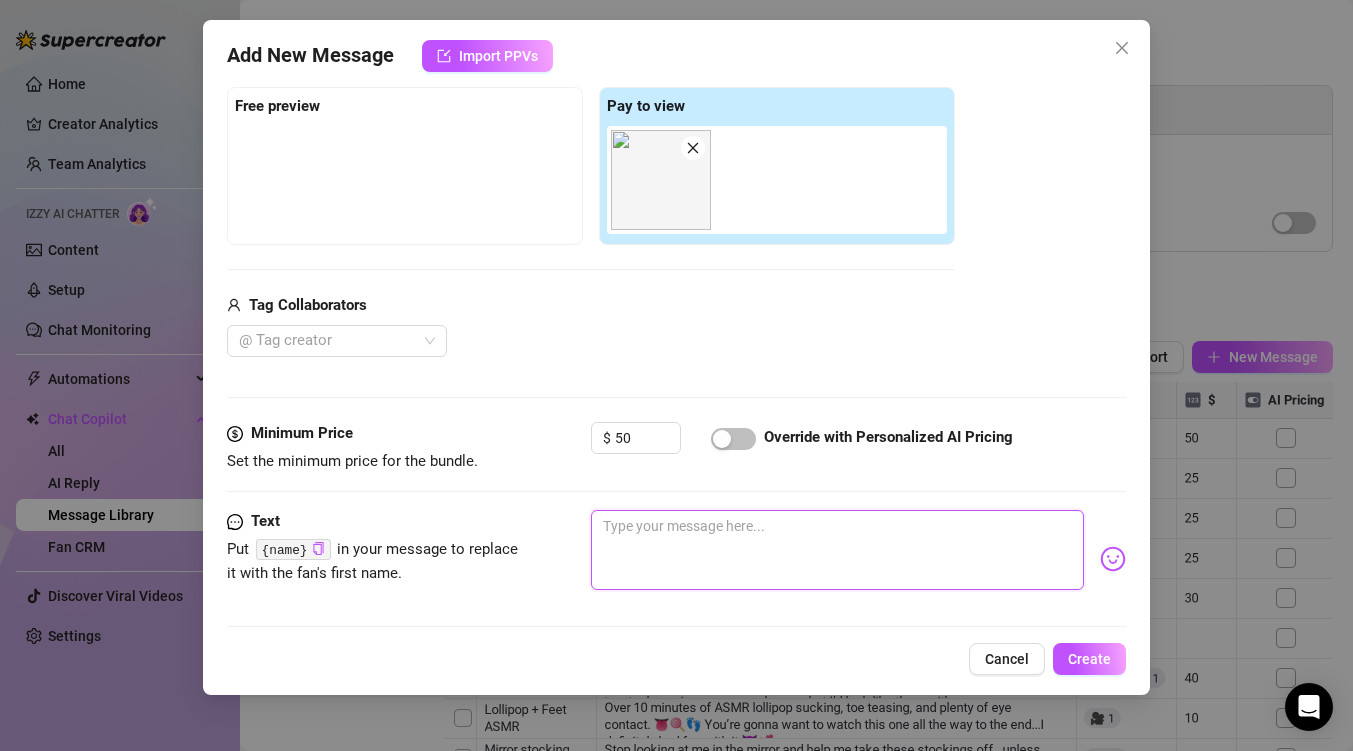 click at bounding box center [837, 550] 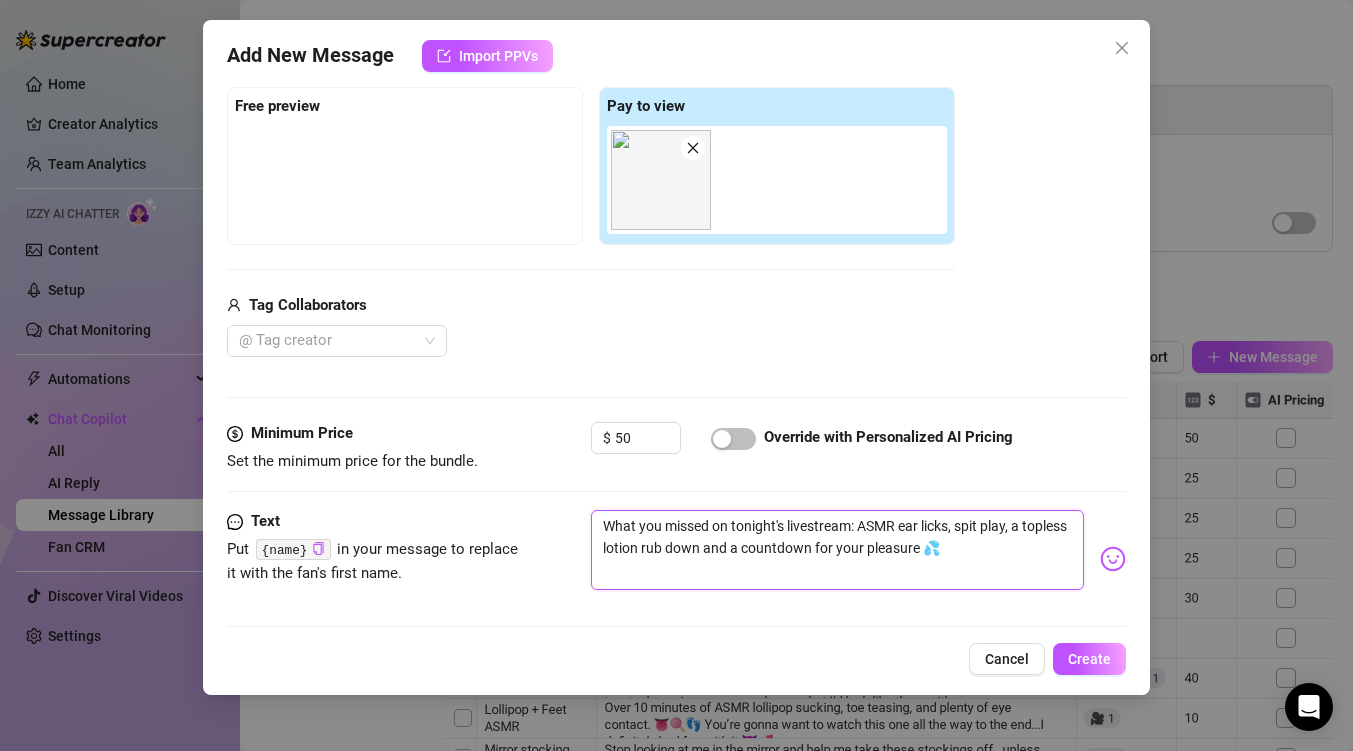 type on "What you missed on tonight's livestream: ASMR ear licks, spit play, a topless lotion rub down and a countdown for your pleasure 💦" 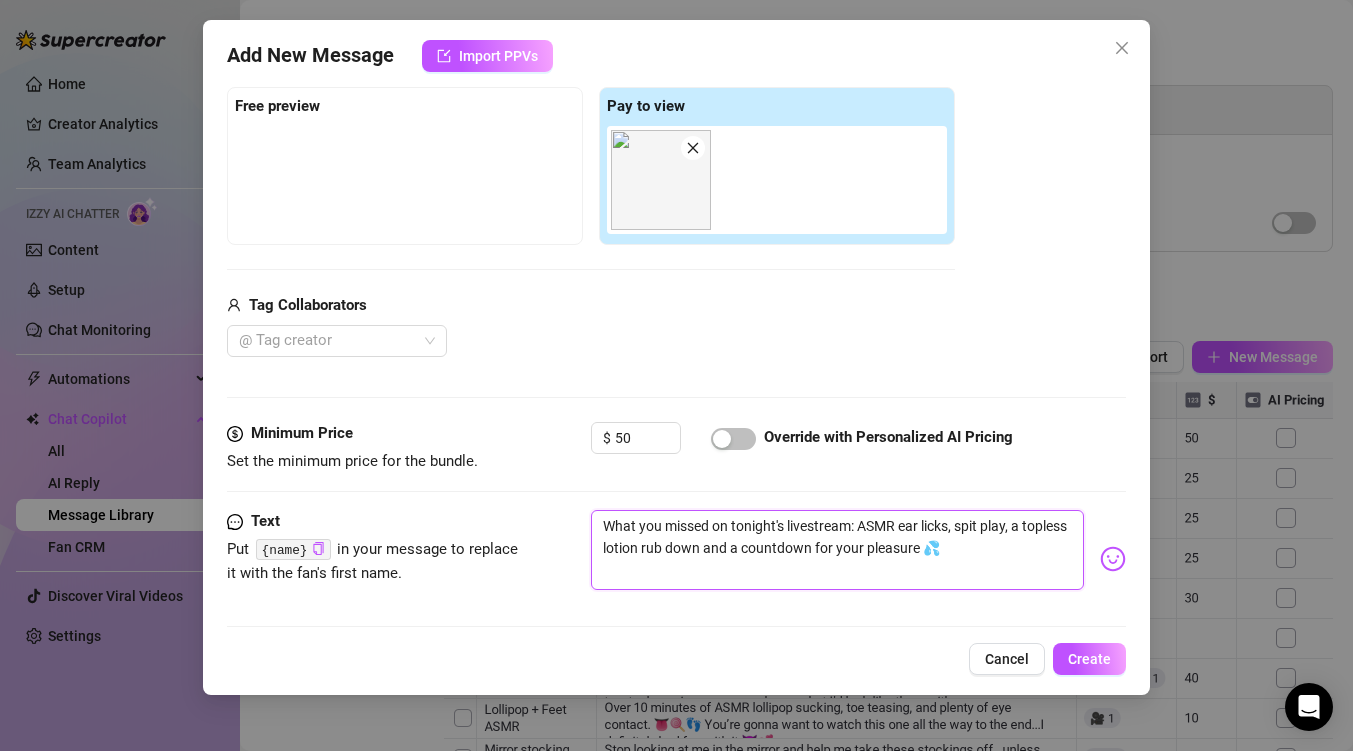 type on "What you missed on tonight's livestream: ASMR ear licks, spit play, a topless lotion rub down and a countdown for your pleasure 💦" 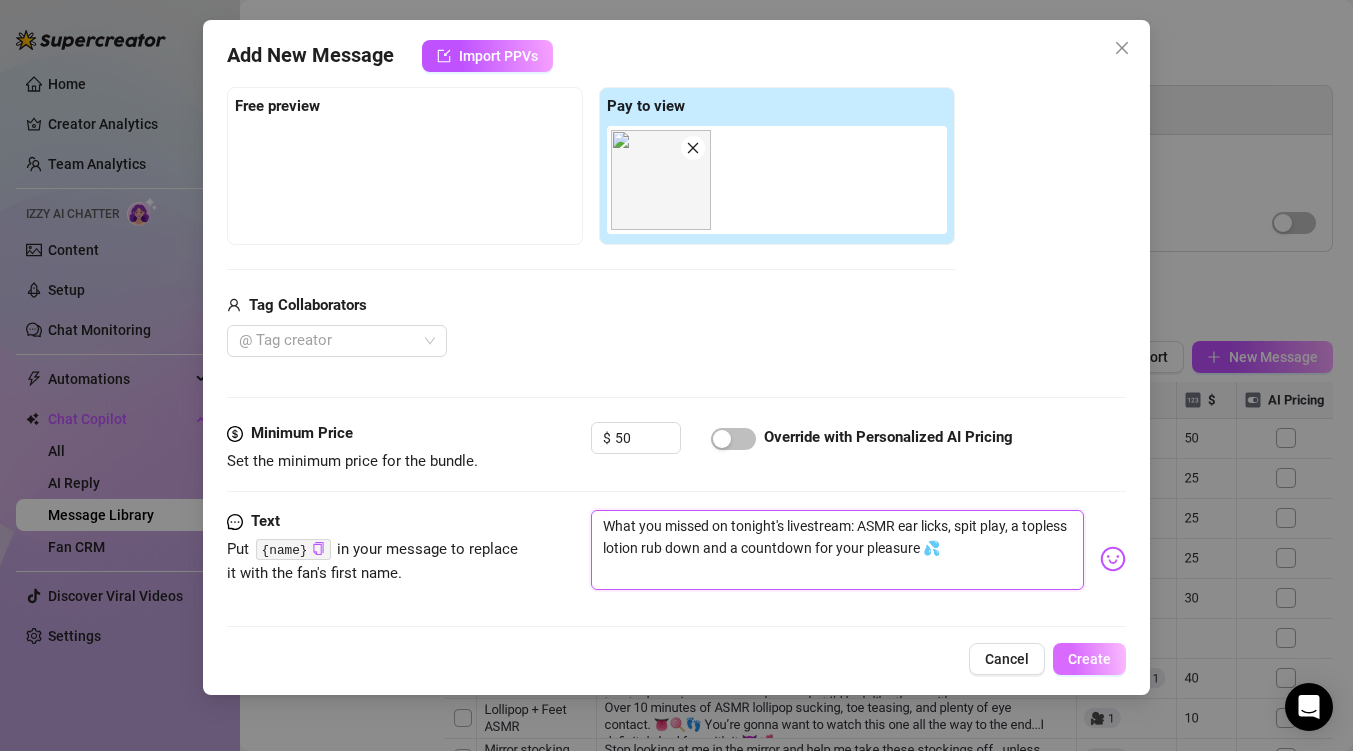 type on "What you missed on tonight's livestream: ASMR ear licks, spit play, a topless lotion rub down and a countdown for your pleasure 💦" 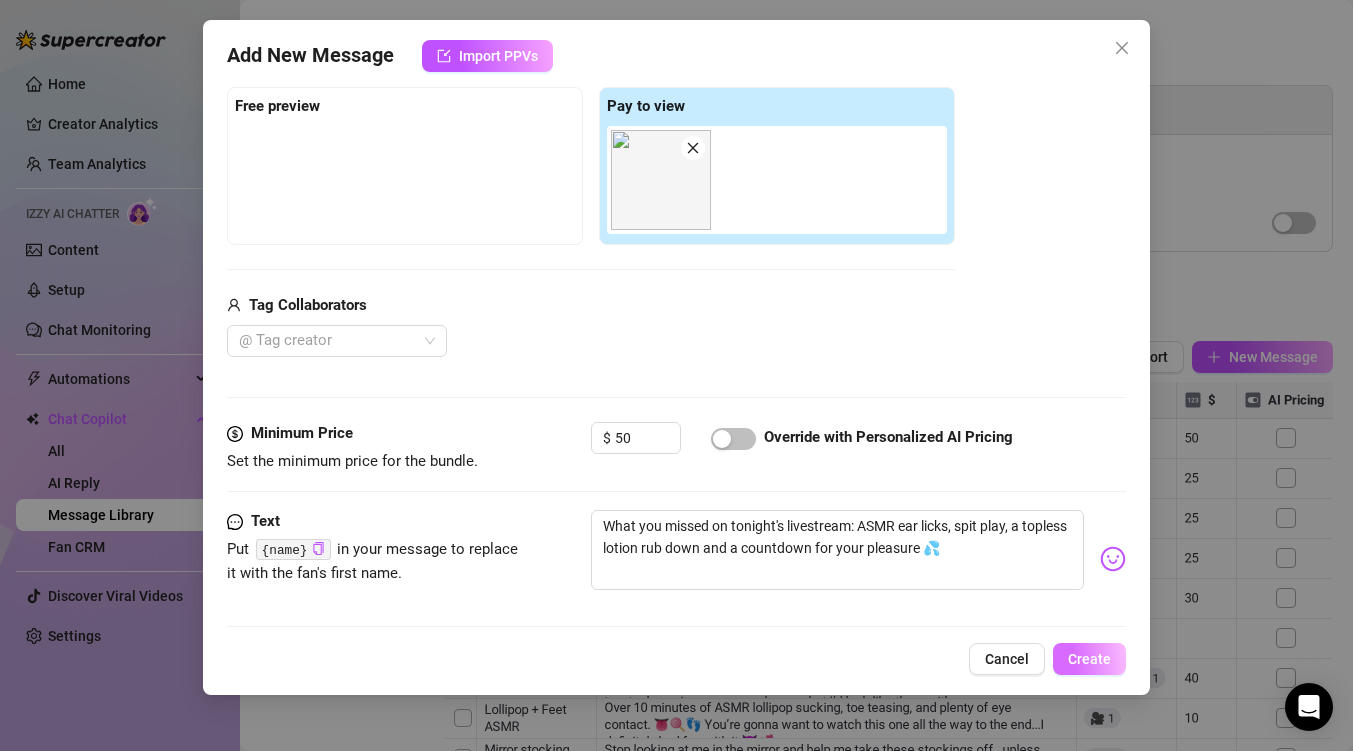 click on "Create" at bounding box center (1089, 659) 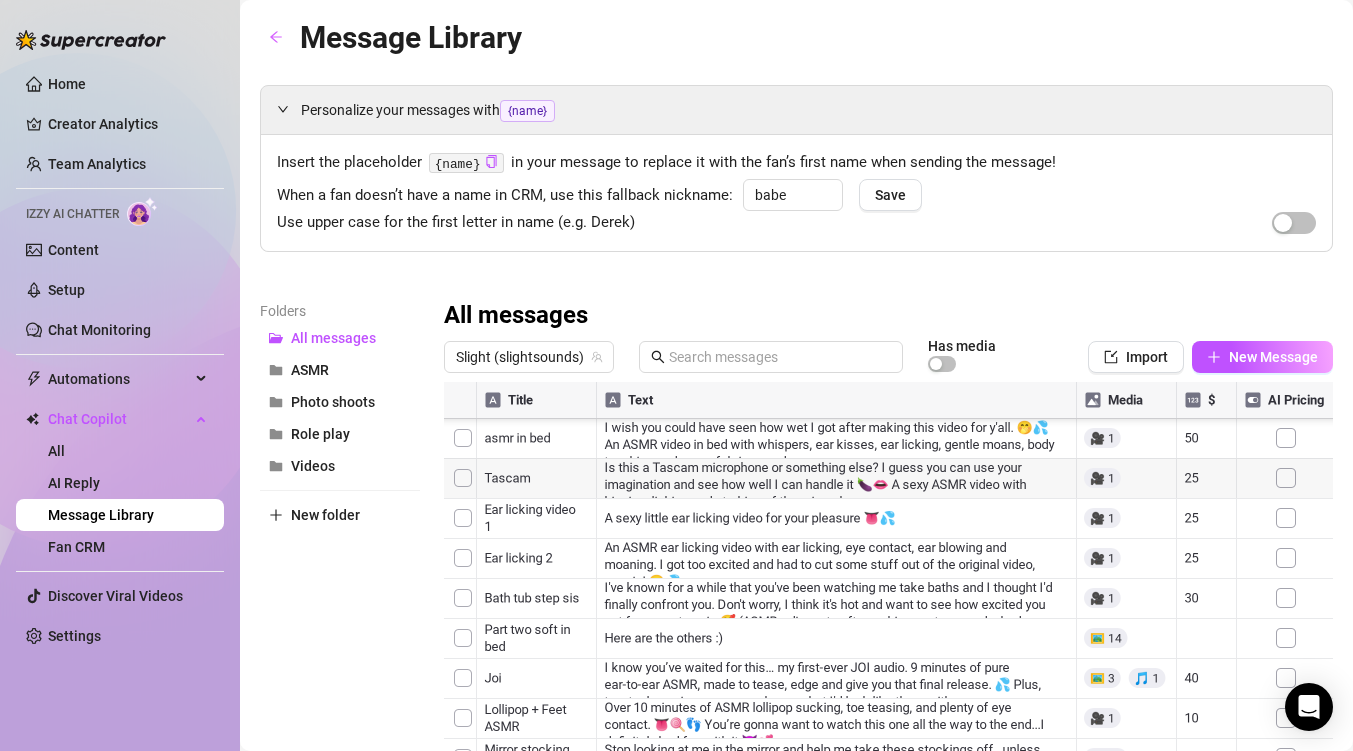 scroll, scrollTop: 360, scrollLeft: 0, axis: vertical 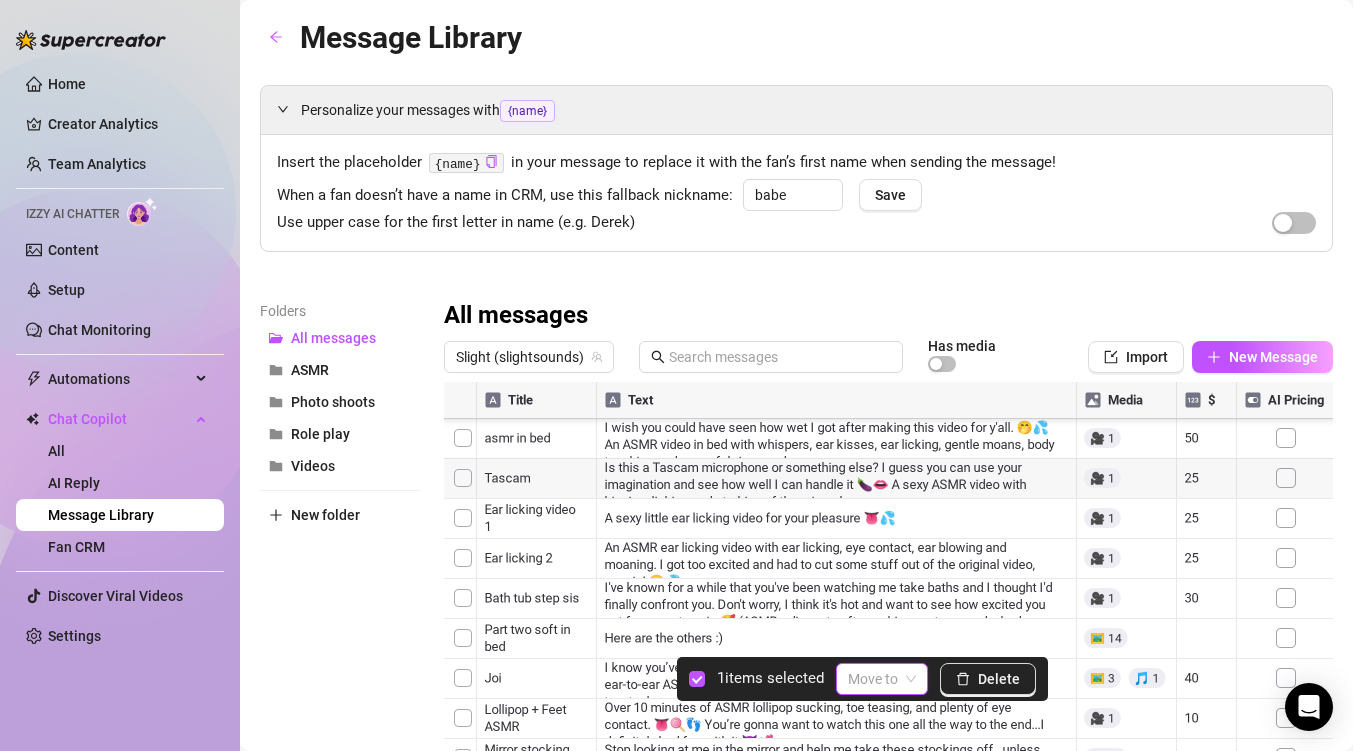 click at bounding box center (873, 679) 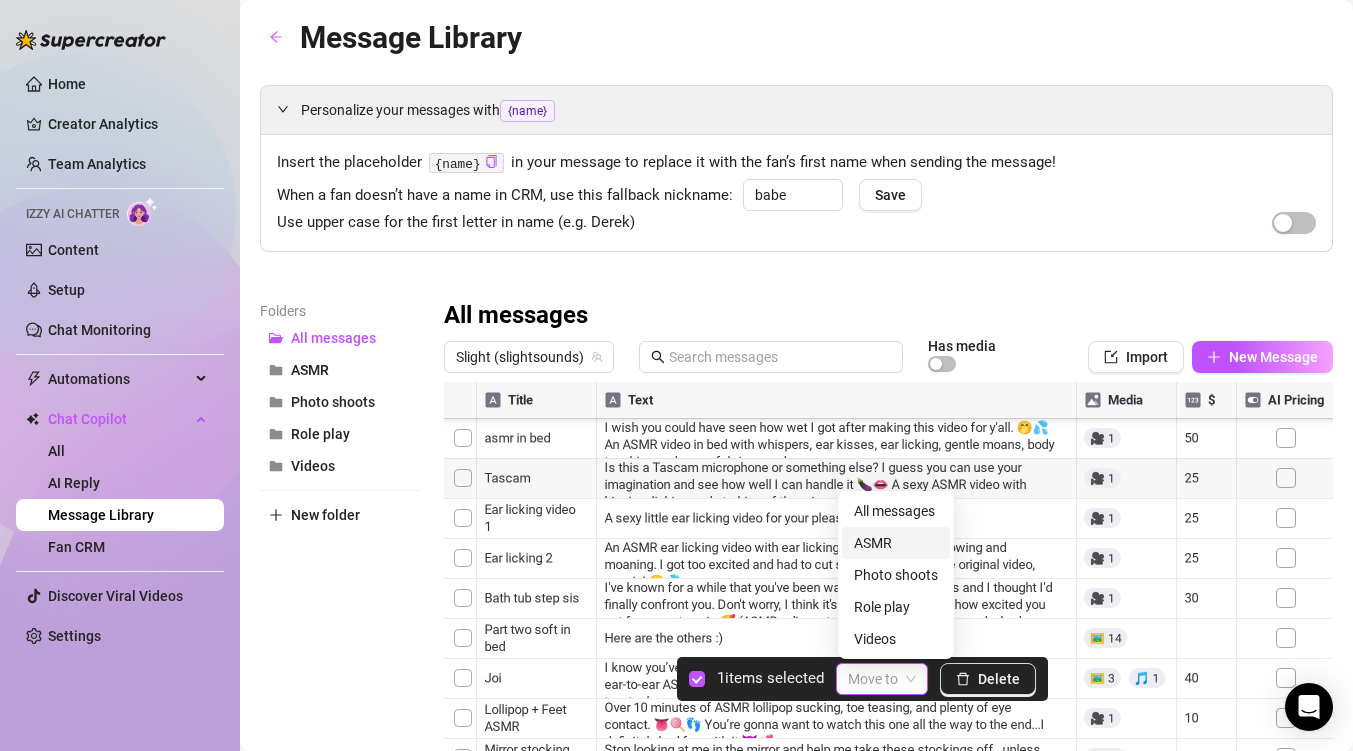 click on "ASMR" at bounding box center (896, 543) 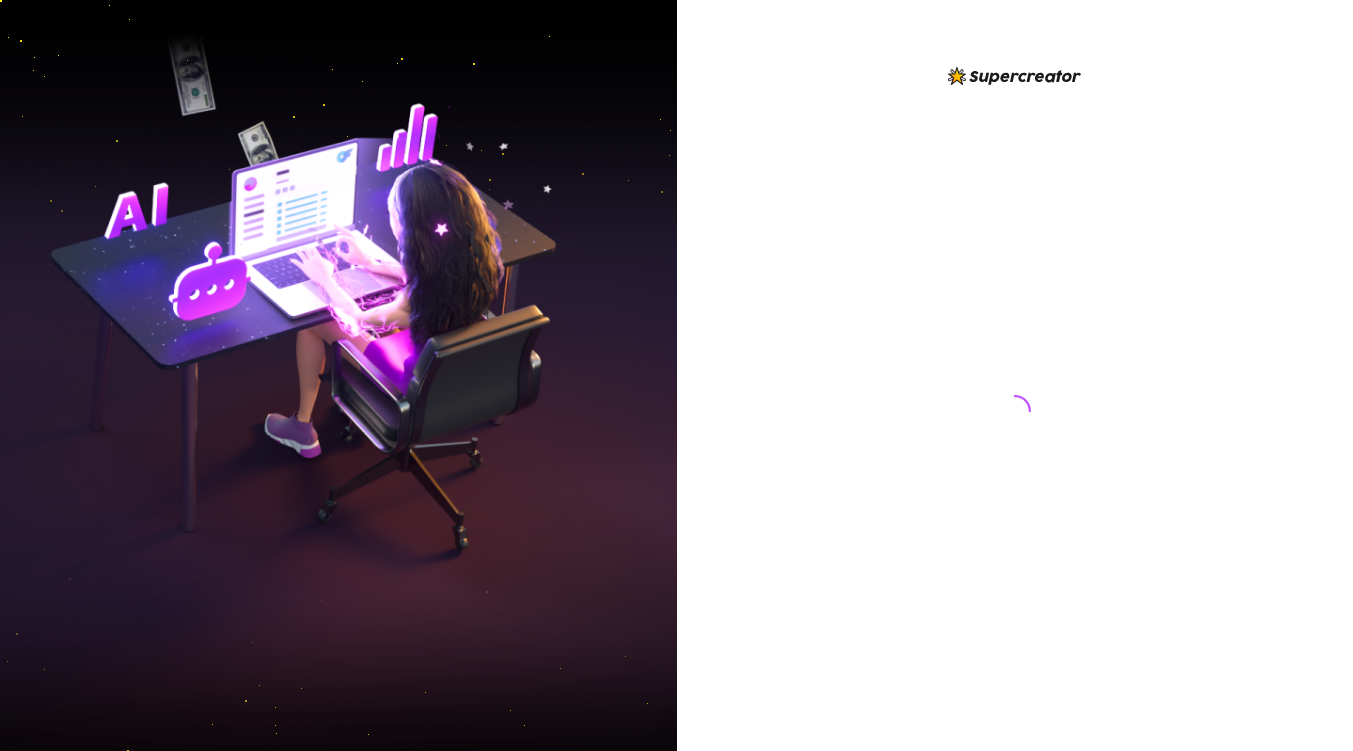 scroll, scrollTop: 0, scrollLeft: 0, axis: both 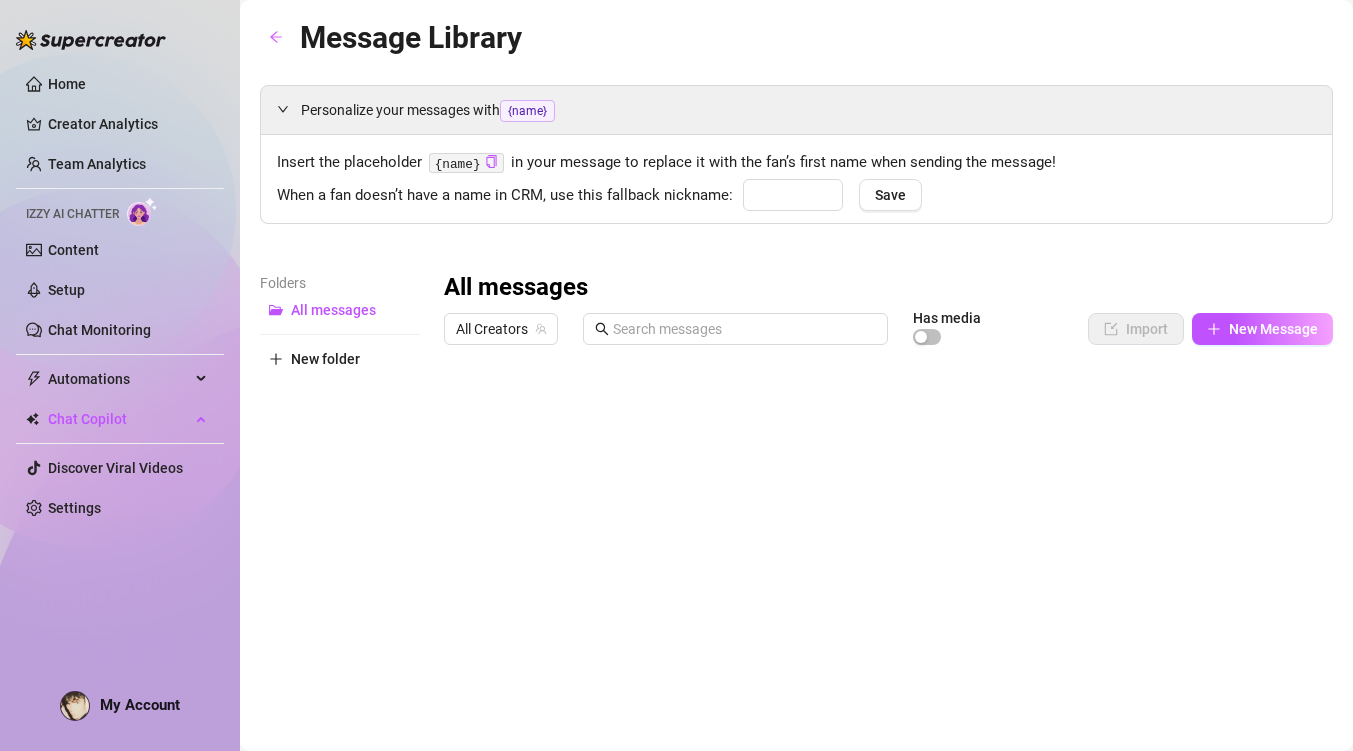 type on "babe" 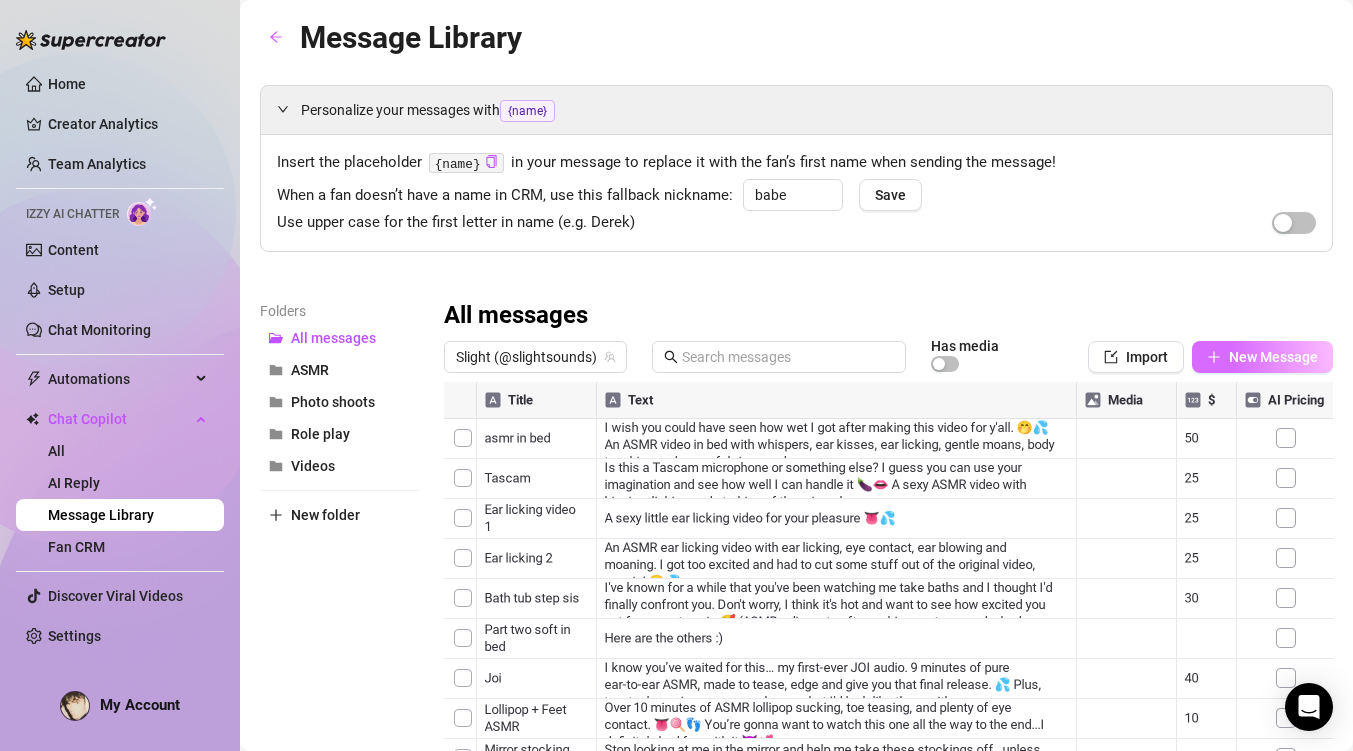 click on "New Message" at bounding box center (1273, 357) 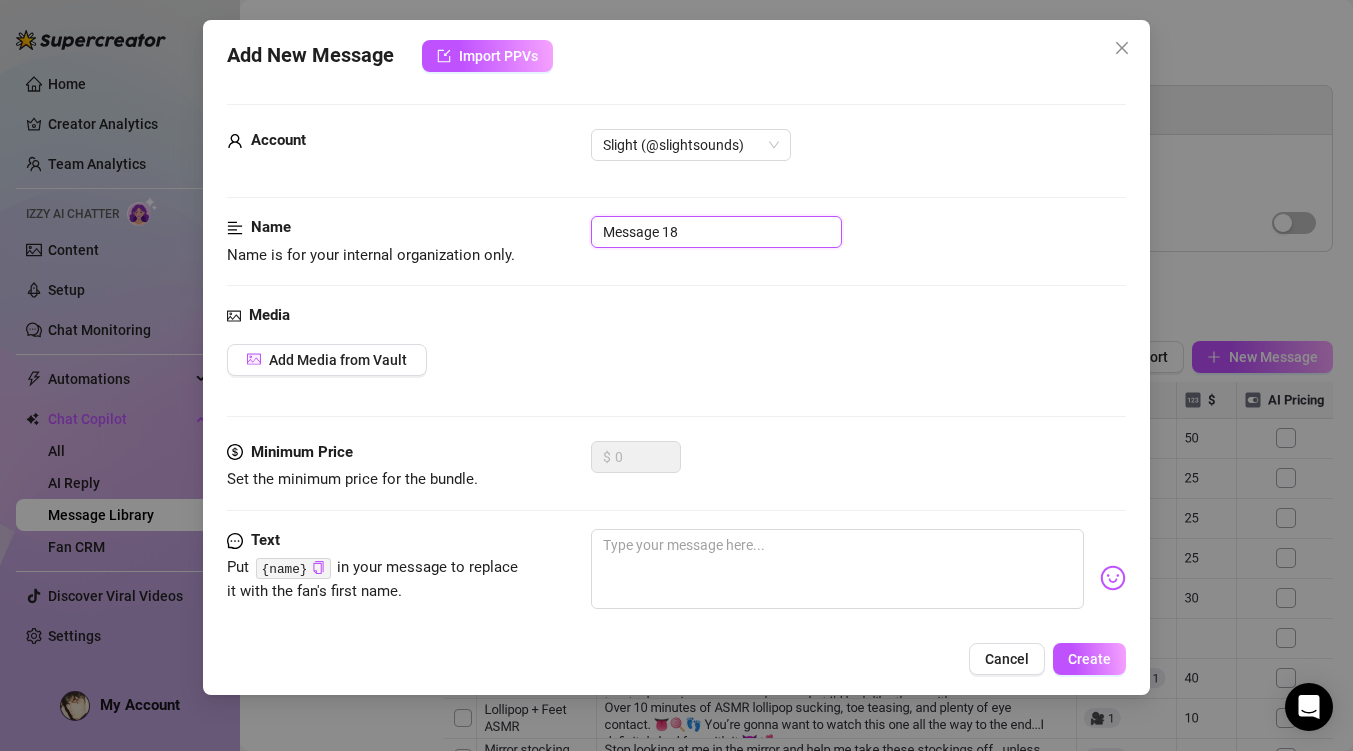 click on "Message 18" at bounding box center [716, 232] 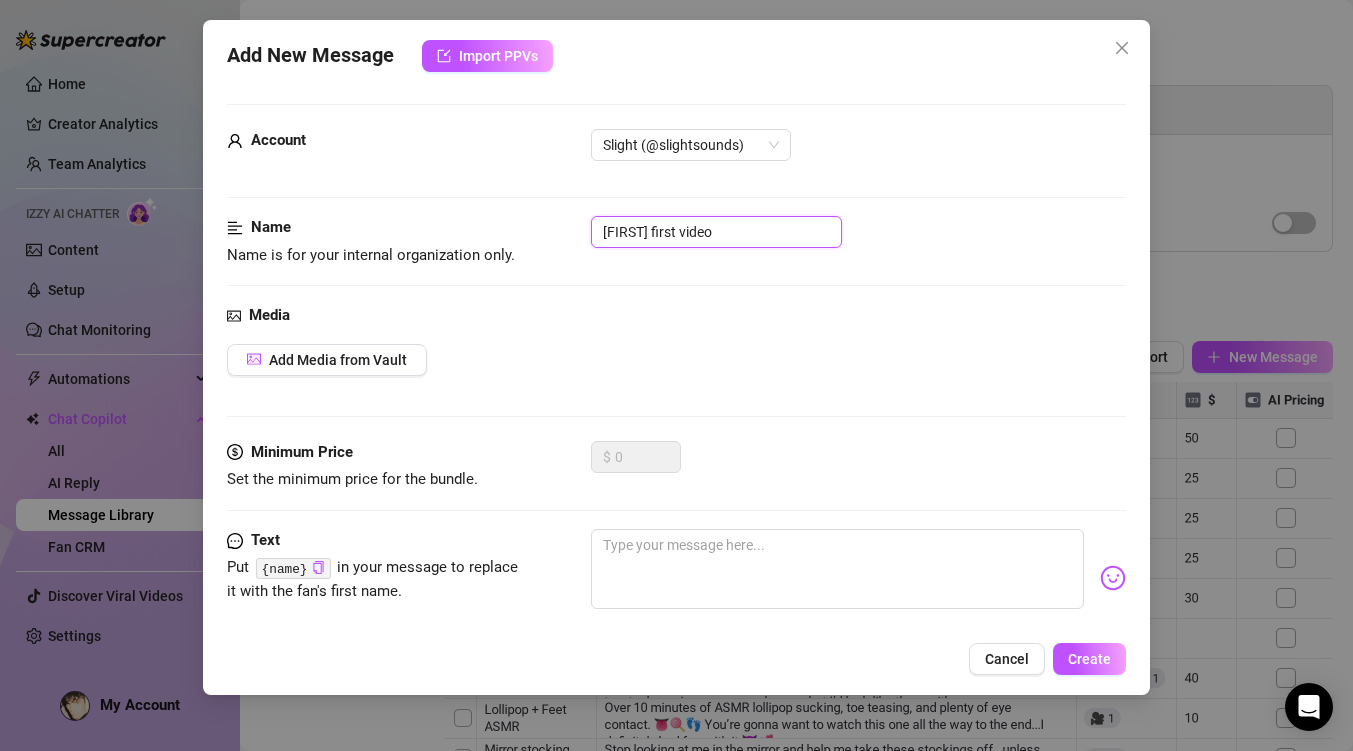 type on "[FIRST] first video" 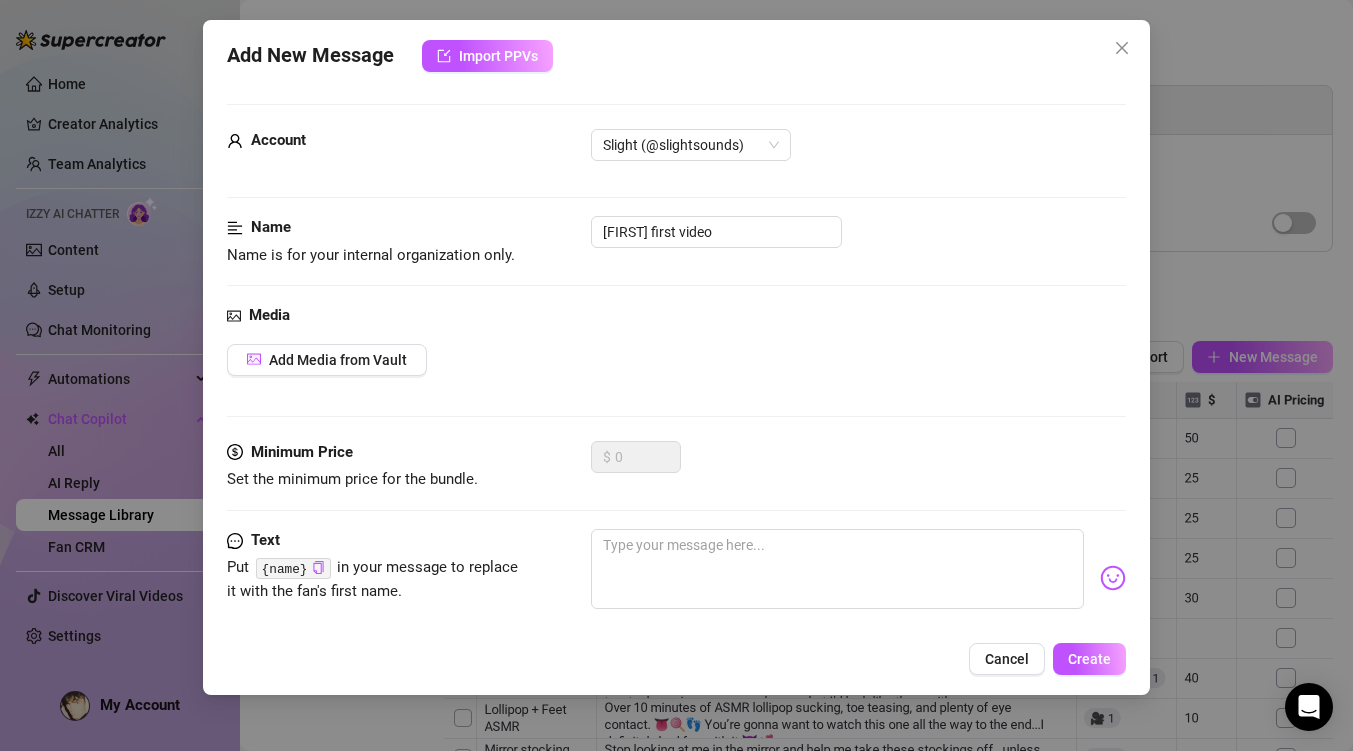 click on "Media Add Media from Vault" at bounding box center [676, 372] 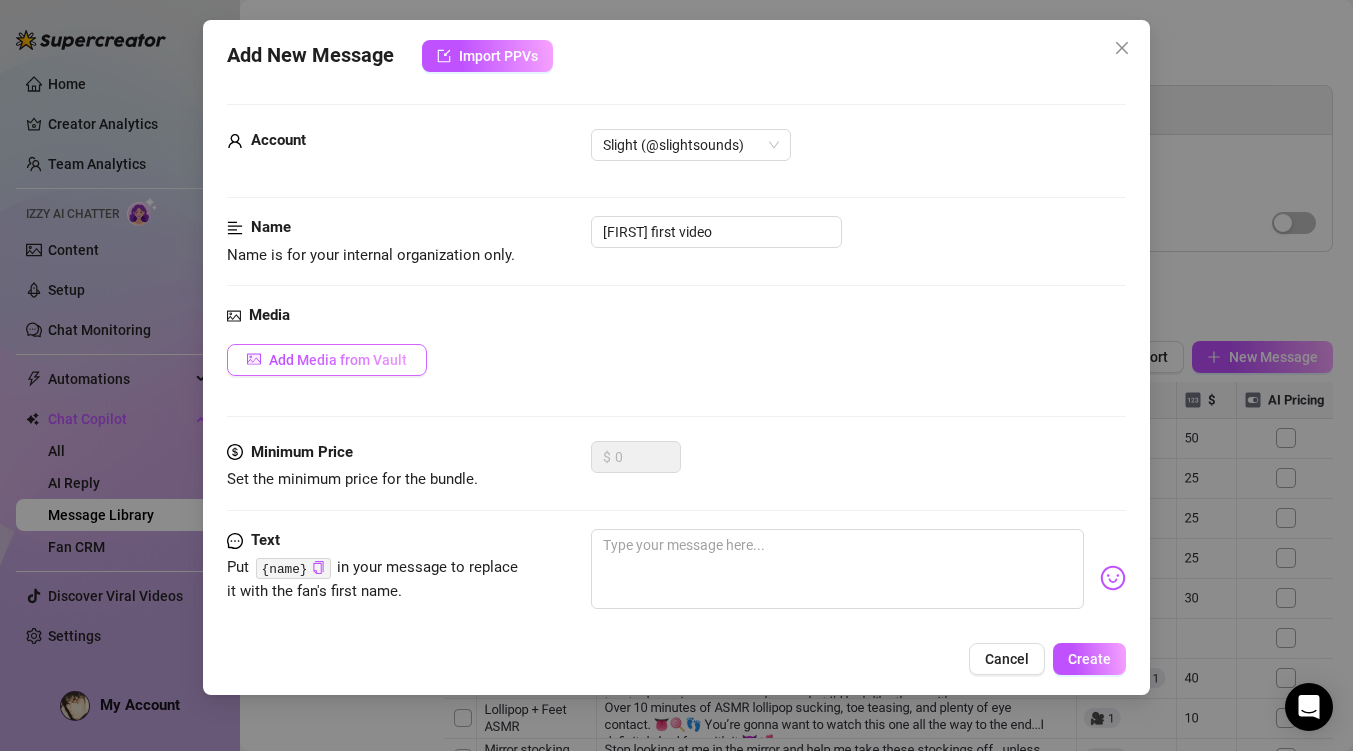 click on "Add Media from Vault" at bounding box center (338, 360) 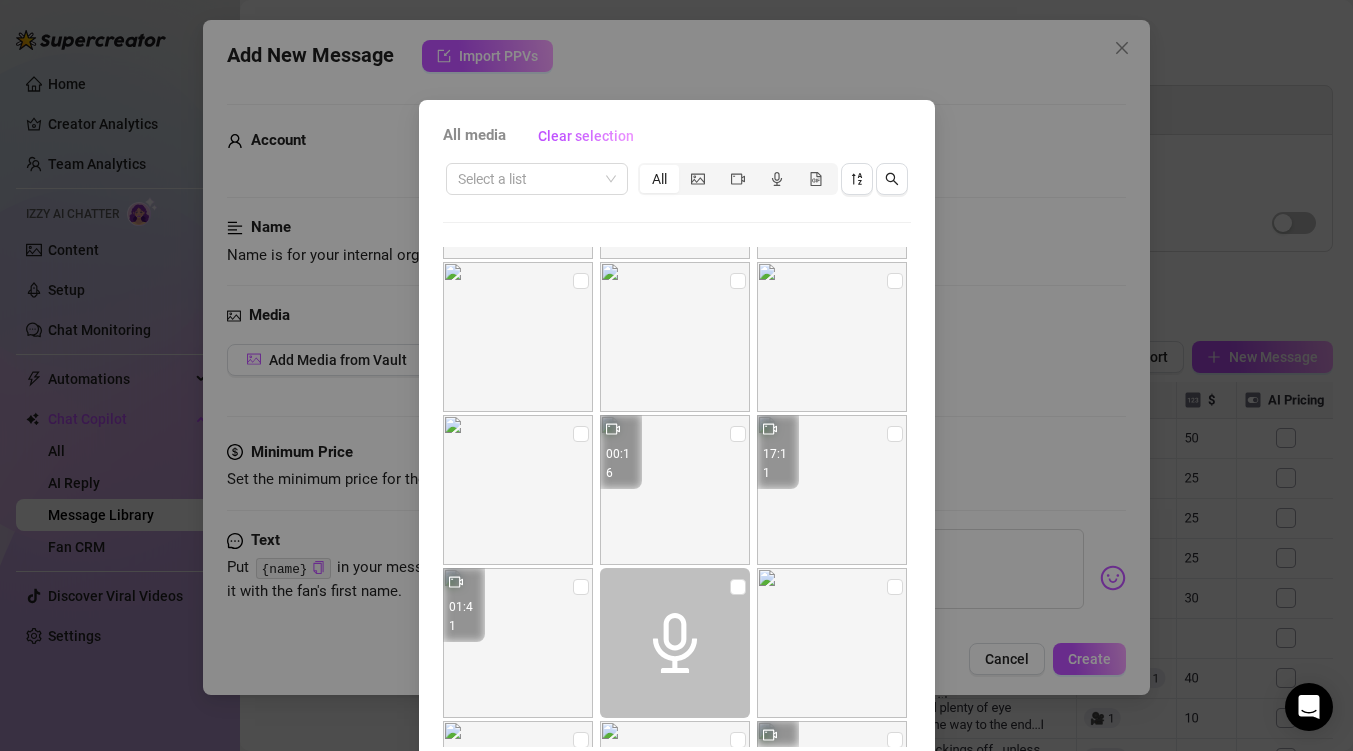 scroll, scrollTop: 309, scrollLeft: 0, axis: vertical 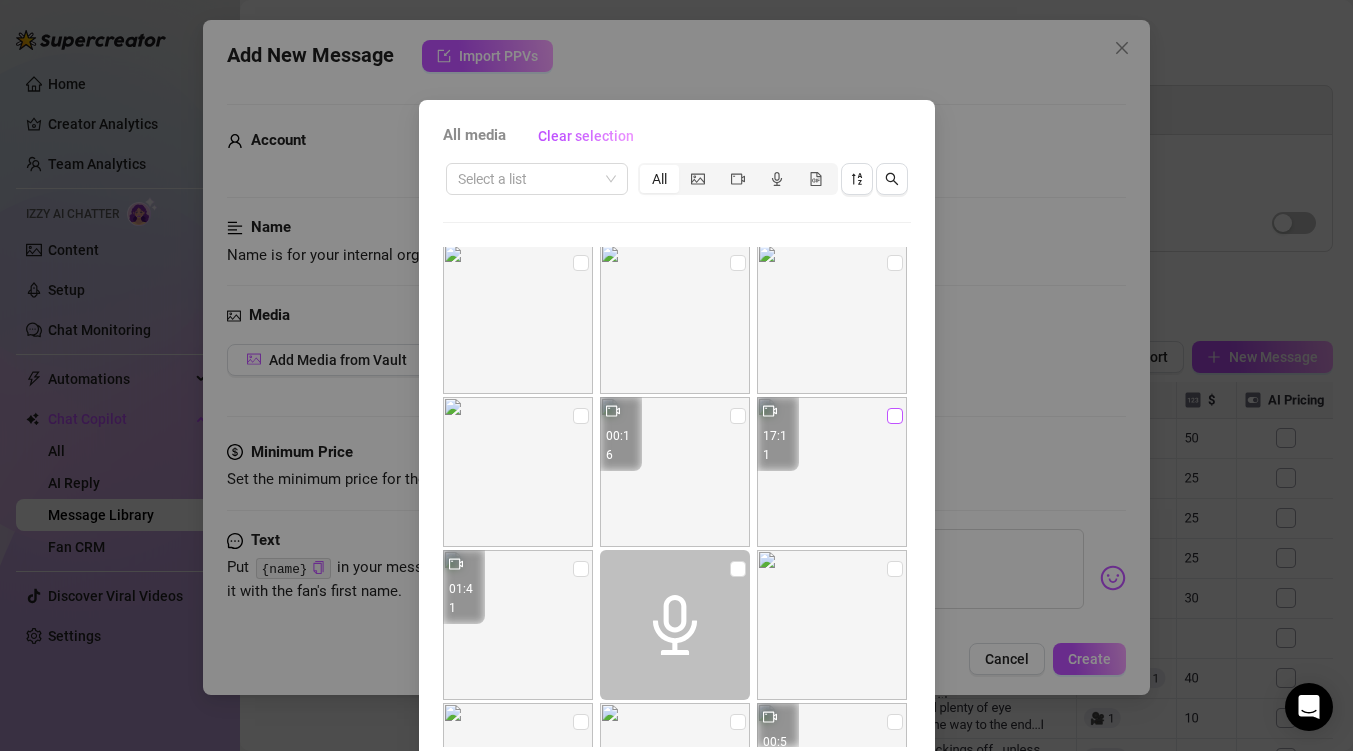 click at bounding box center (895, 416) 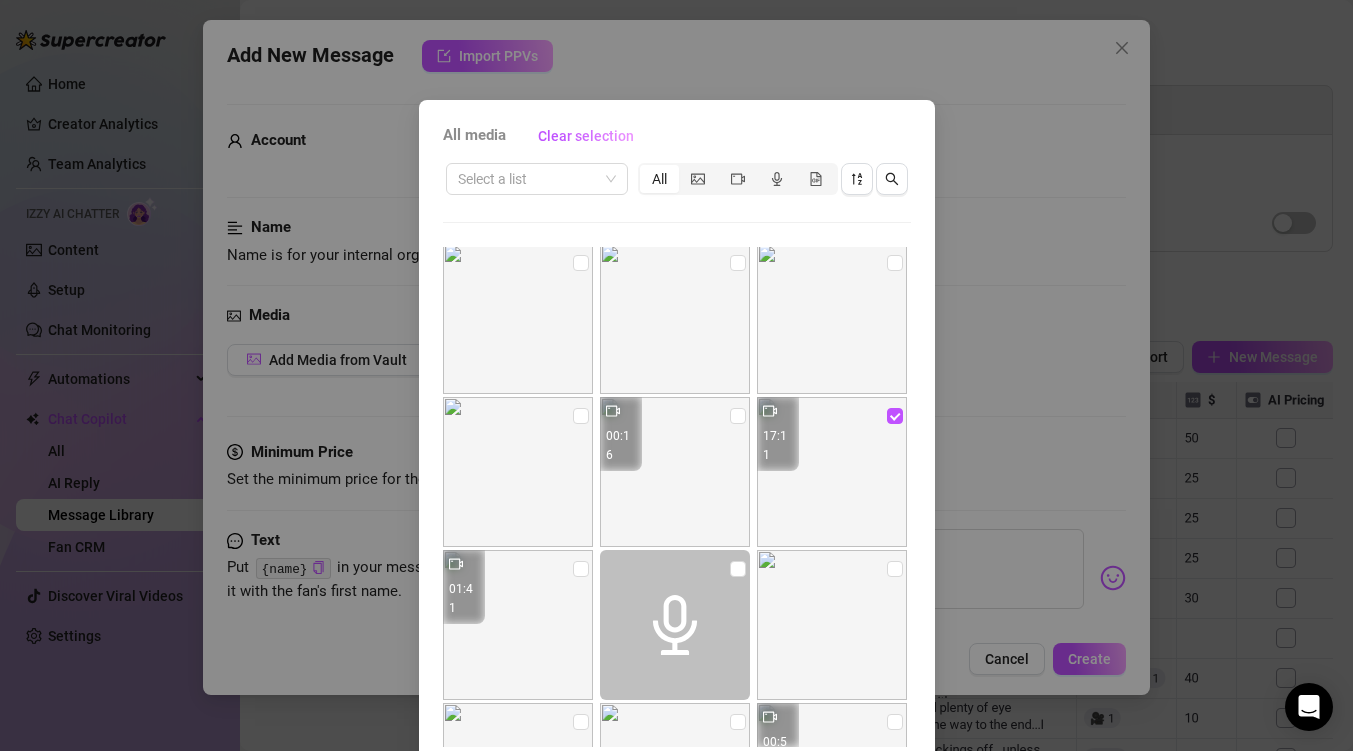 scroll, scrollTop: 84, scrollLeft: 0, axis: vertical 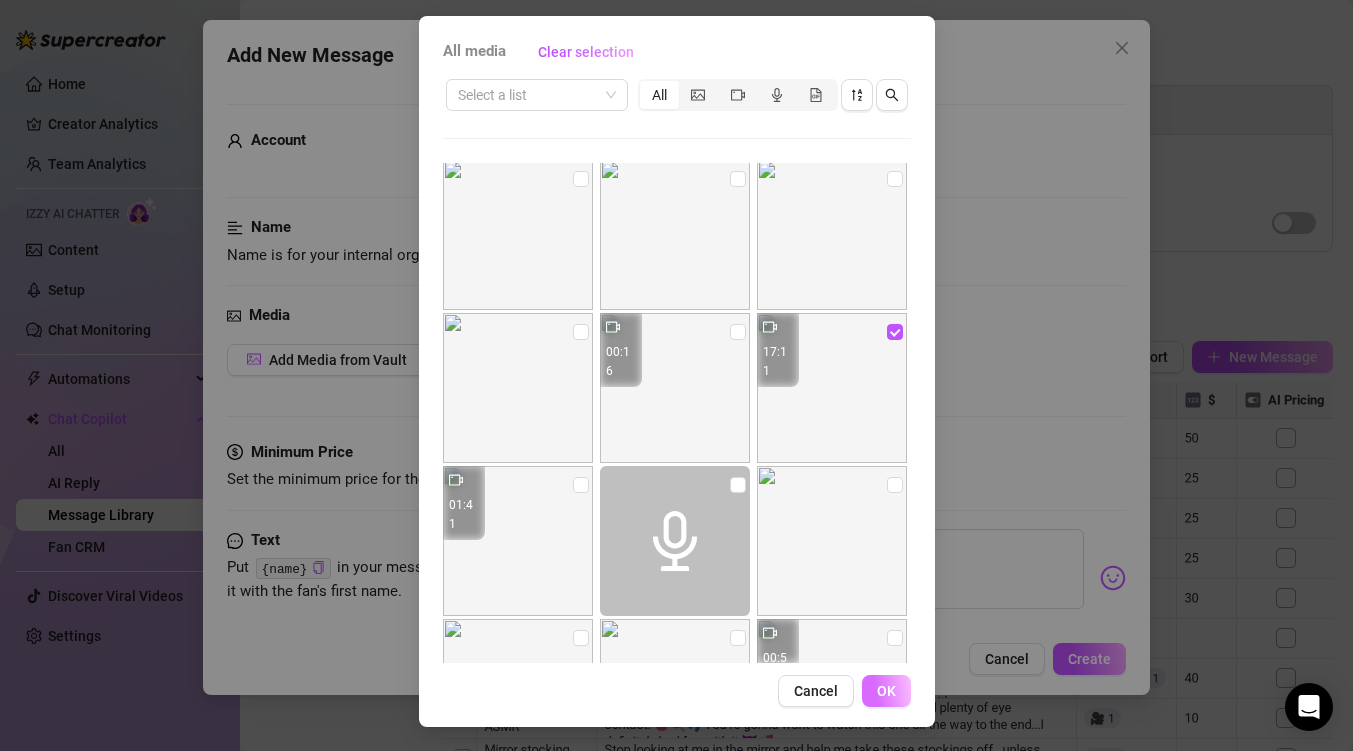 click on "OK" at bounding box center [886, 691] 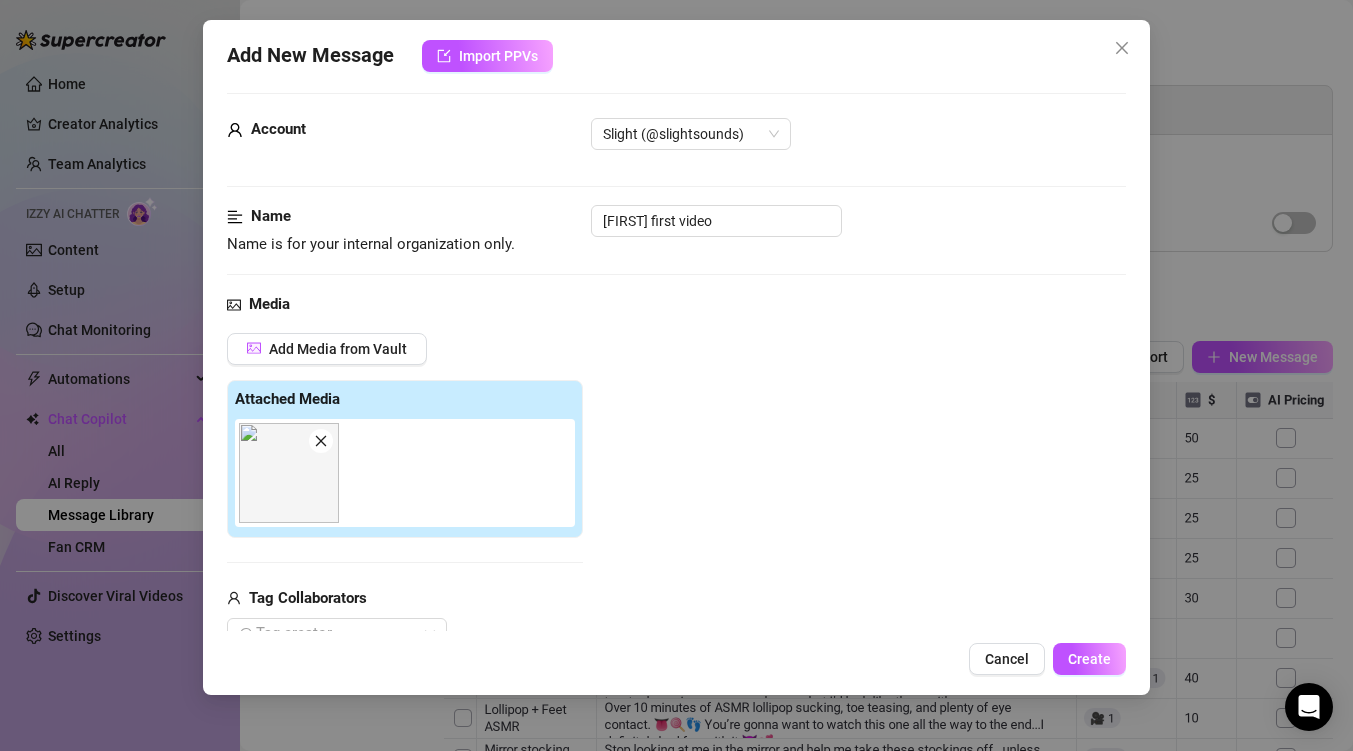 click on "Add New Message Import PPVs Account Slight (@slightsounds) Name Name is for your internal organization only. Joi first video Media Add Media from Vault Attached Media Tag Collaborators   @ Tag creator Minimum Price Set the minimum price for the bundle. $ 0 Text Put   {name}   in your message to replace it with the fan's first name. Folder All messages Cancel Create" at bounding box center [676, 375] 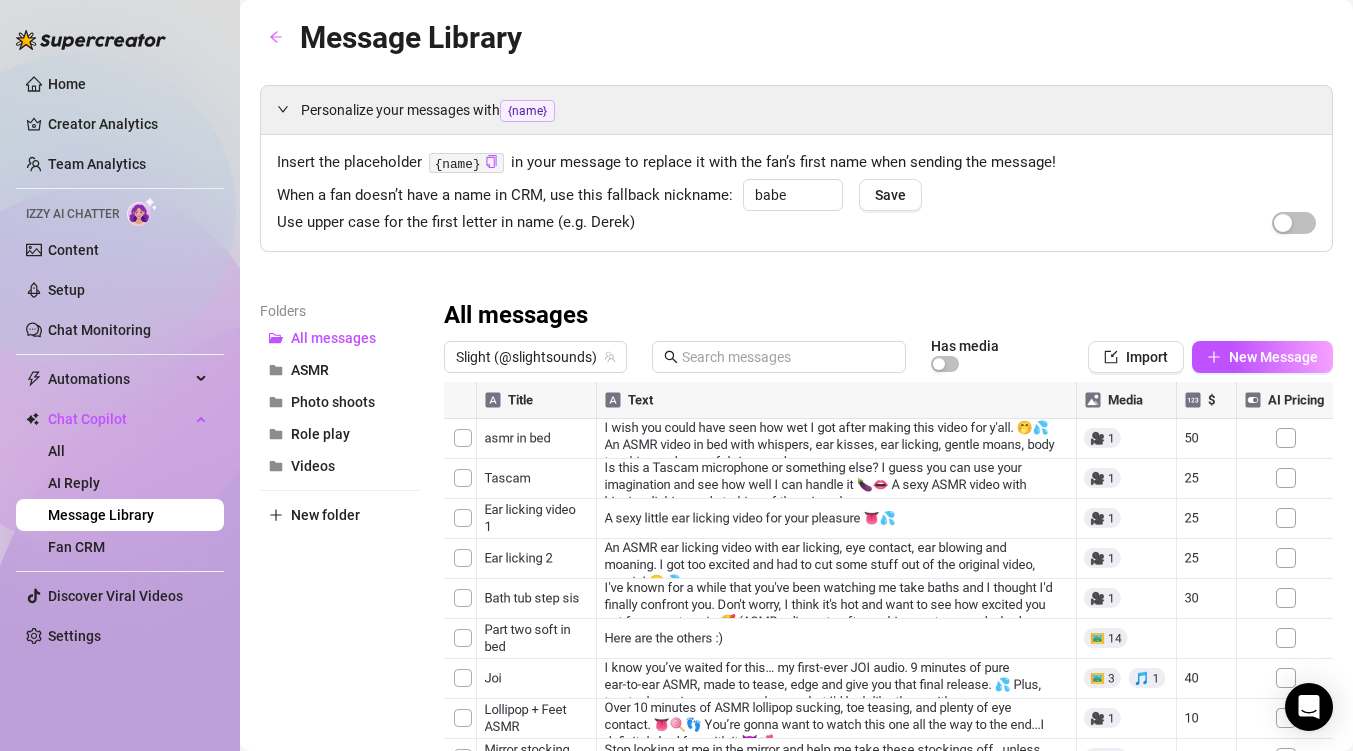 scroll, scrollTop: 137, scrollLeft: 0, axis: vertical 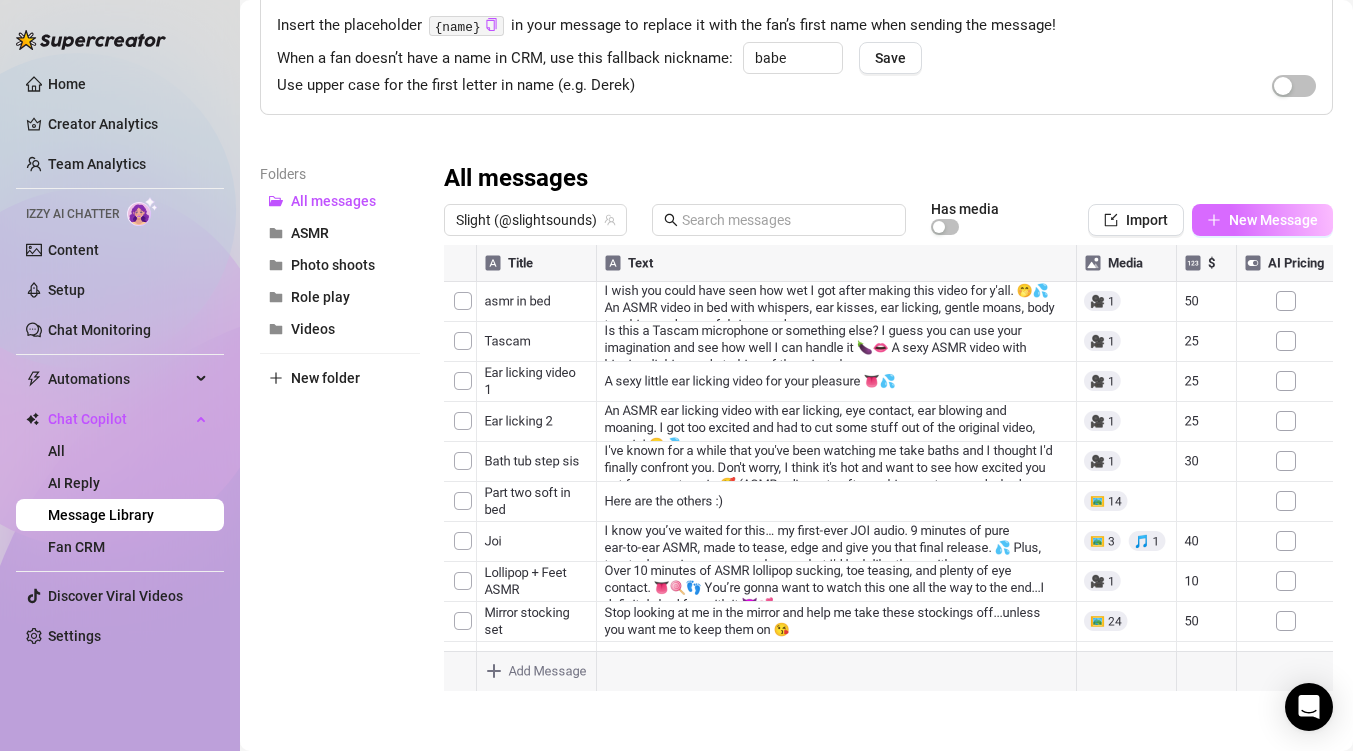 click on "New Message" at bounding box center [1273, 220] 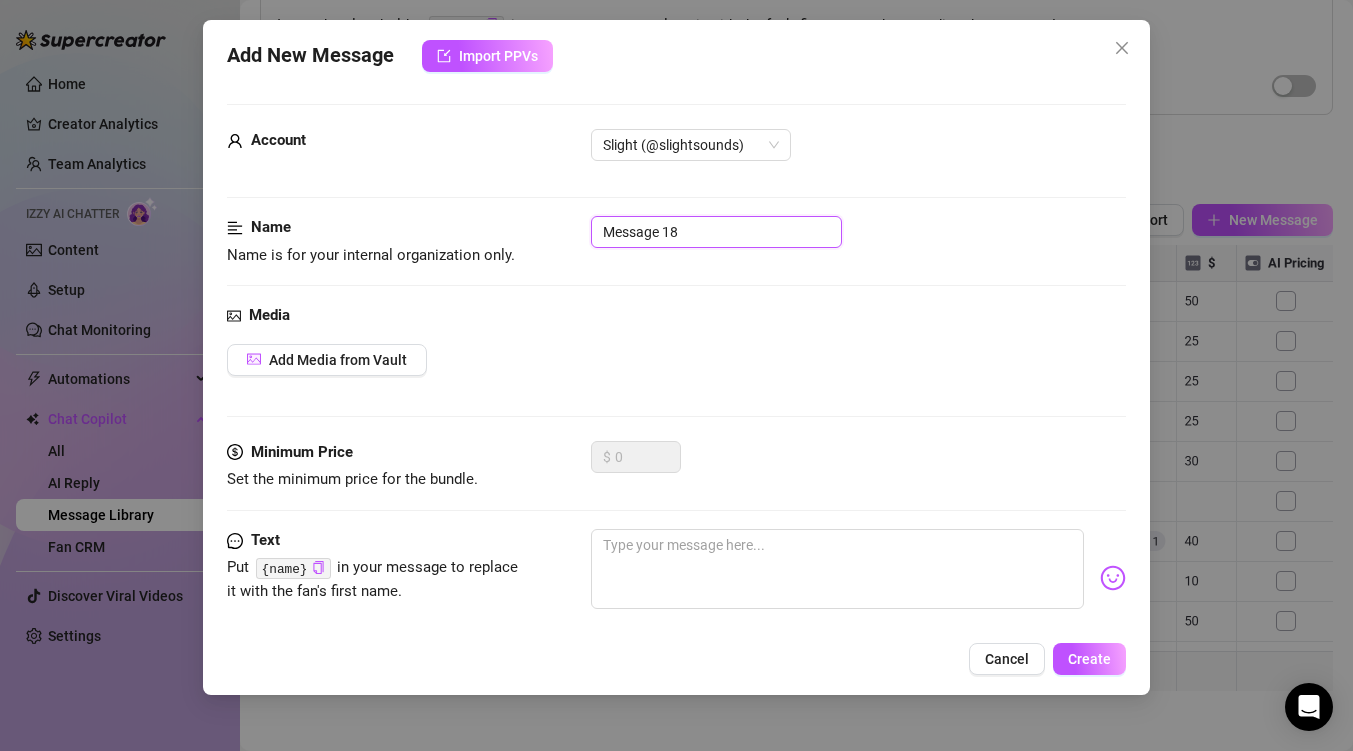 click on "Message 18" at bounding box center (716, 232) 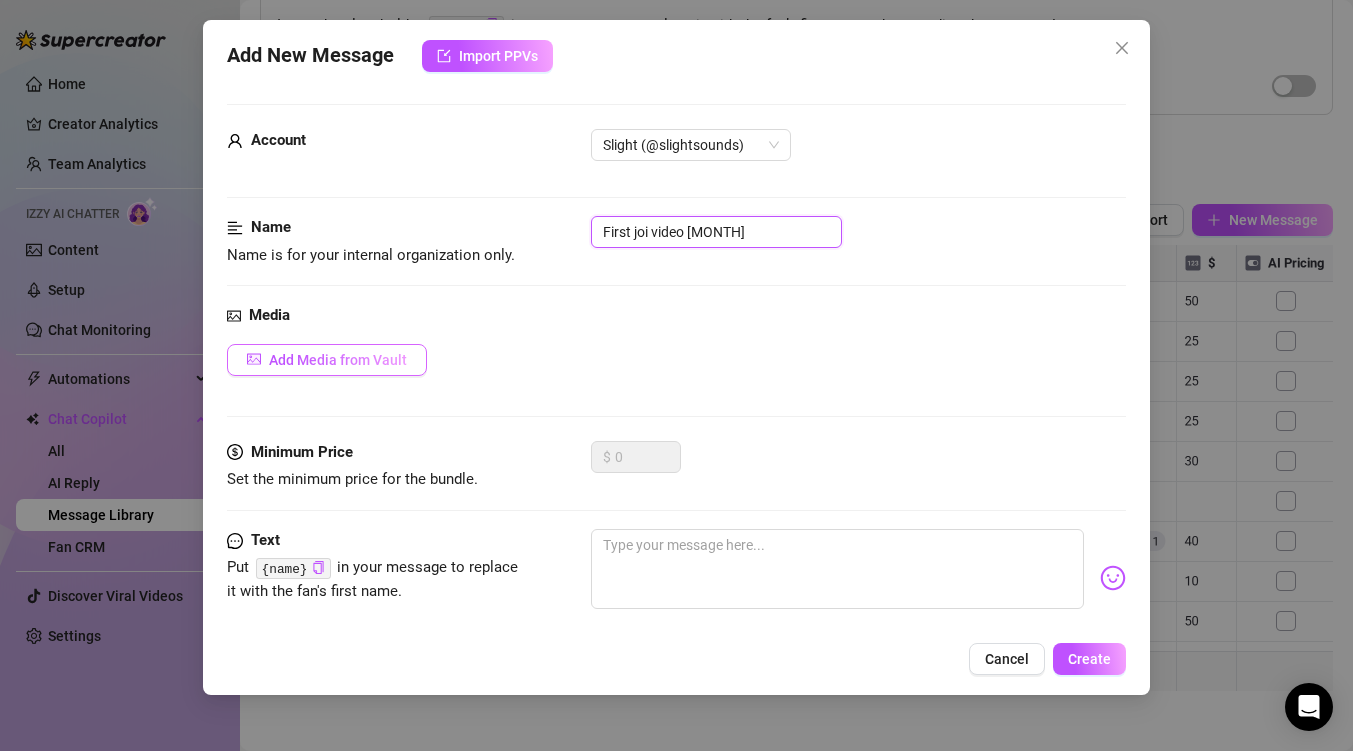 type on "First joi video [MONTH]" 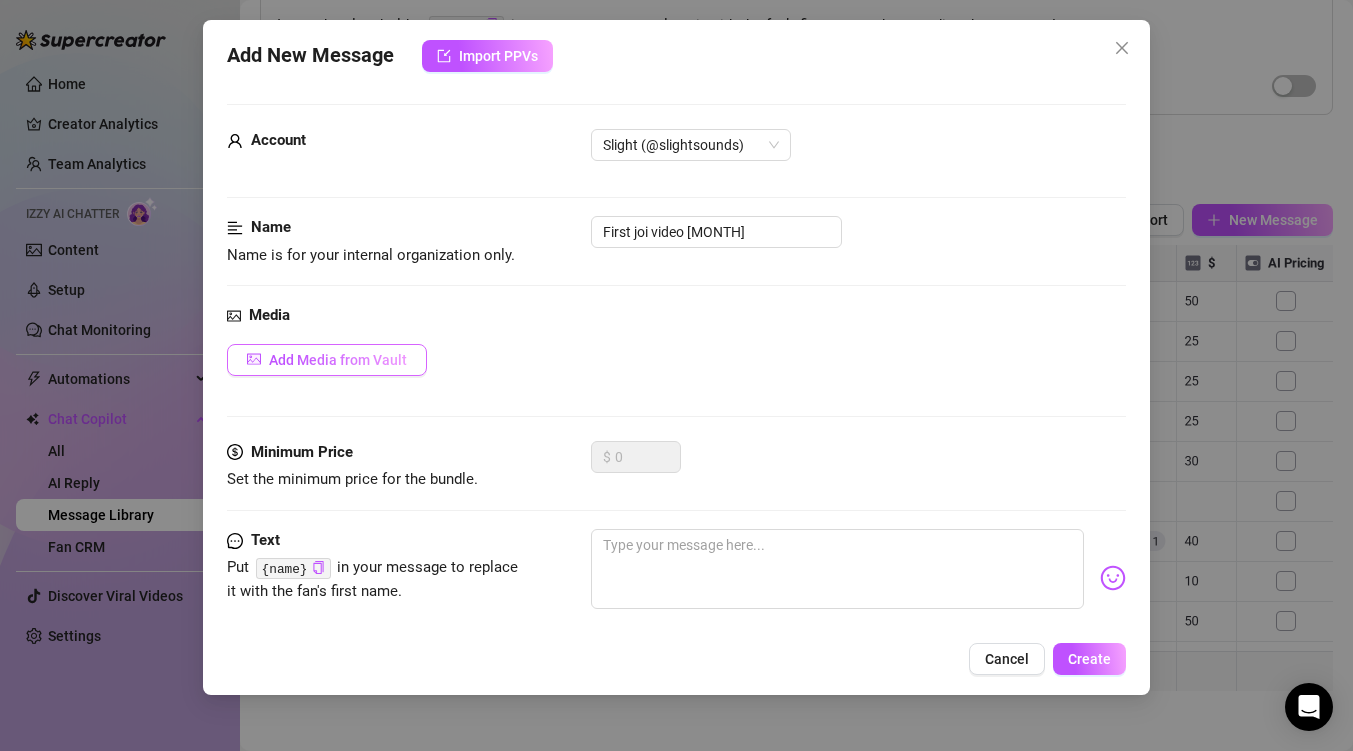click on "Add Media from Vault" at bounding box center [338, 360] 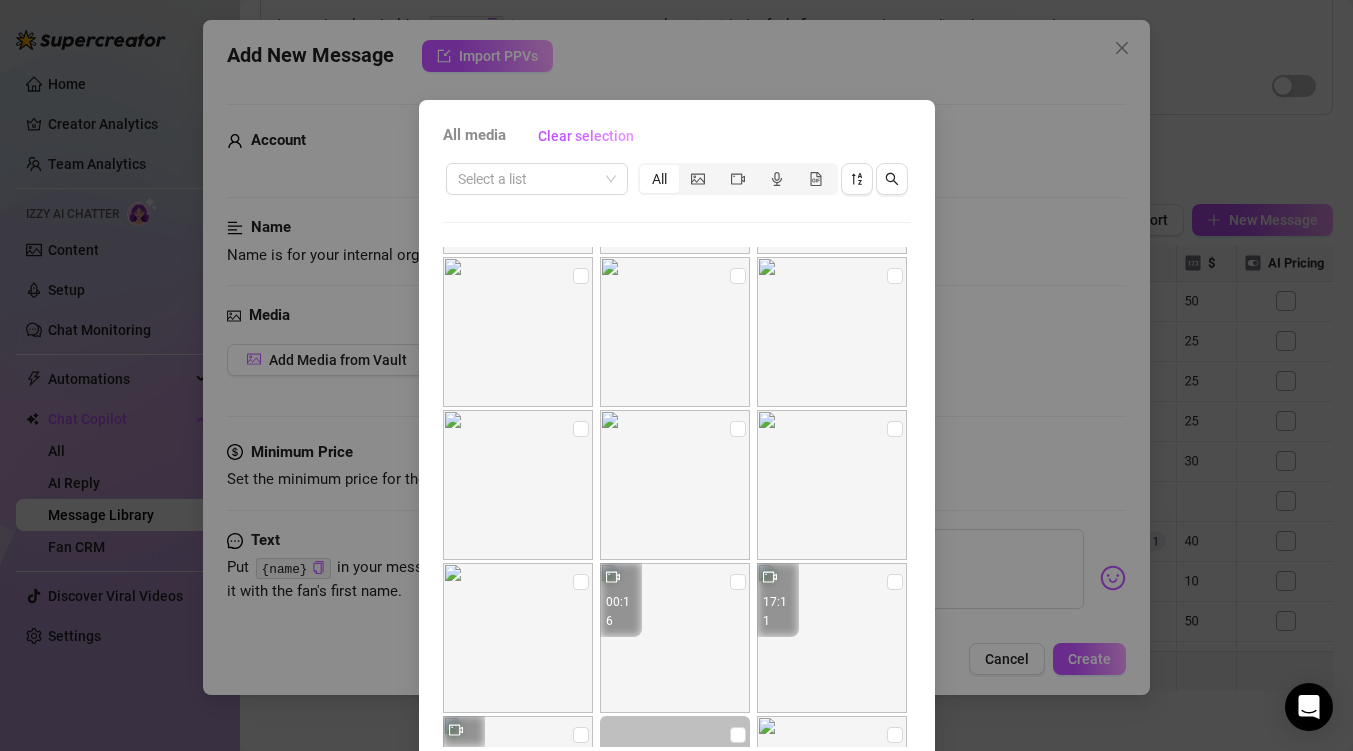 scroll, scrollTop: 146, scrollLeft: 0, axis: vertical 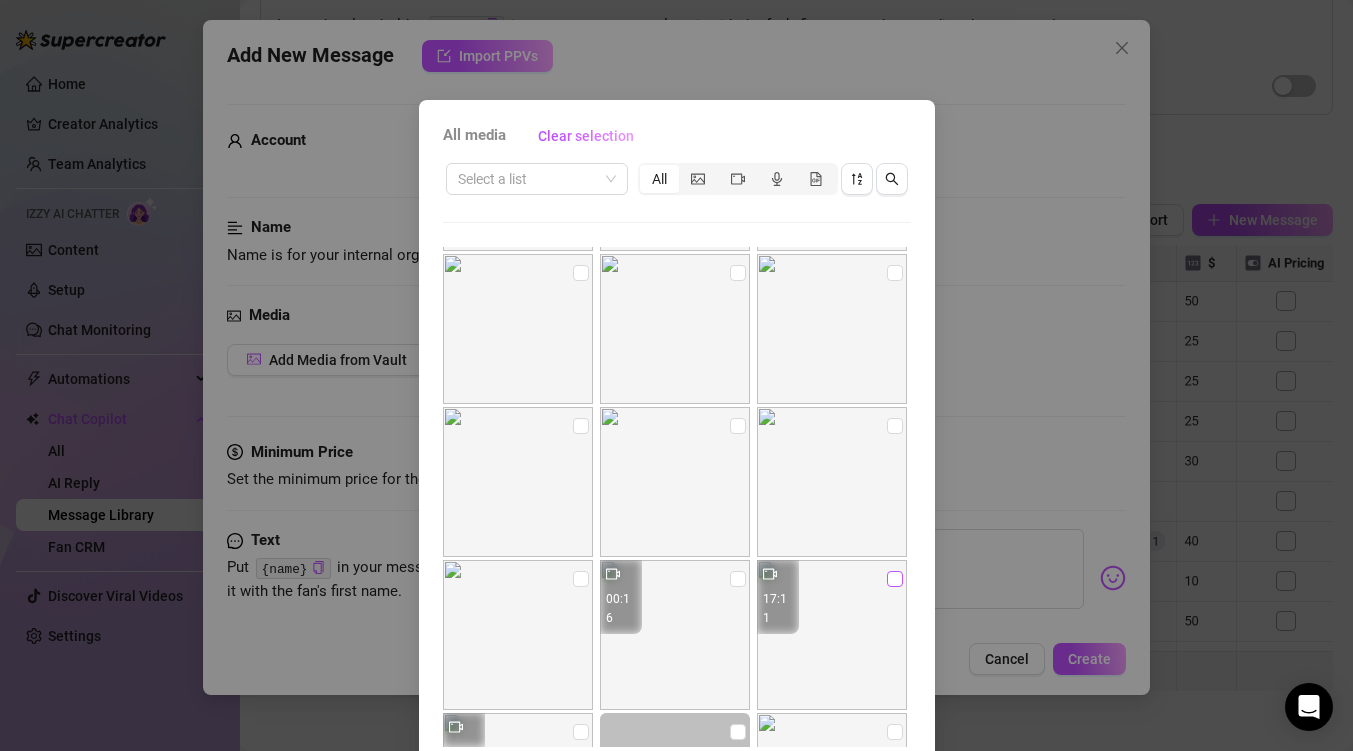 click at bounding box center [895, 579] 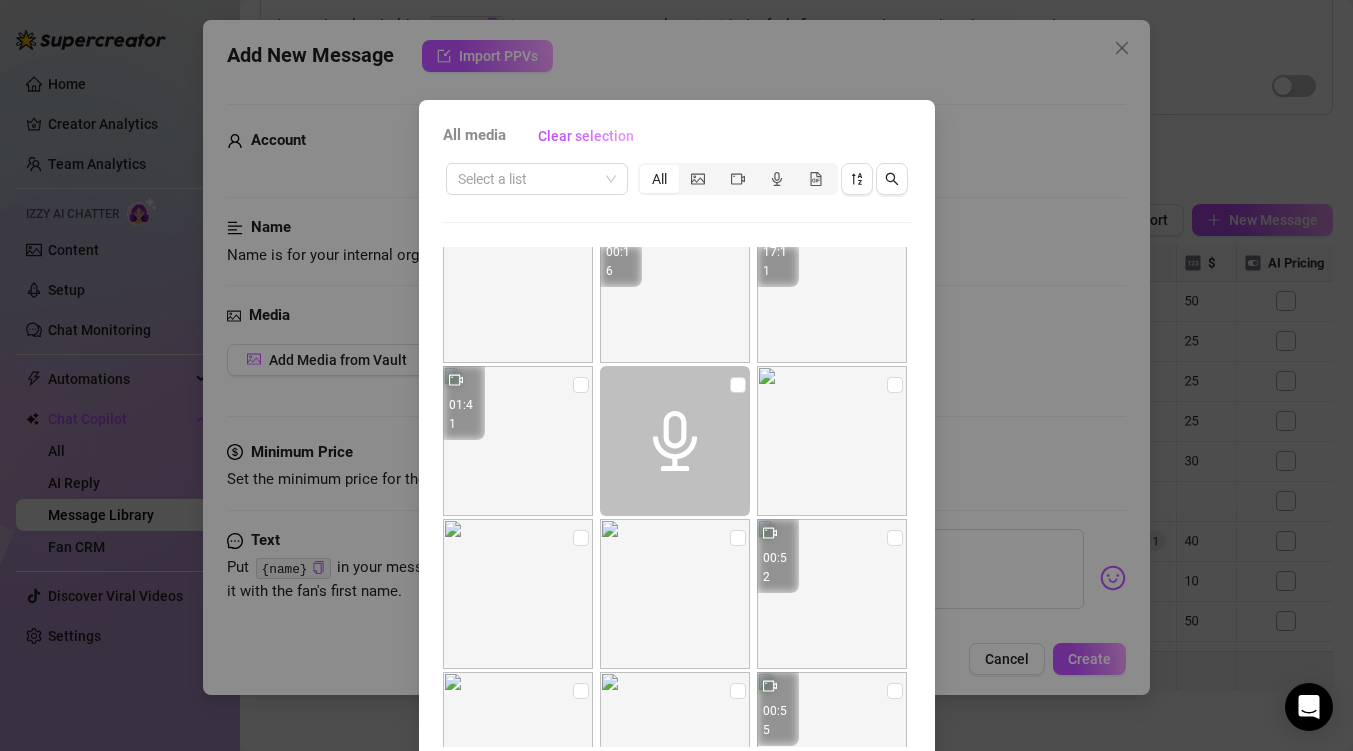 scroll, scrollTop: 495, scrollLeft: 0, axis: vertical 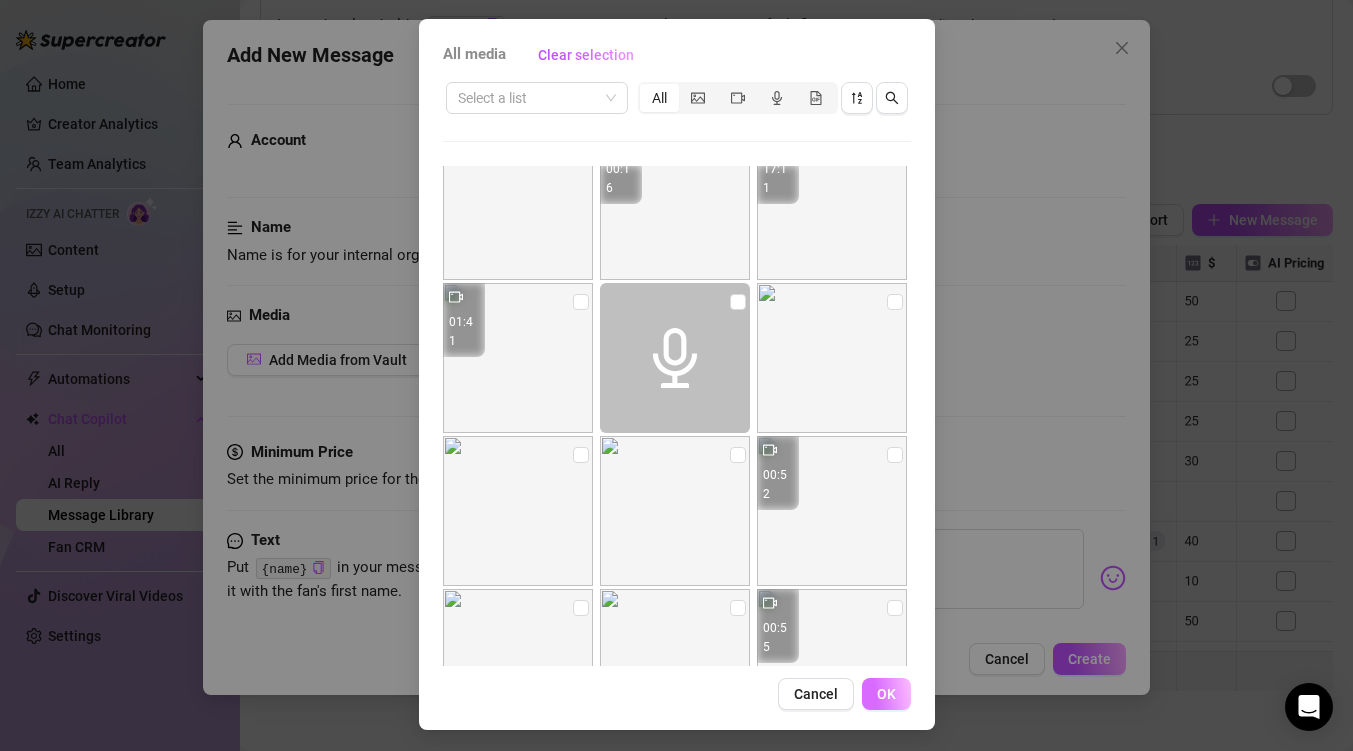 click on "OK" at bounding box center (886, 694) 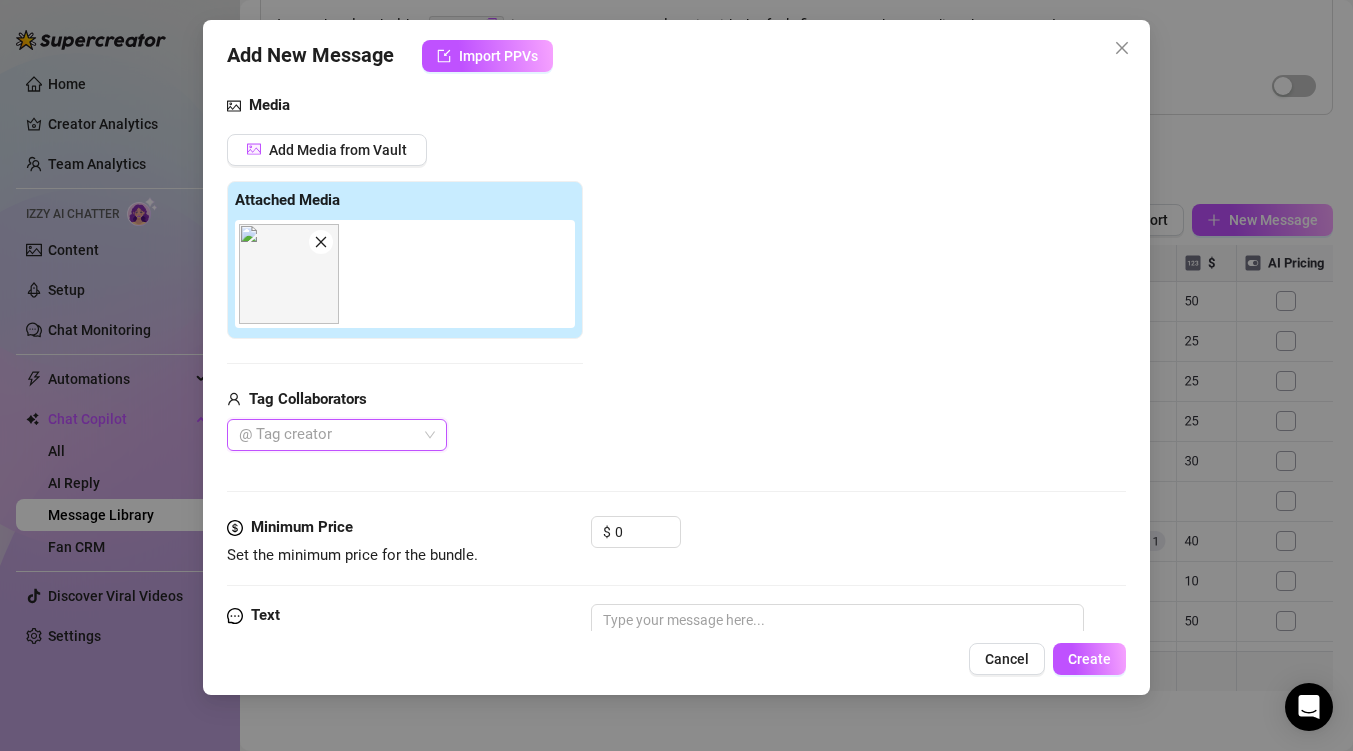 scroll, scrollTop: 230, scrollLeft: 0, axis: vertical 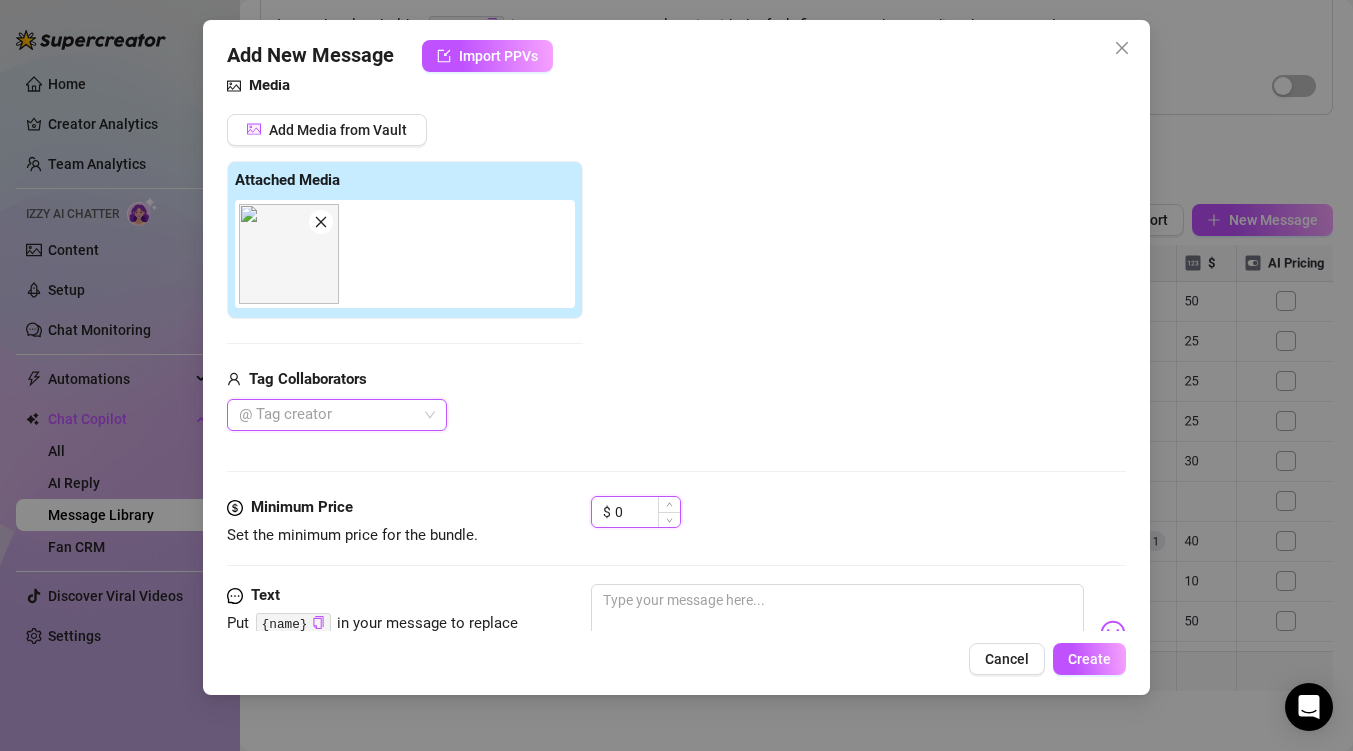 click on "0" at bounding box center (647, 512) 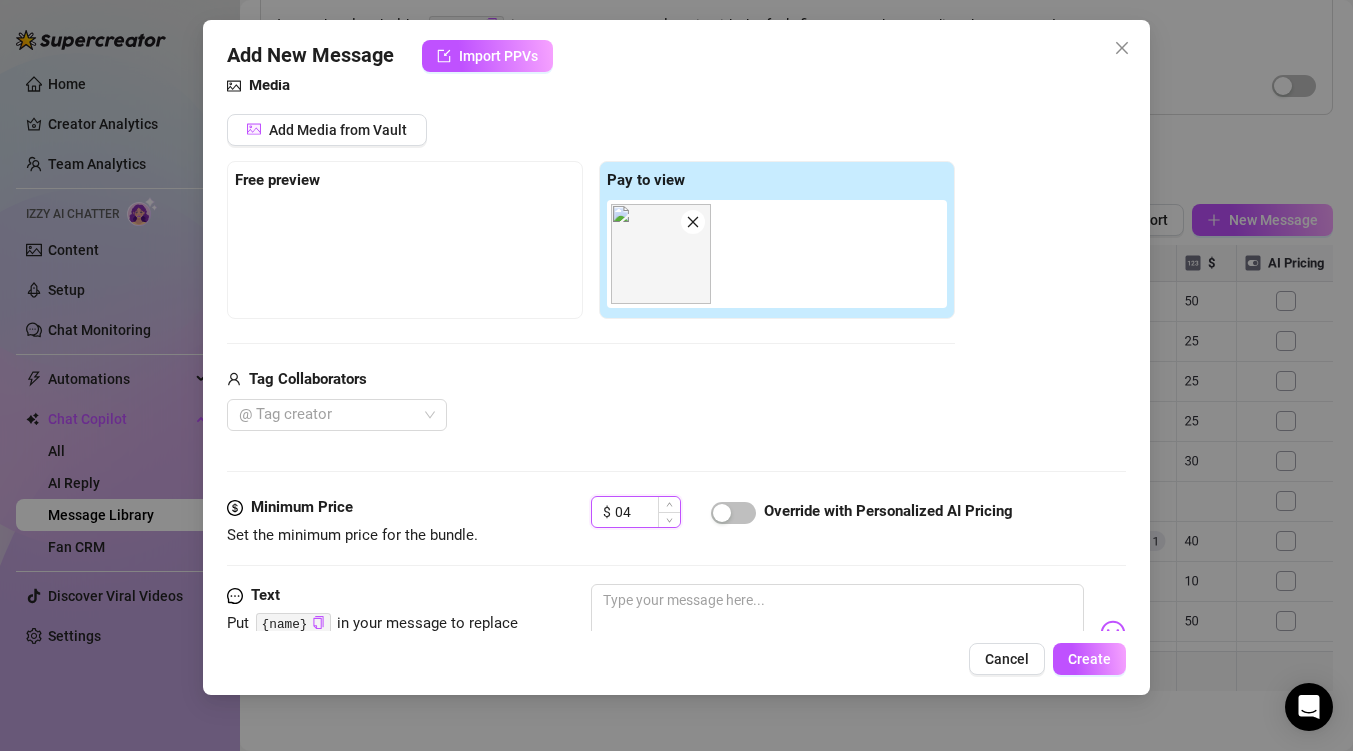 type on "0" 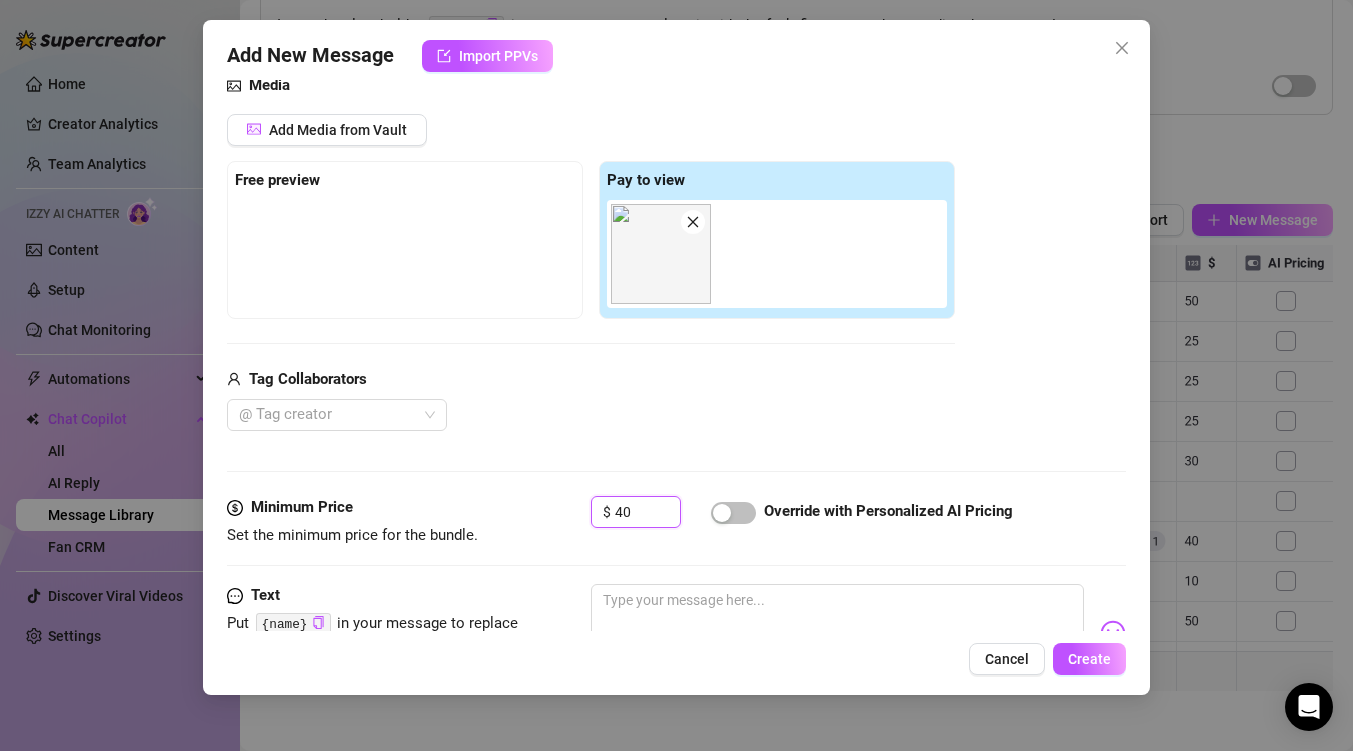 scroll, scrollTop: 285, scrollLeft: 0, axis: vertical 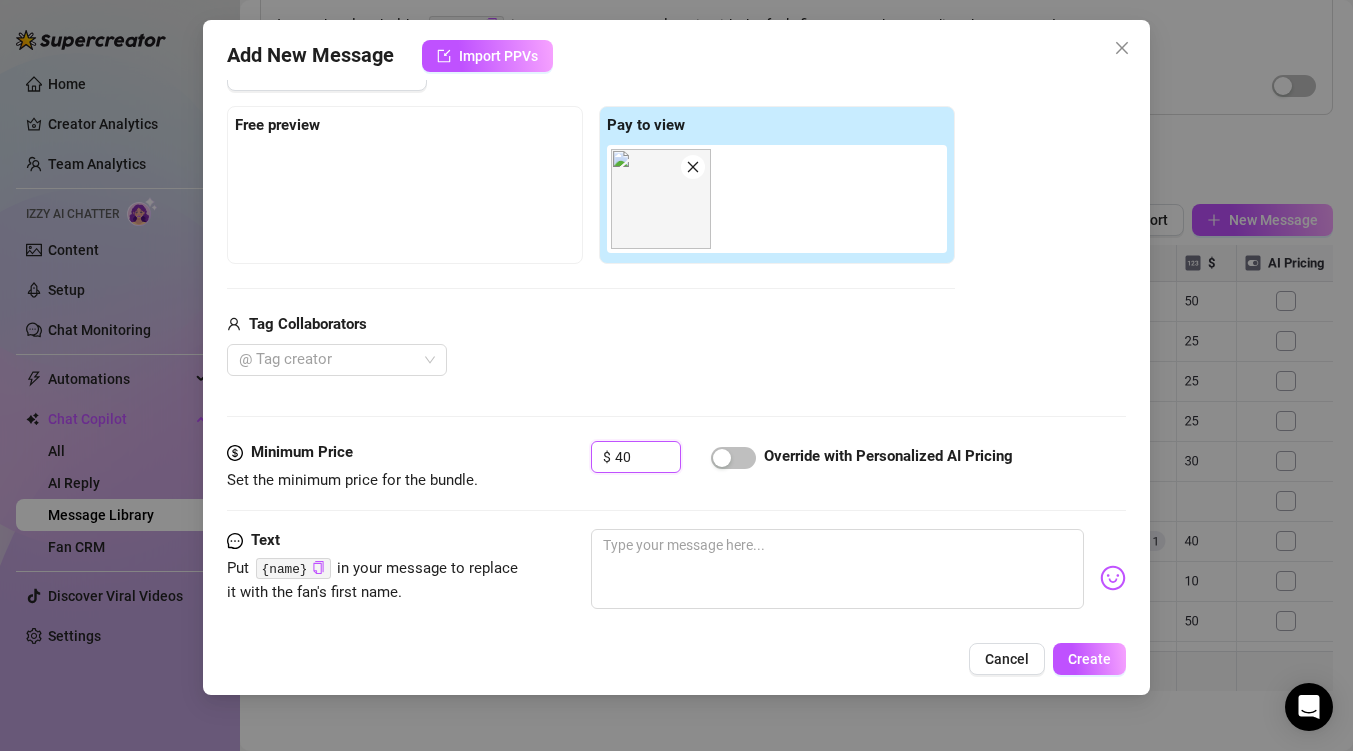 type on "40" 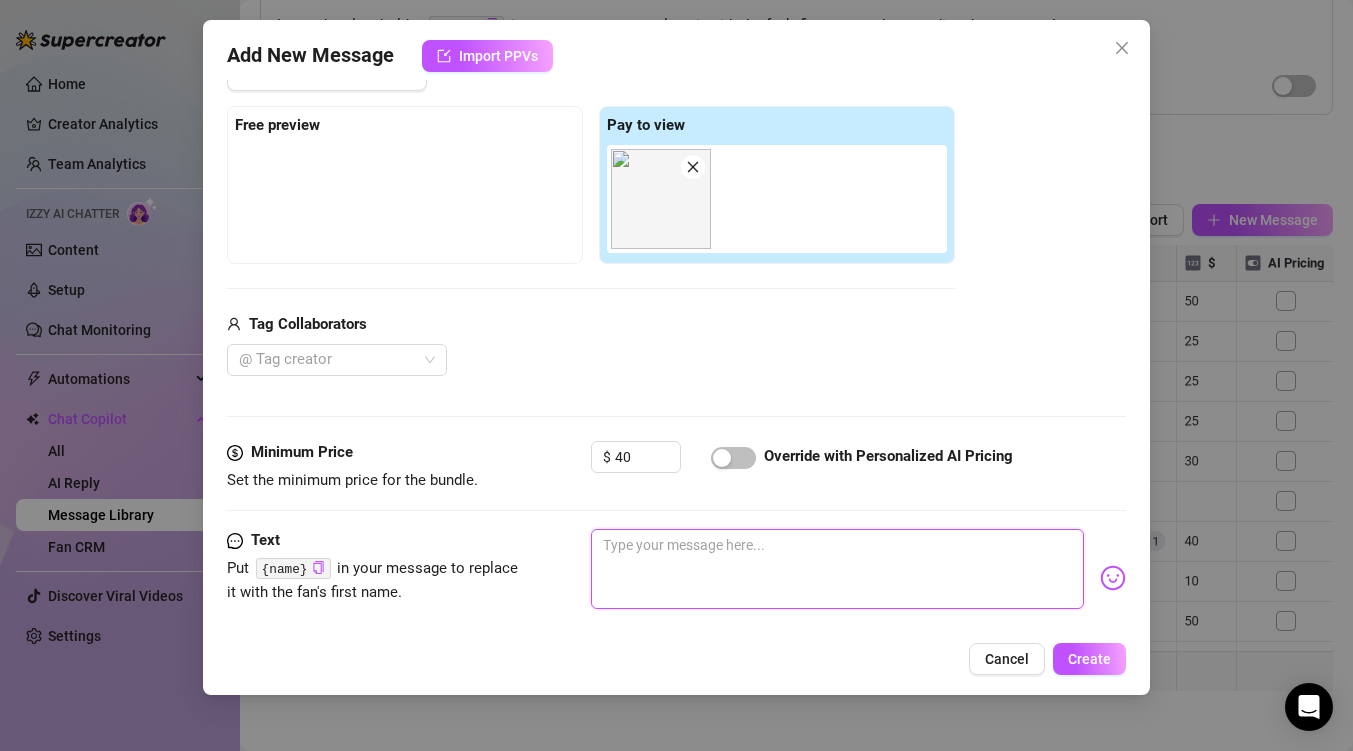 click at bounding box center [837, 569] 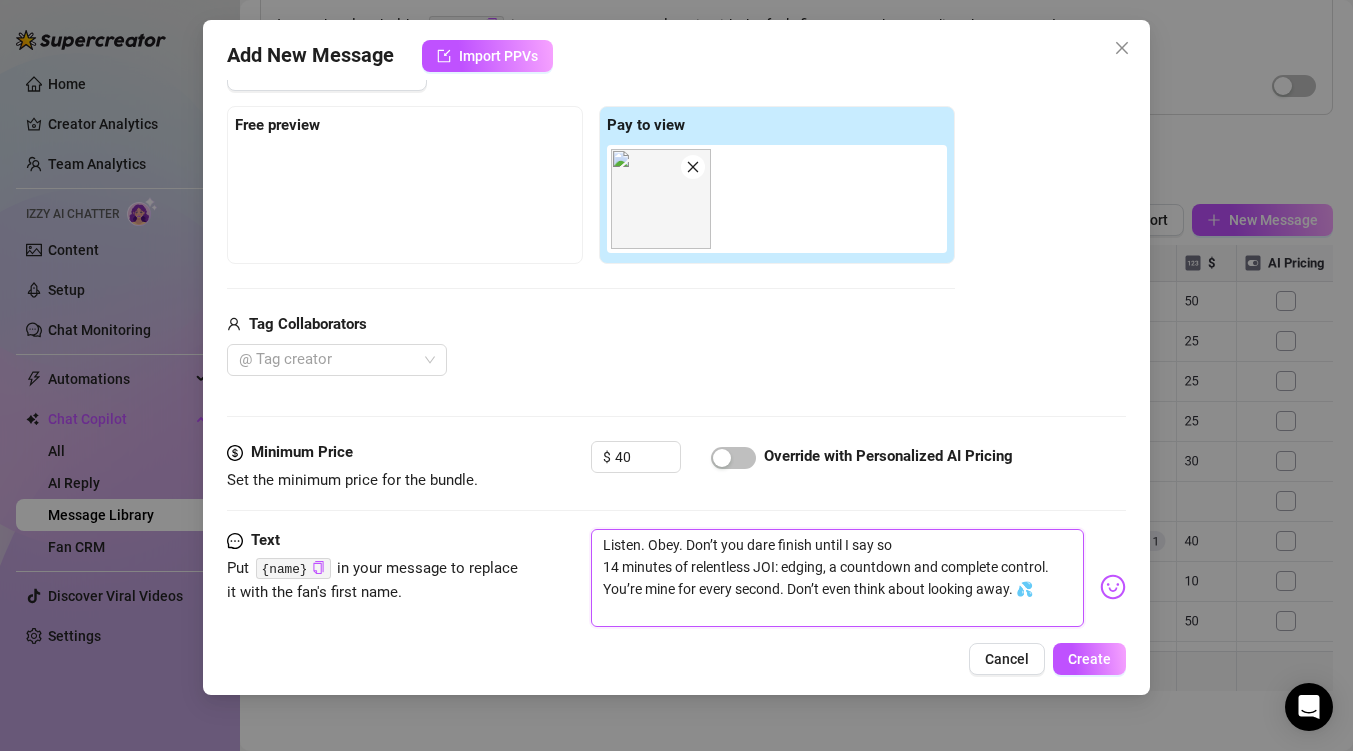 scroll, scrollTop: 0, scrollLeft: 0, axis: both 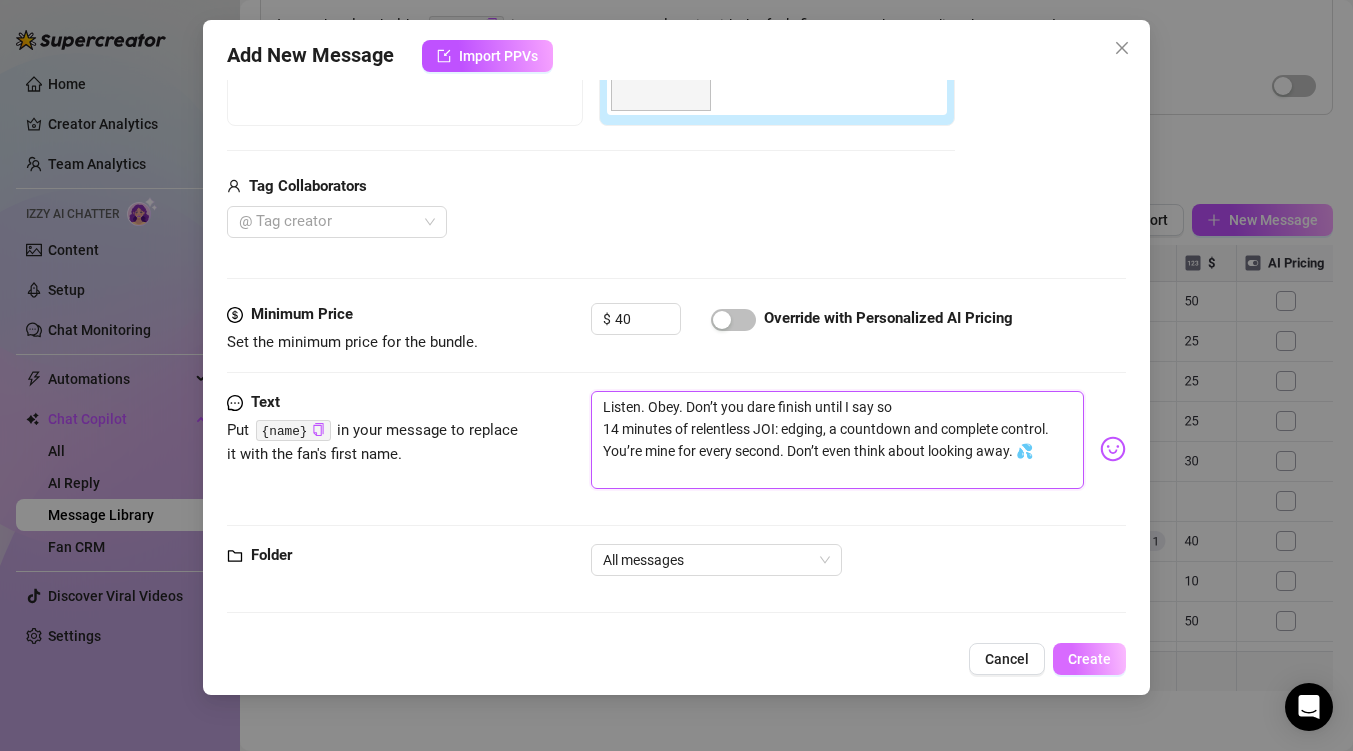type on "Listen. Obey. Don’t you dare finish until I say so
14 minutes of relentless JOI: edging, a countdown and complete control.
You’re mine for every second. Don’t even think about looking away. 💦" 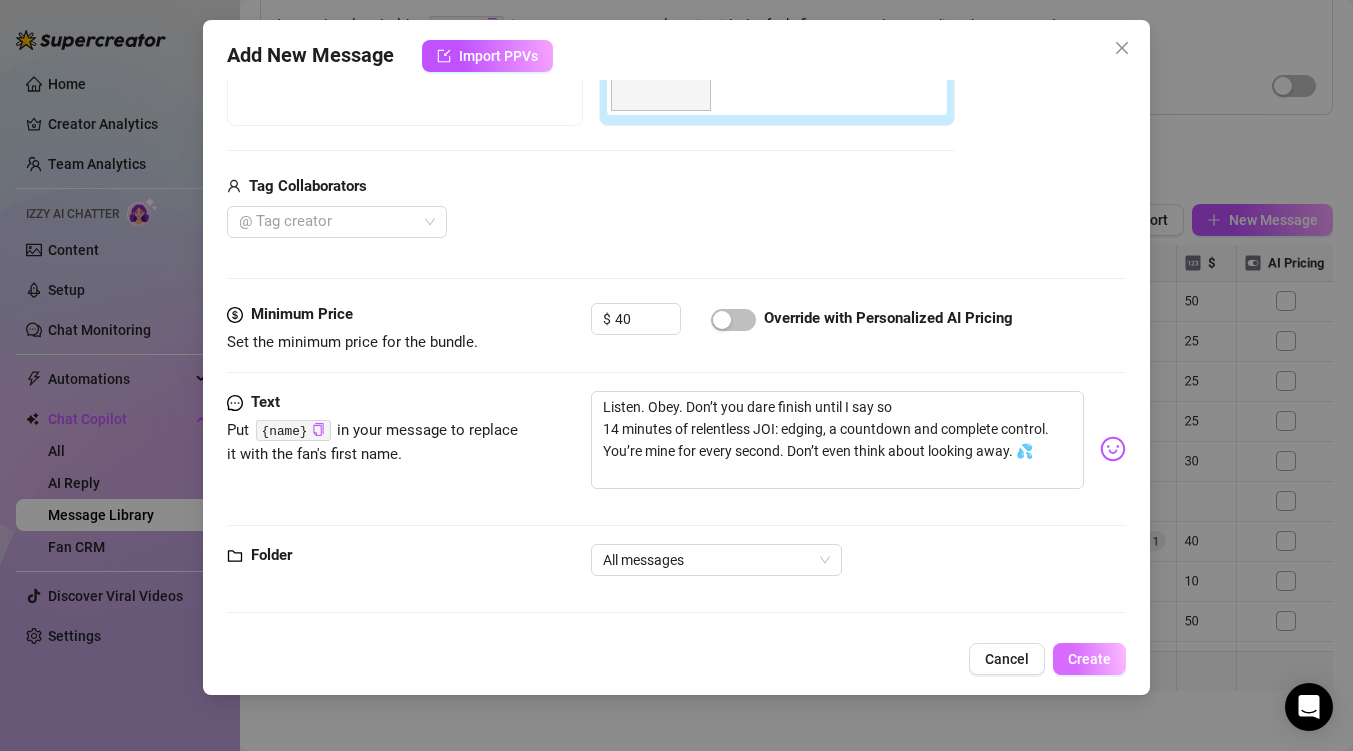 click on "Create" at bounding box center [1089, 659] 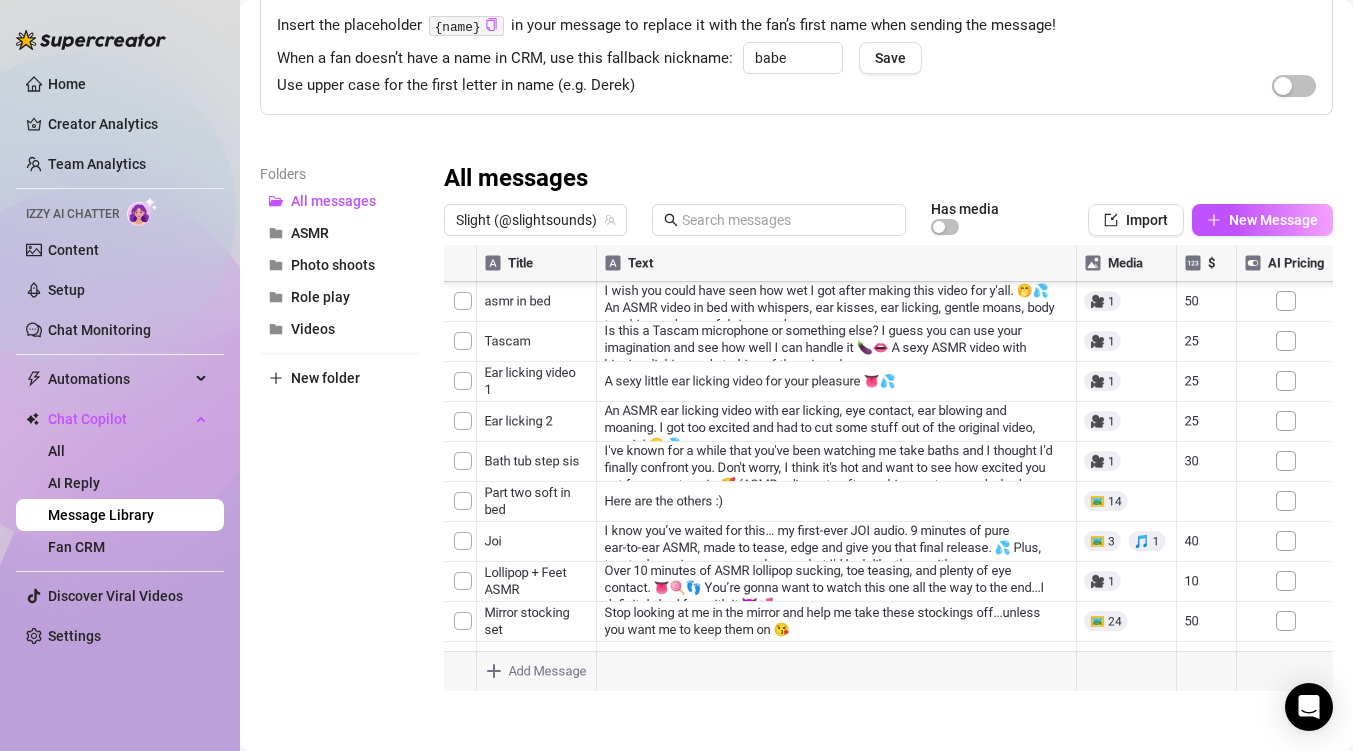 scroll, scrollTop: 400, scrollLeft: 0, axis: vertical 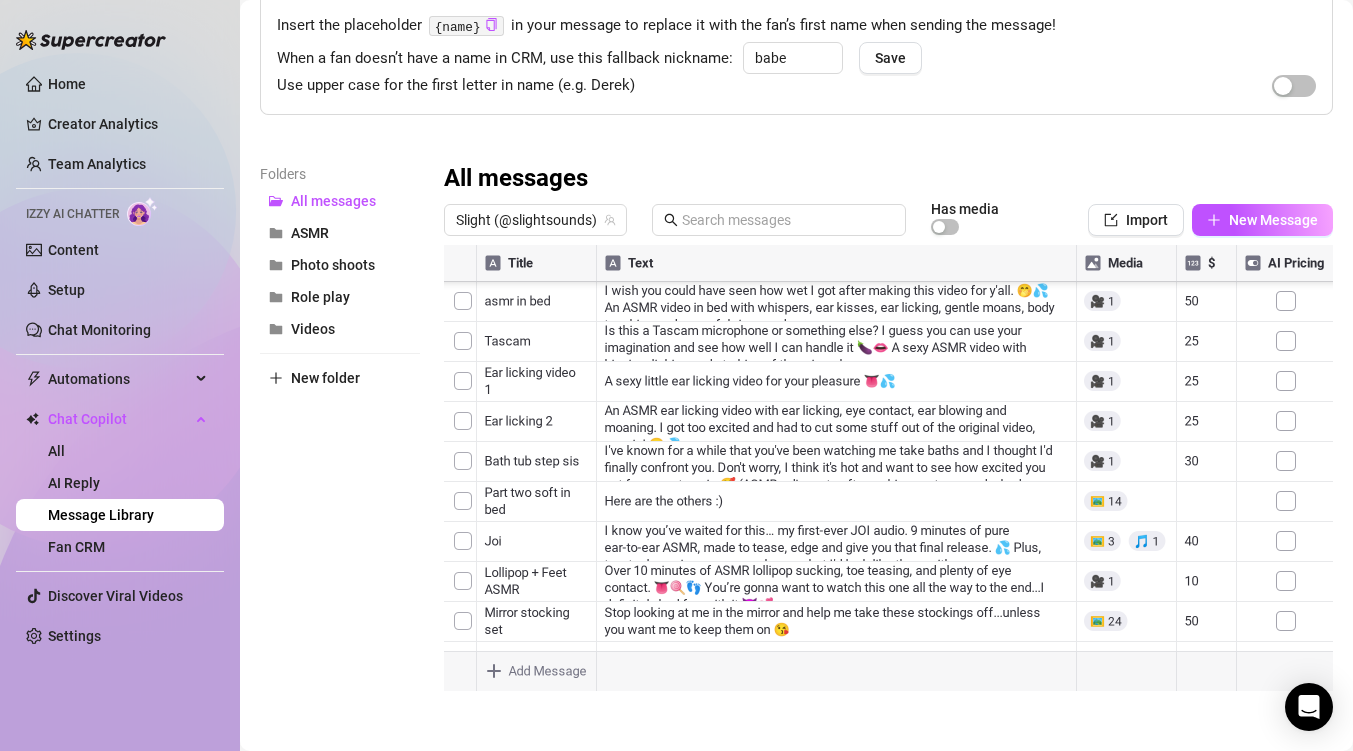 click at bounding box center (888, 468) 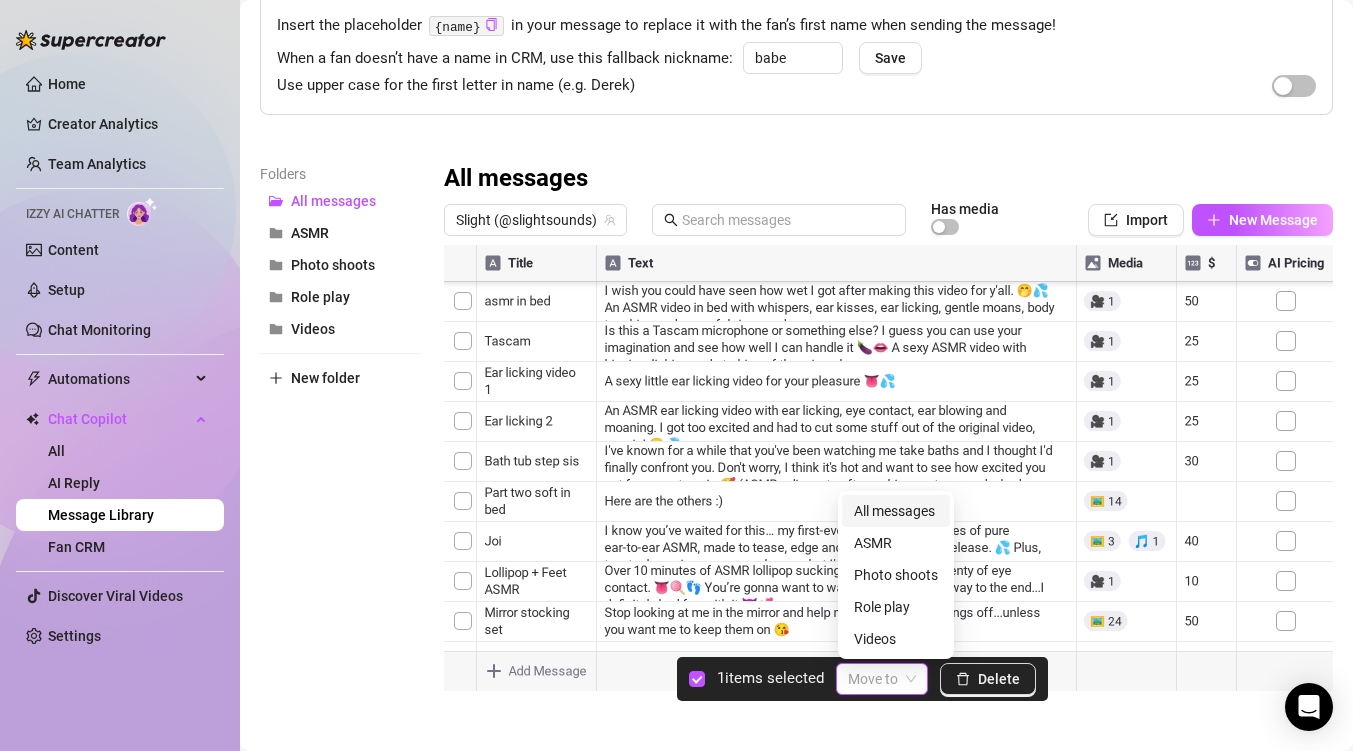 click at bounding box center [873, 679] 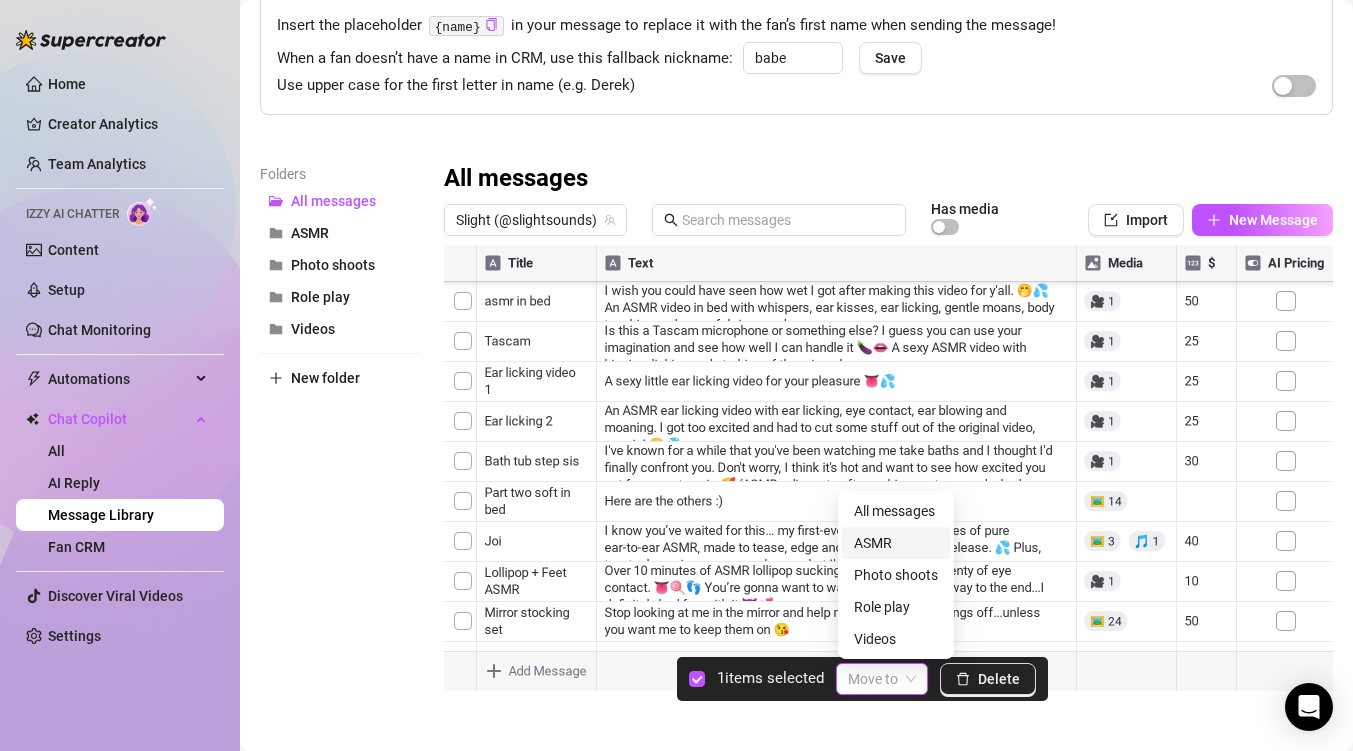 click on "ASMR" at bounding box center (896, 543) 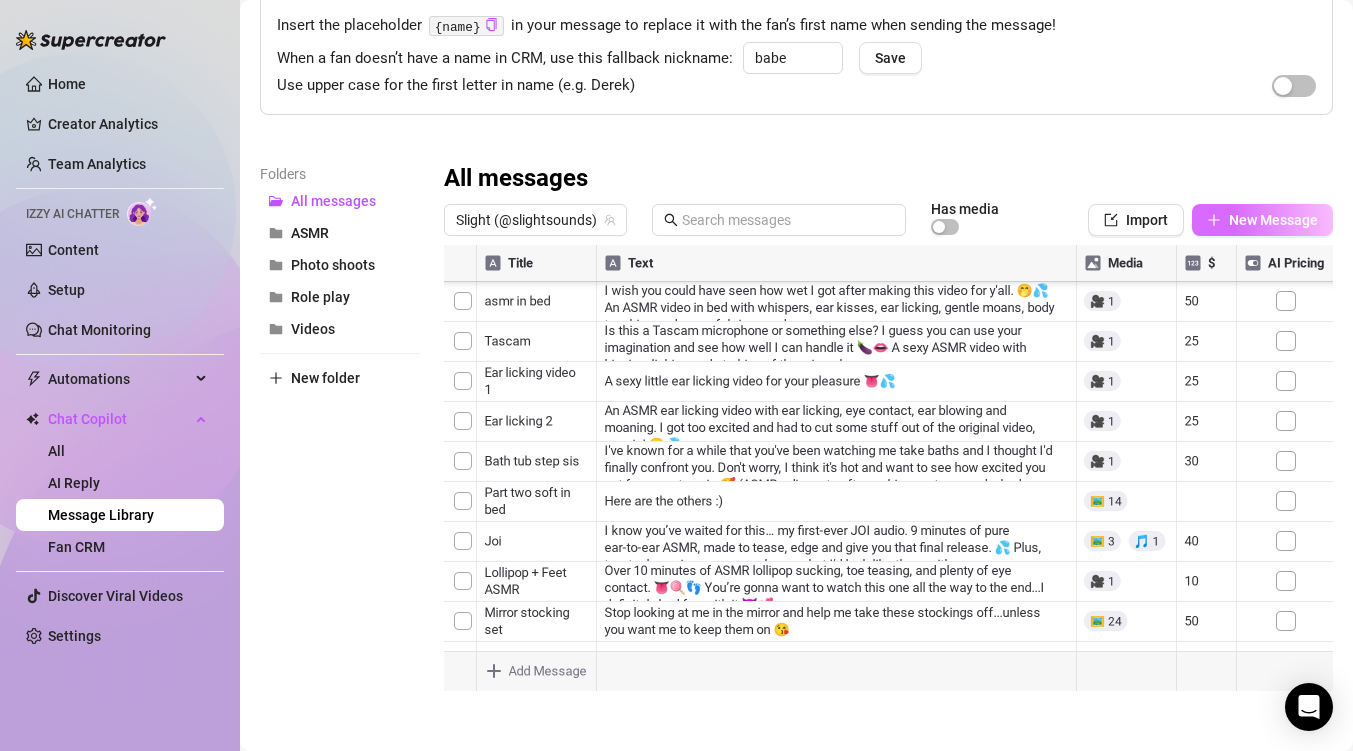 click on "New Message" at bounding box center (1273, 220) 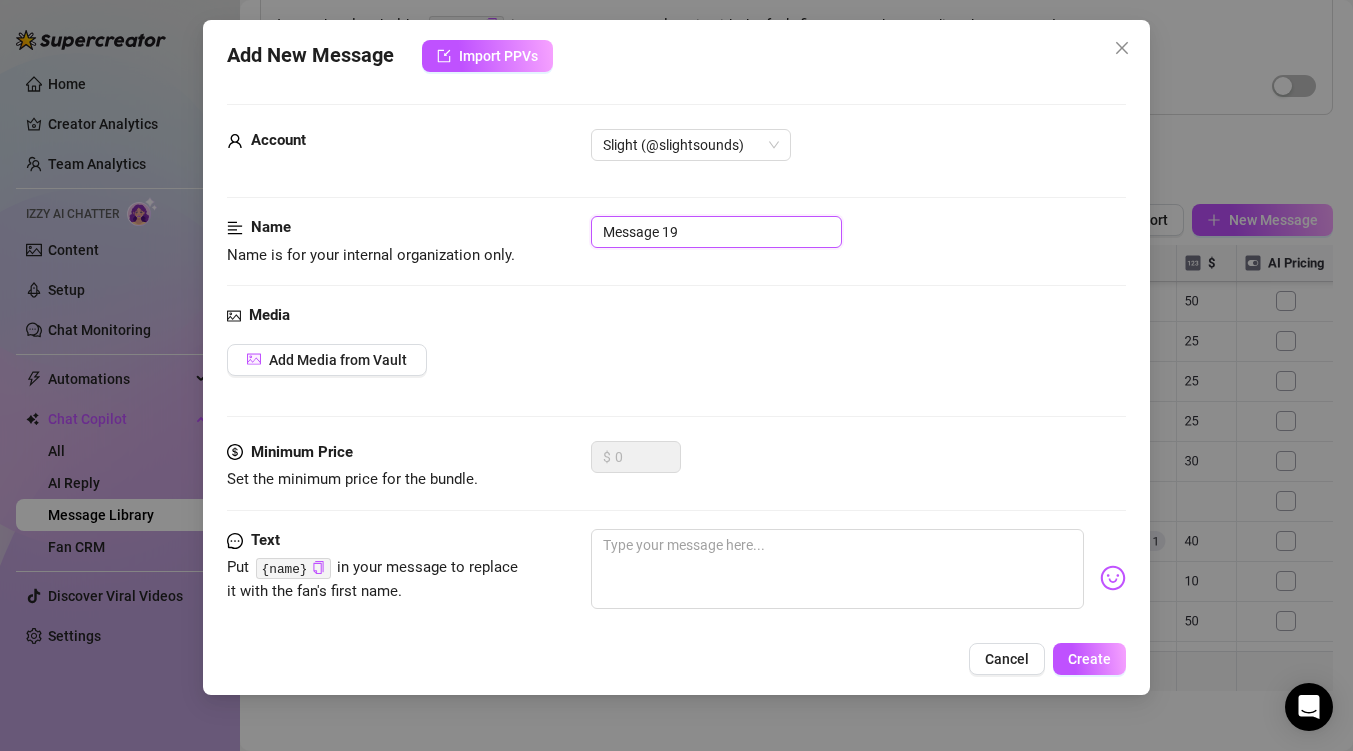 click on "Message 19" at bounding box center (716, 232) 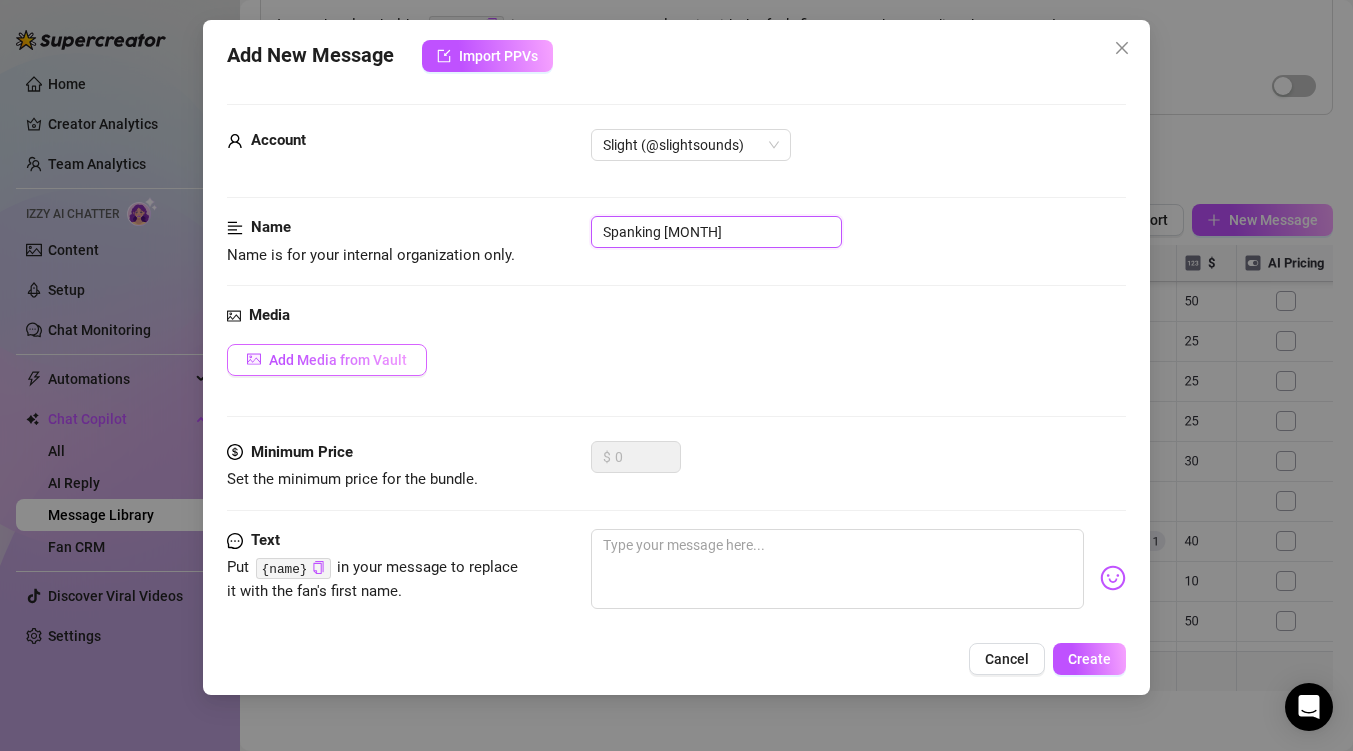 type on "Spanking [MONTH]" 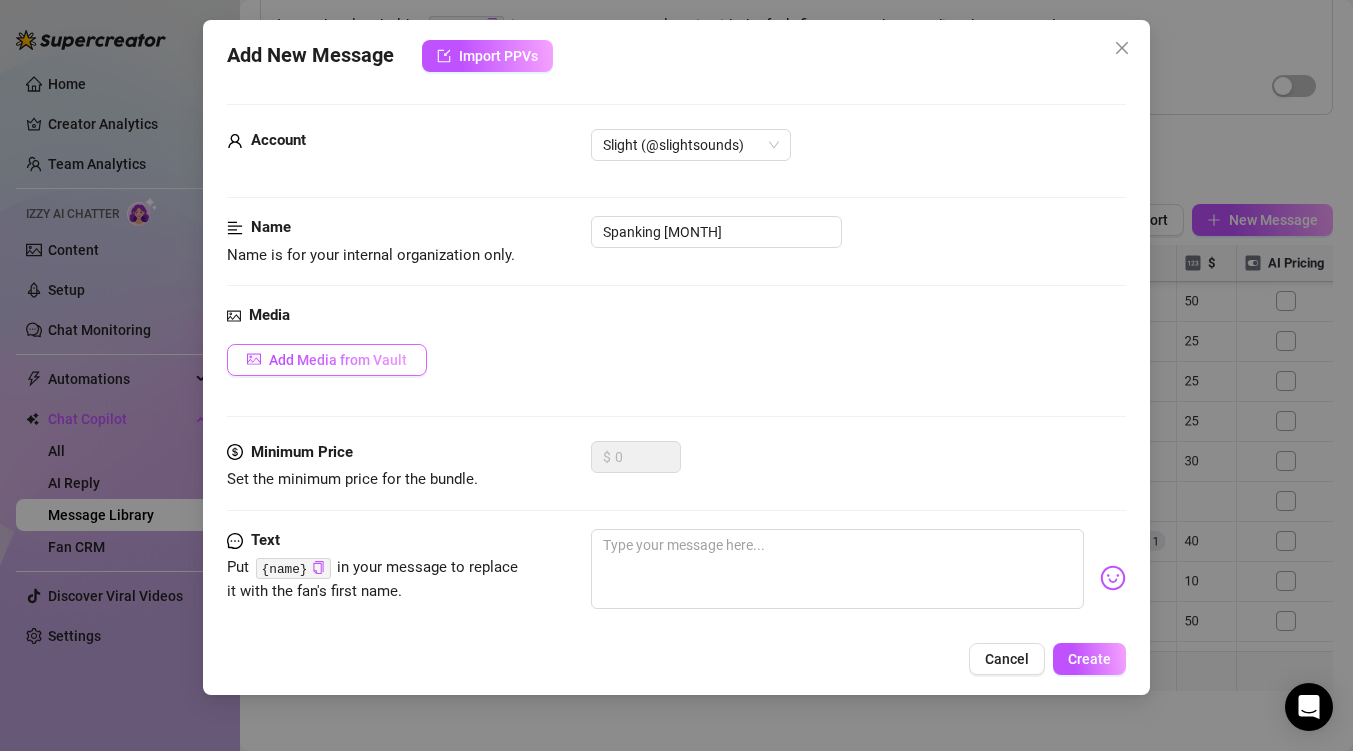 click on "Add Media from Vault" at bounding box center [338, 360] 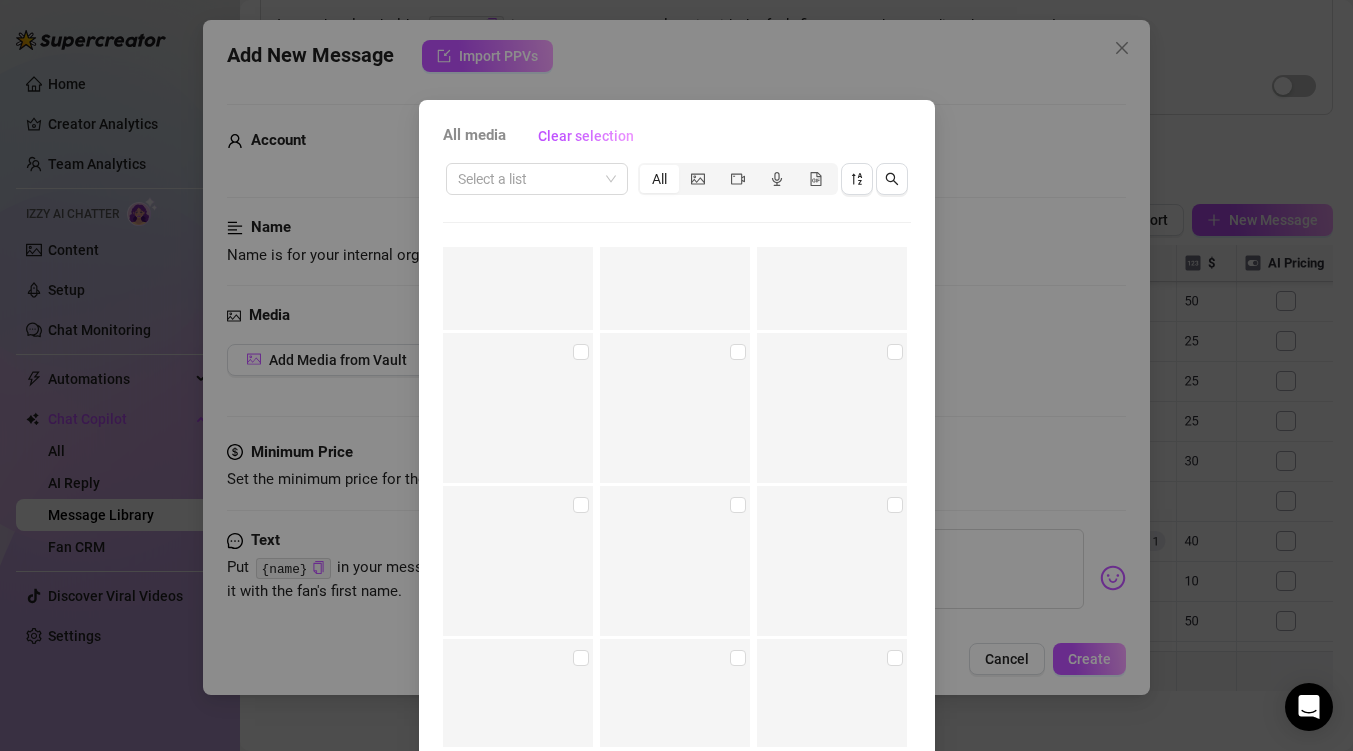 scroll, scrollTop: 0, scrollLeft: 0, axis: both 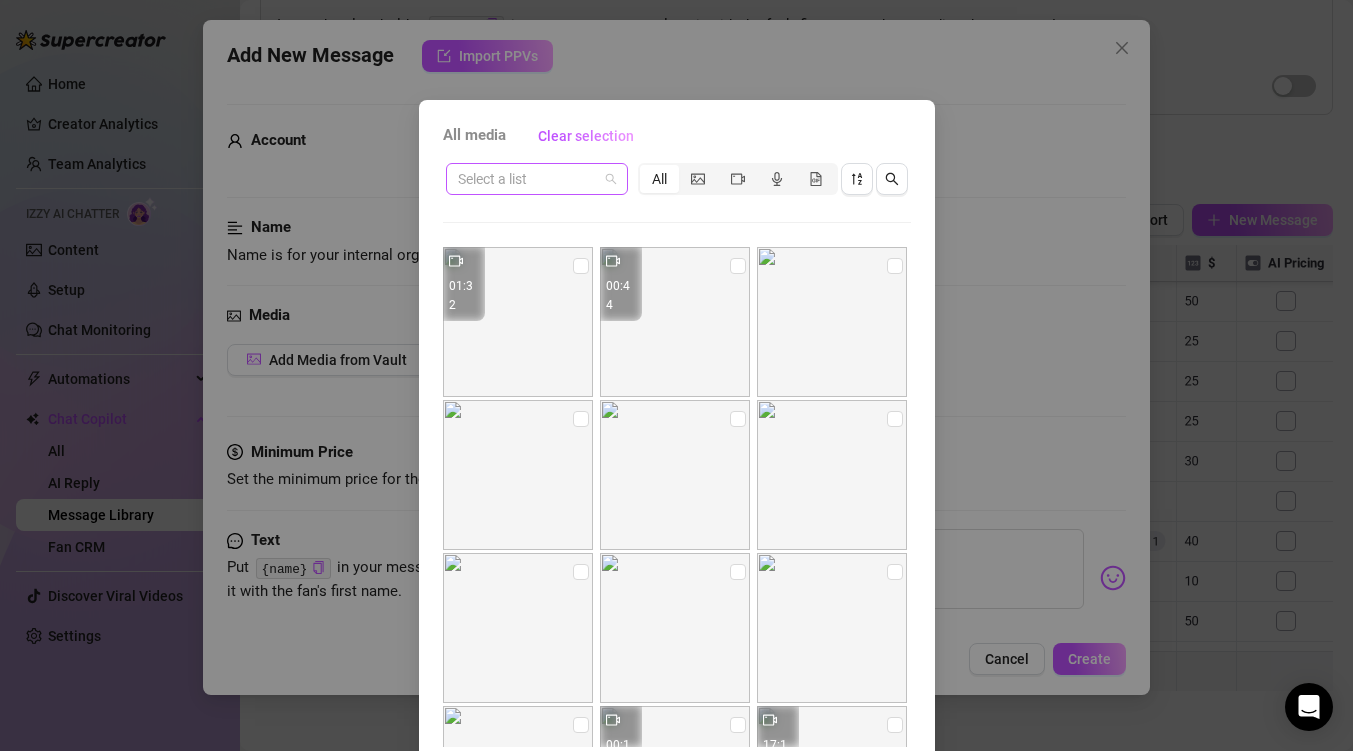 click at bounding box center (528, 179) 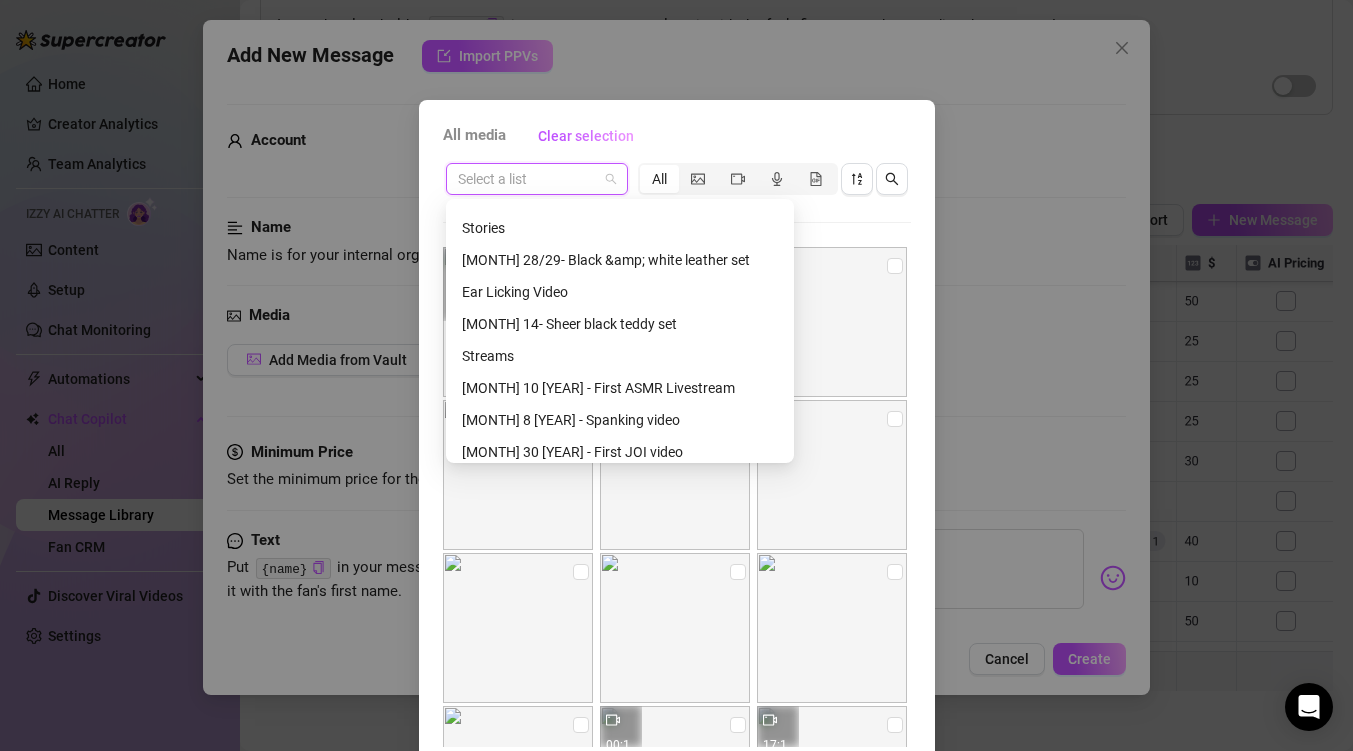 scroll, scrollTop: 448, scrollLeft: 0, axis: vertical 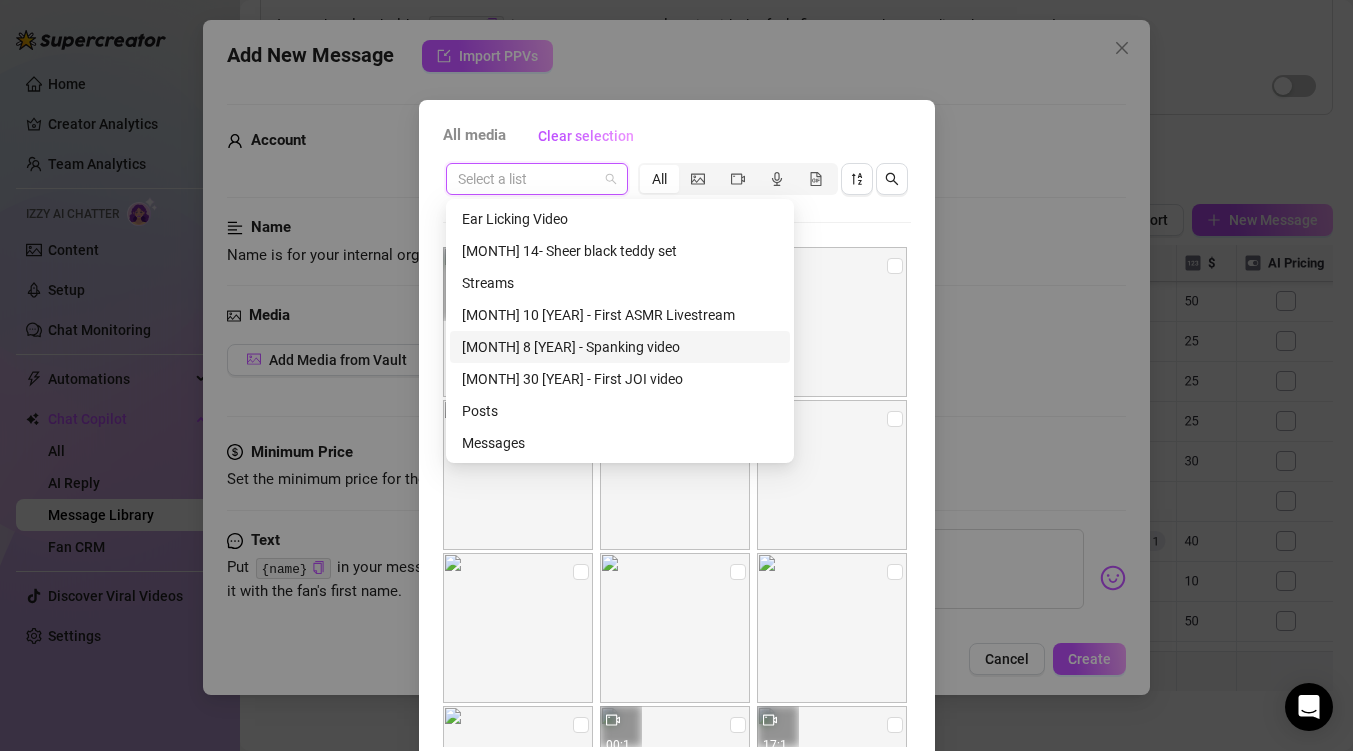 click on "[MONTH] 8 [YEAR] - Spanking video" at bounding box center [620, 347] 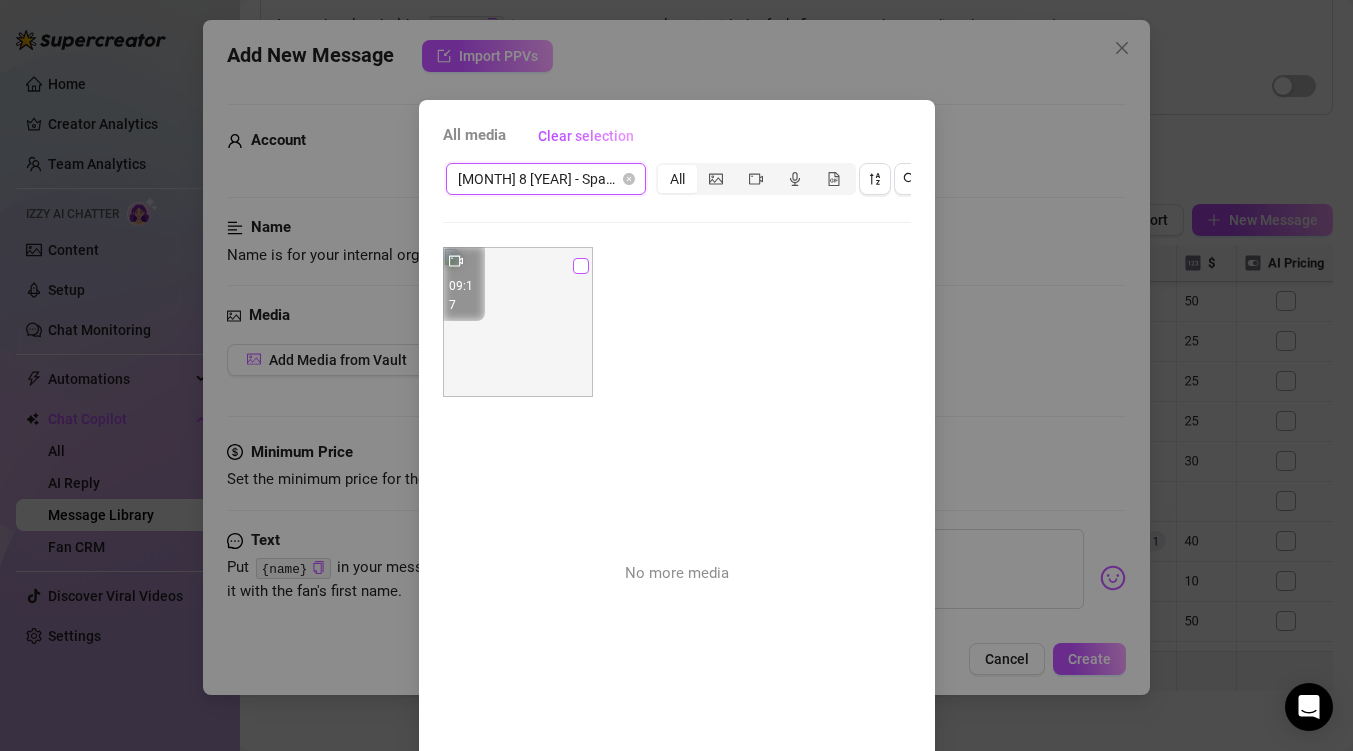 click at bounding box center (581, 266) 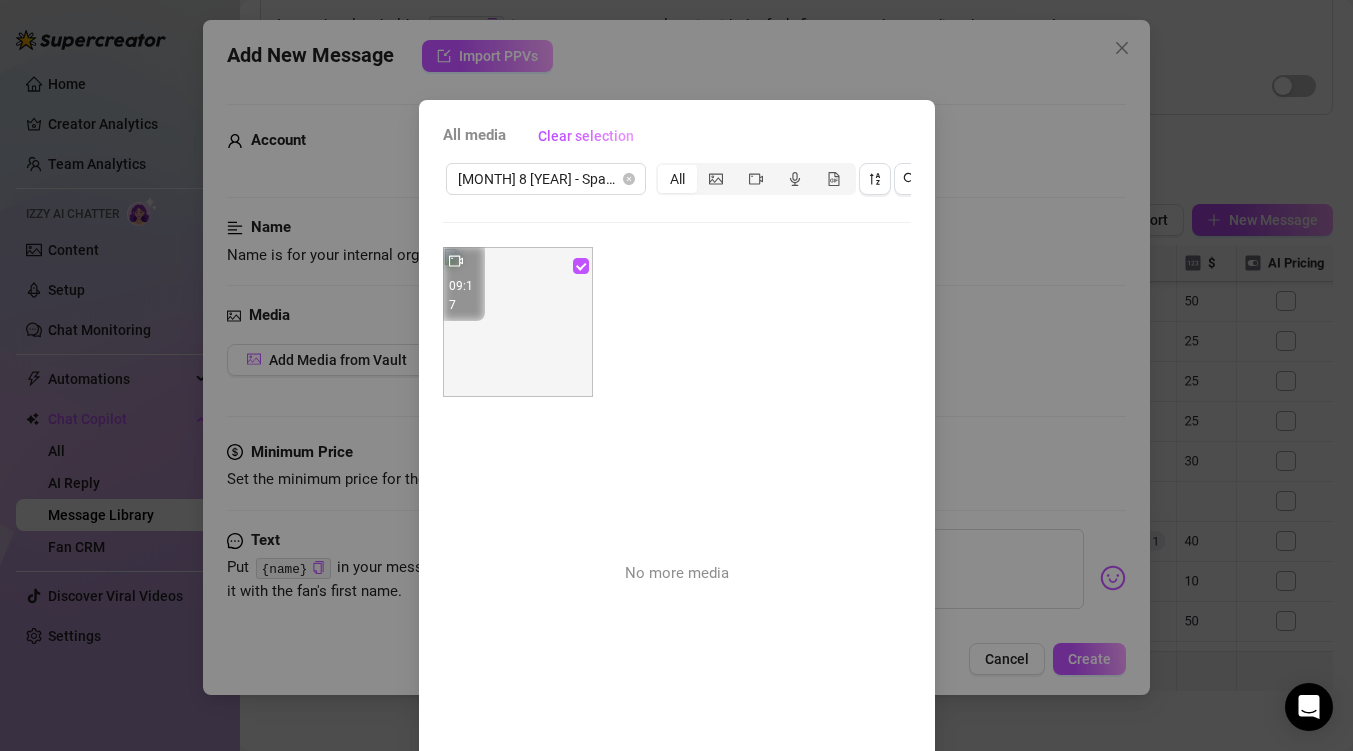 scroll, scrollTop: 84, scrollLeft: 0, axis: vertical 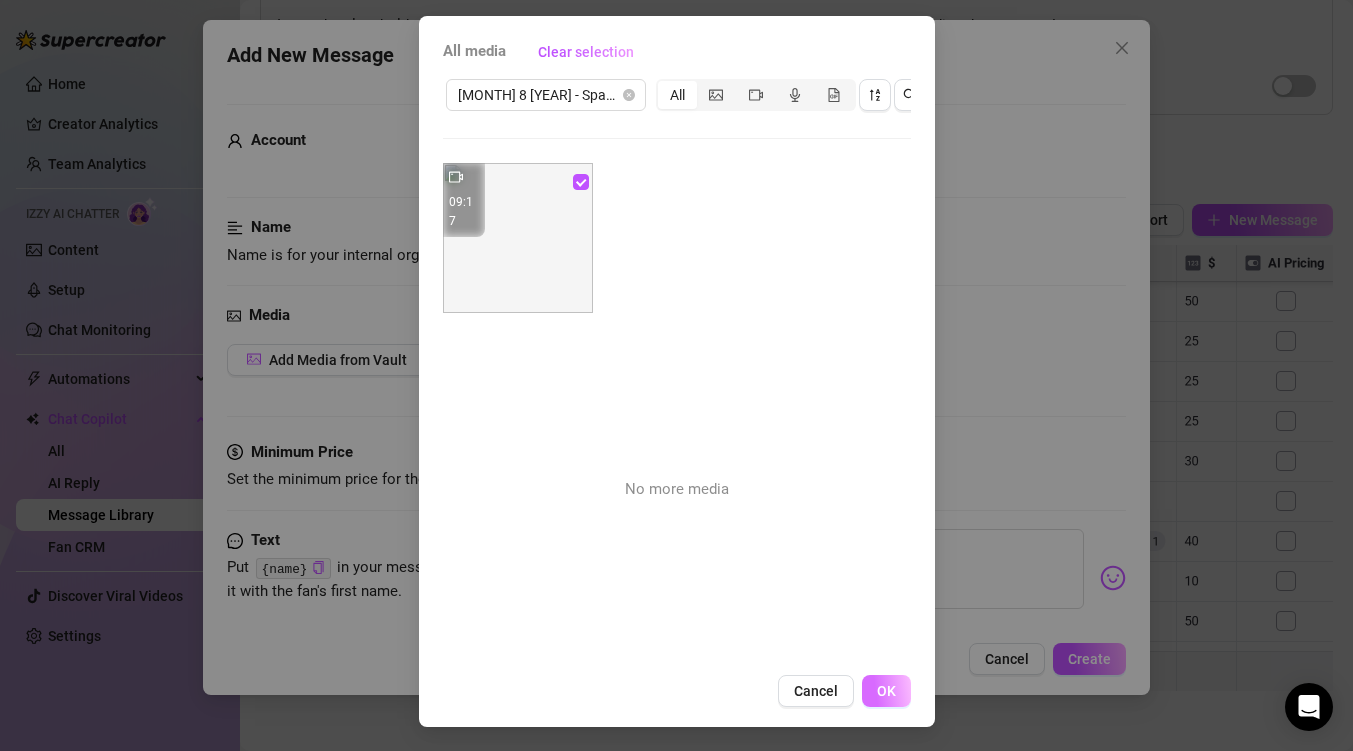 click on "OK" at bounding box center [886, 691] 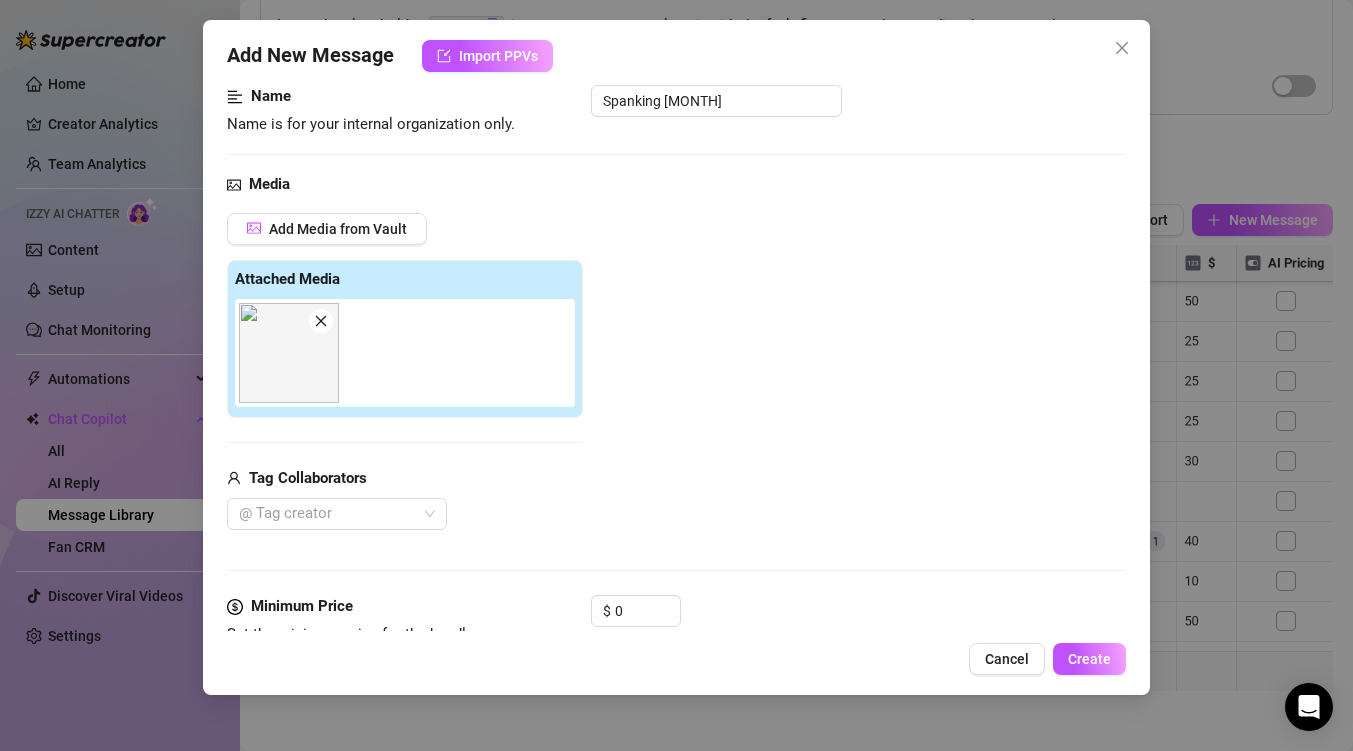 scroll, scrollTop: 158, scrollLeft: 0, axis: vertical 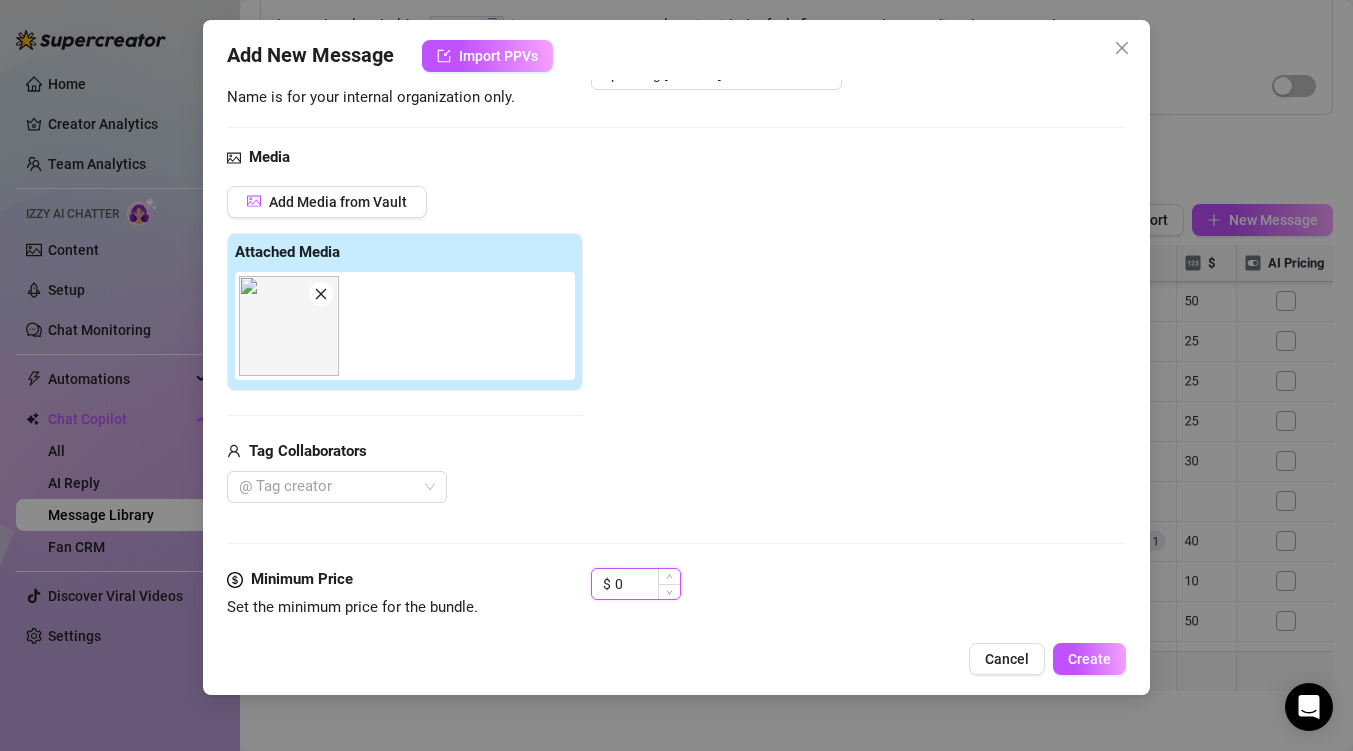 click on "0" at bounding box center [647, 584] 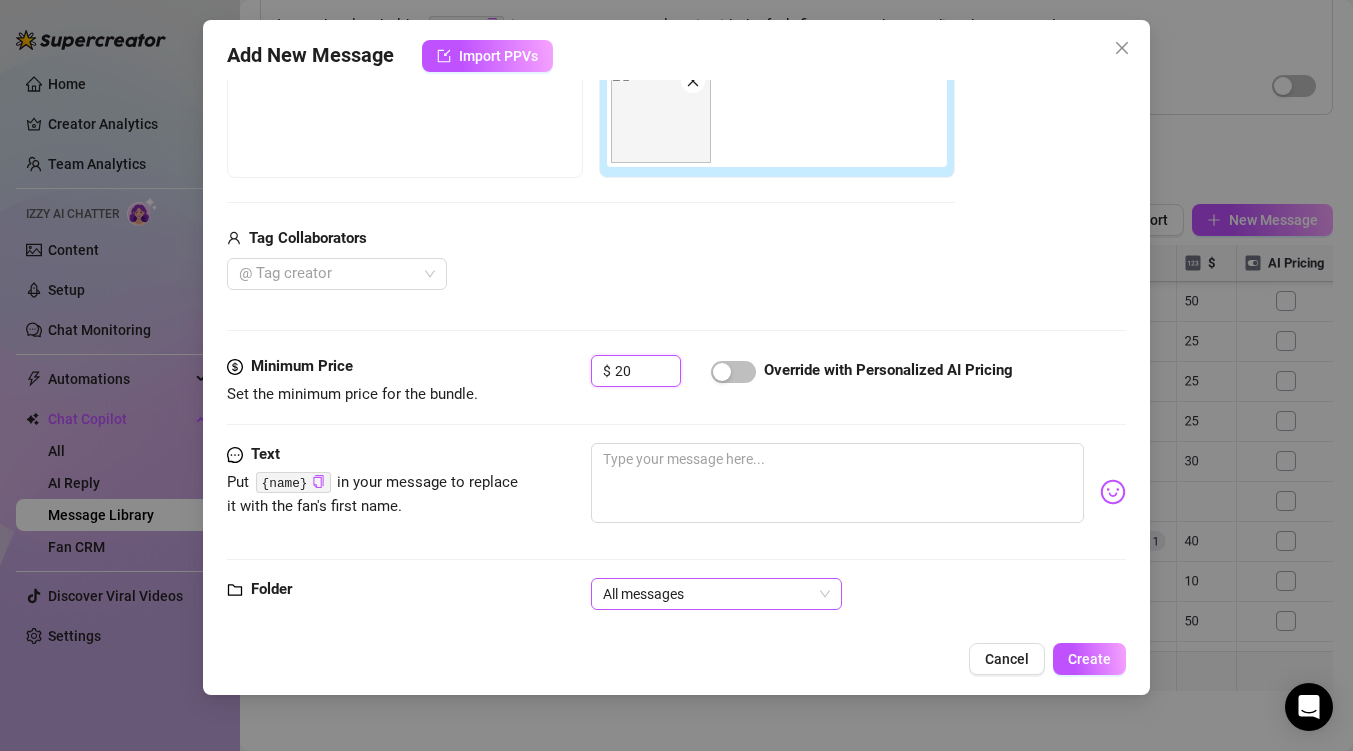 scroll, scrollTop: 384, scrollLeft: 0, axis: vertical 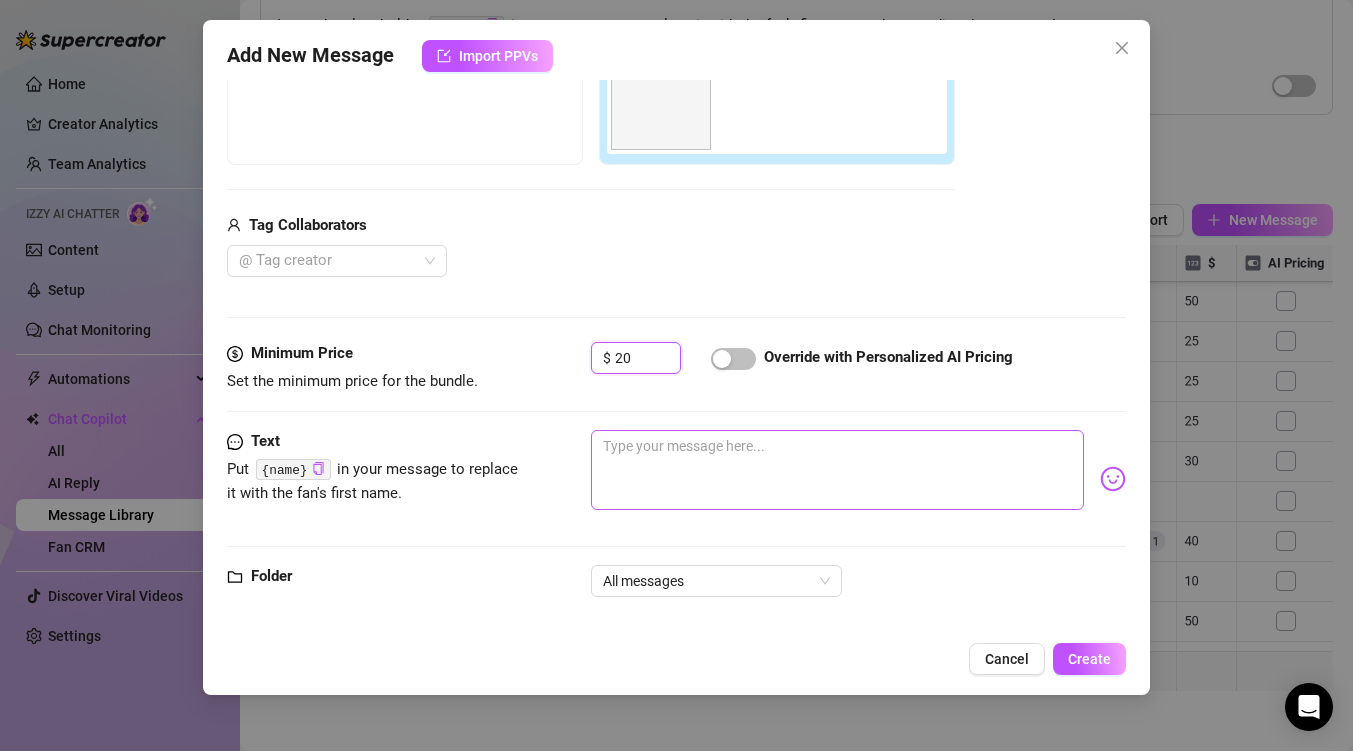type on "20" 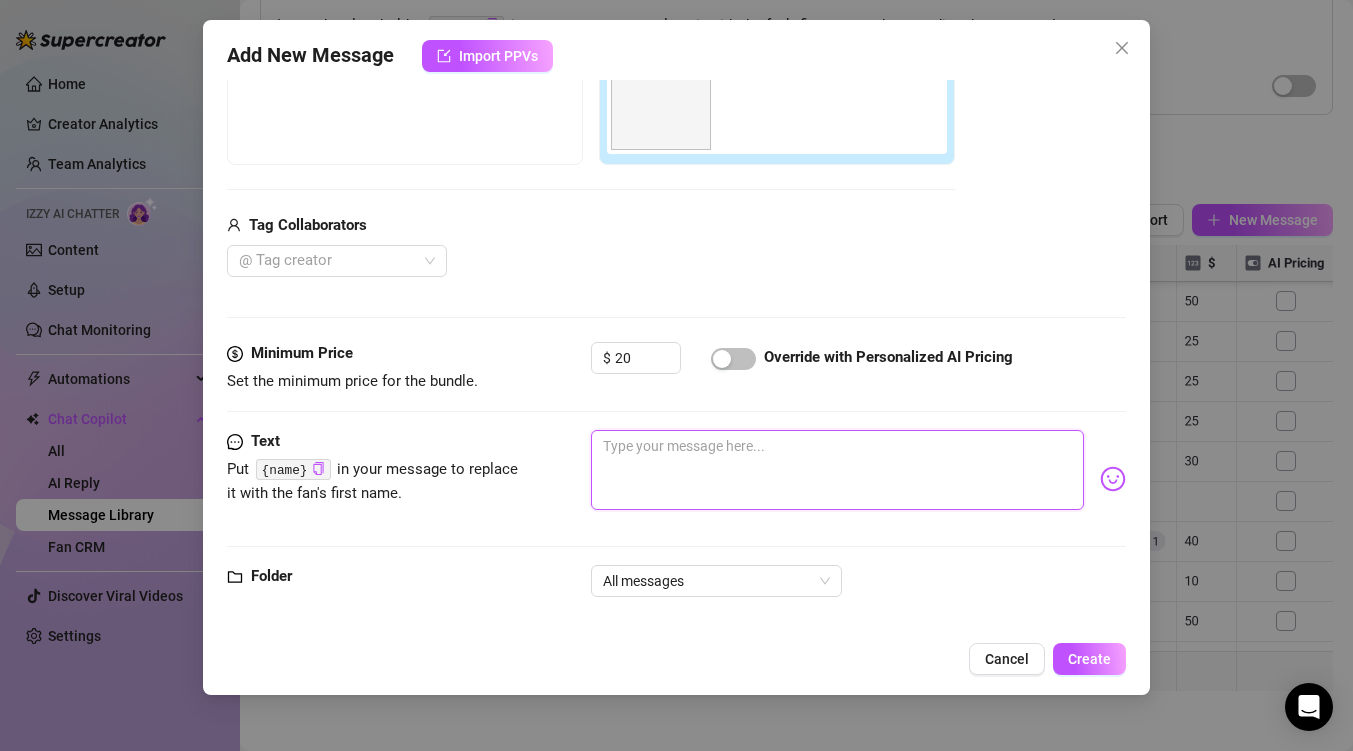 click at bounding box center (837, 470) 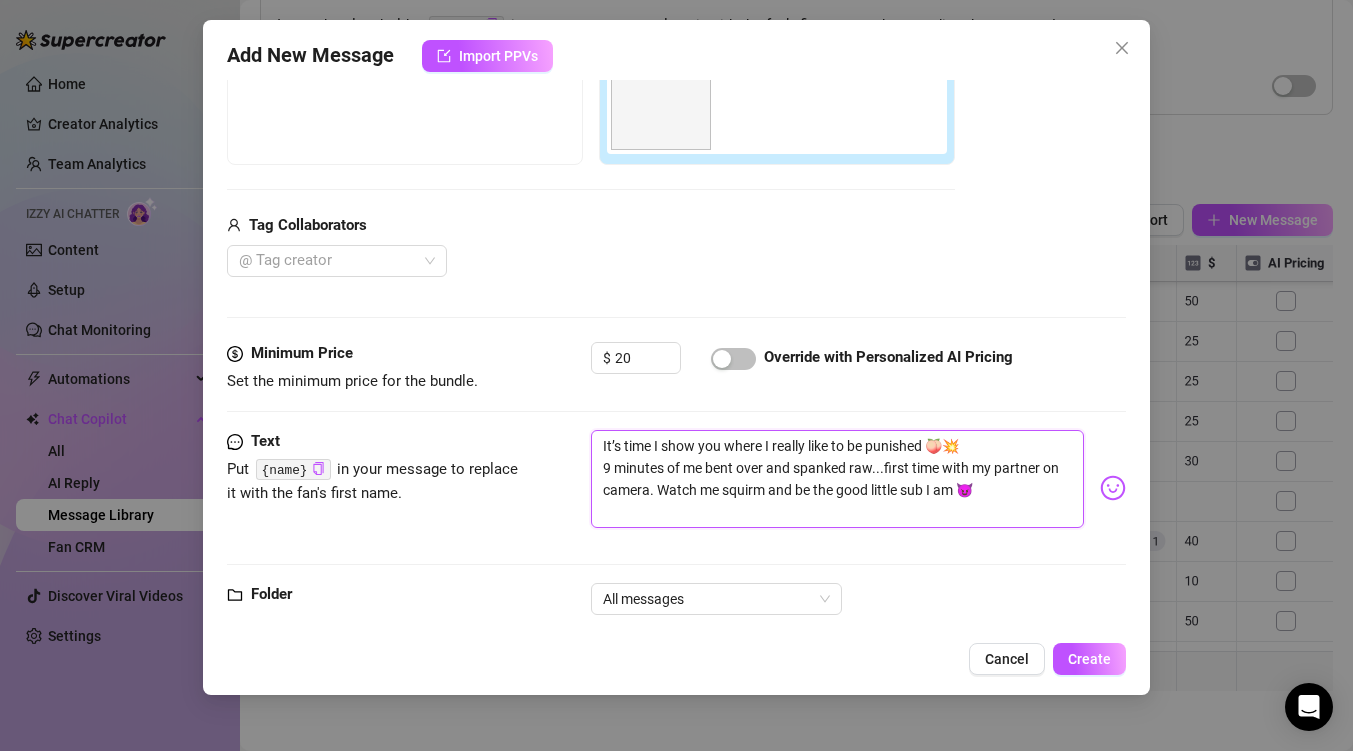 scroll, scrollTop: 0, scrollLeft: 0, axis: both 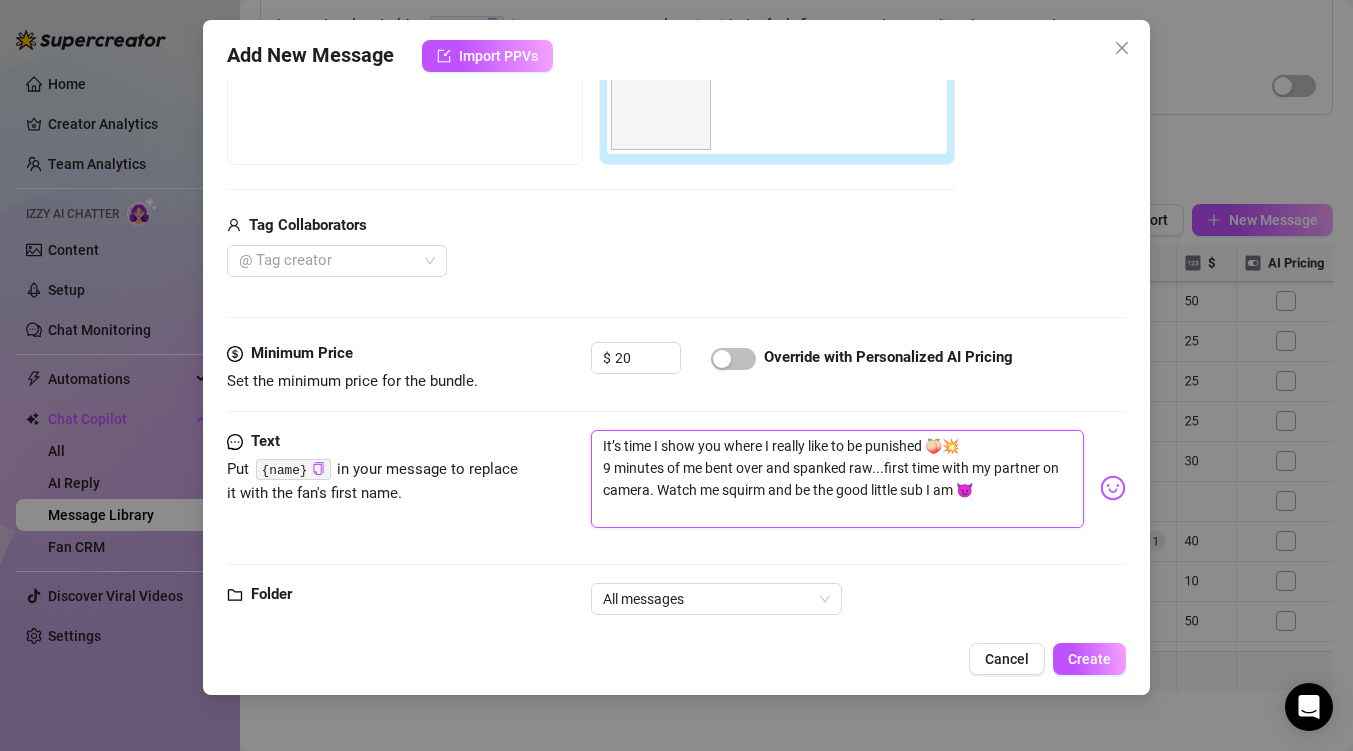 type on "It’s time I show you where I really like to be punished 🍑💥
9 minutes of me bent over and spanked raw...first time with my partner on camera. Watch me squirm and be the good little sub I am 😈" 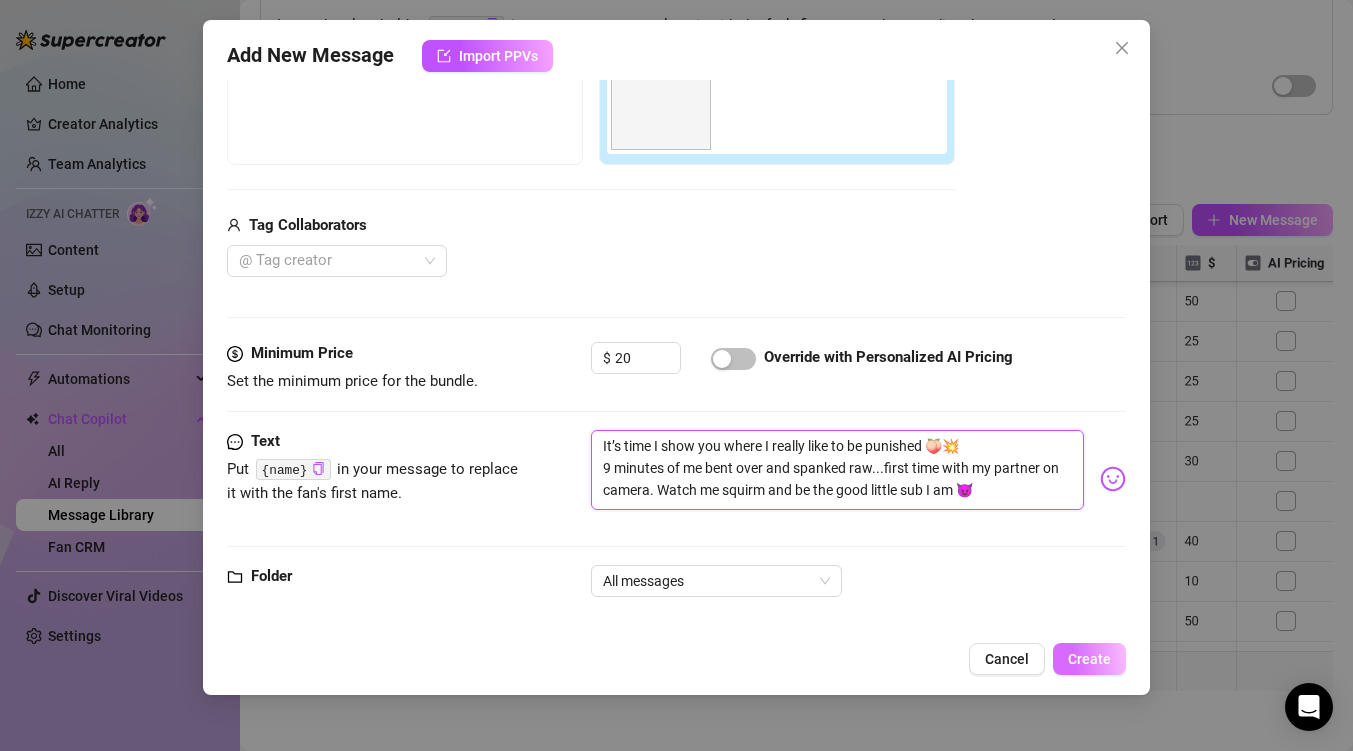 type on "It’s time I show you where I really like to be punished 🍑💥
9 minutes of me bent over and spanked raw...first time with my partner on camera. Watch me squirm and be the good little sub I am 😈" 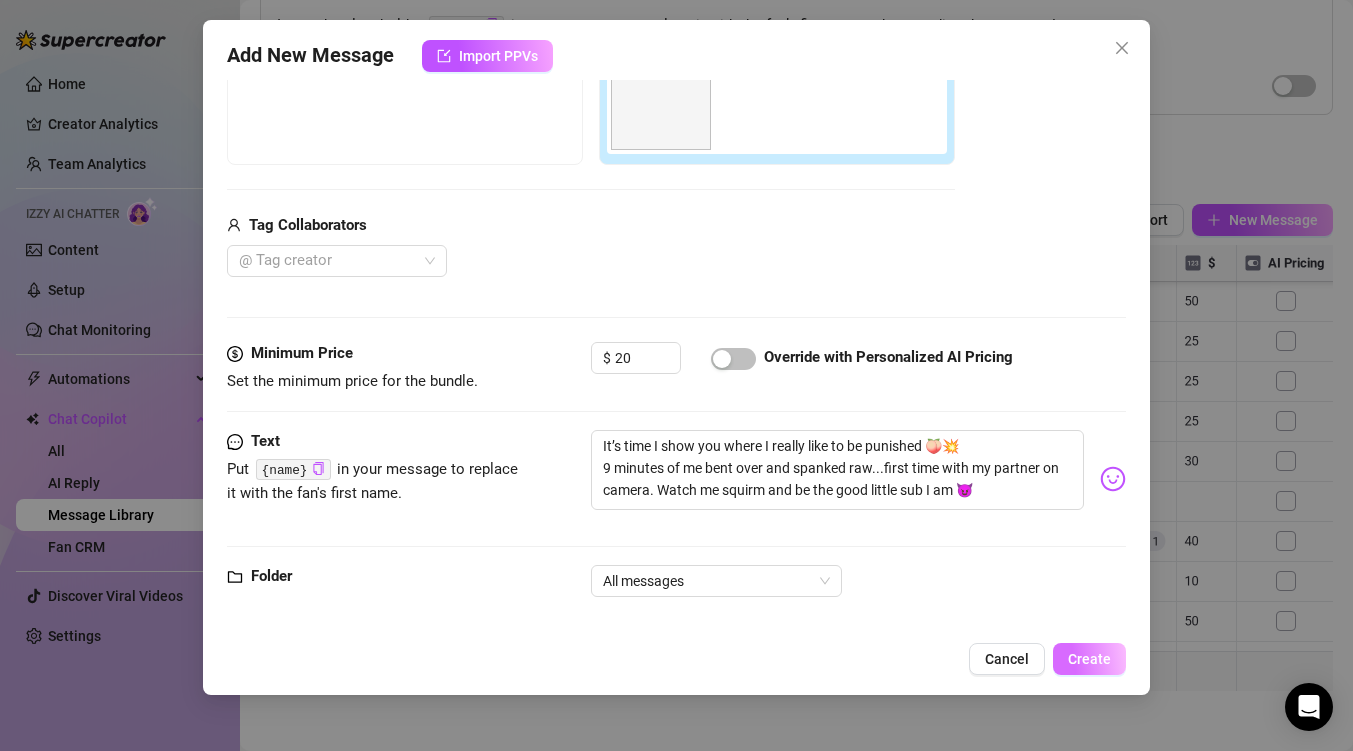 click on "Create" at bounding box center [1089, 659] 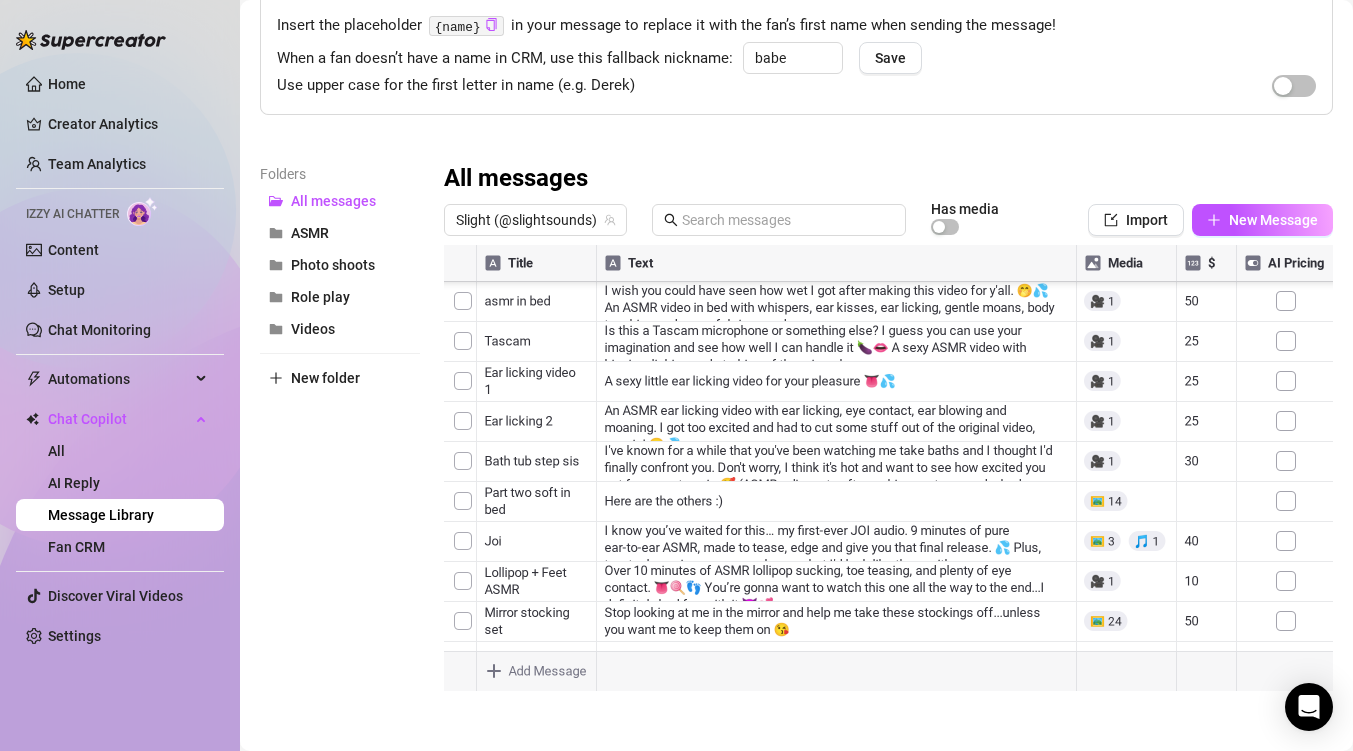 scroll, scrollTop: 440, scrollLeft: 0, axis: vertical 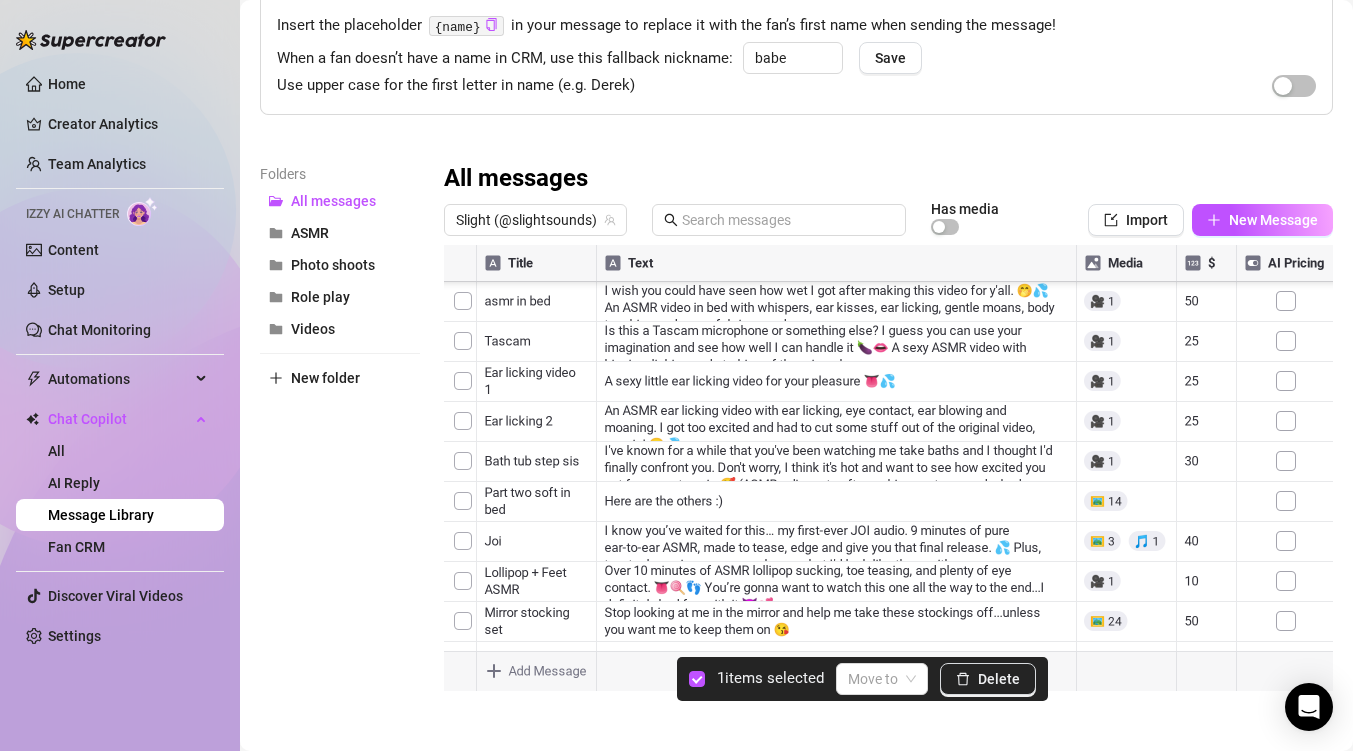 click at bounding box center (888, 468) 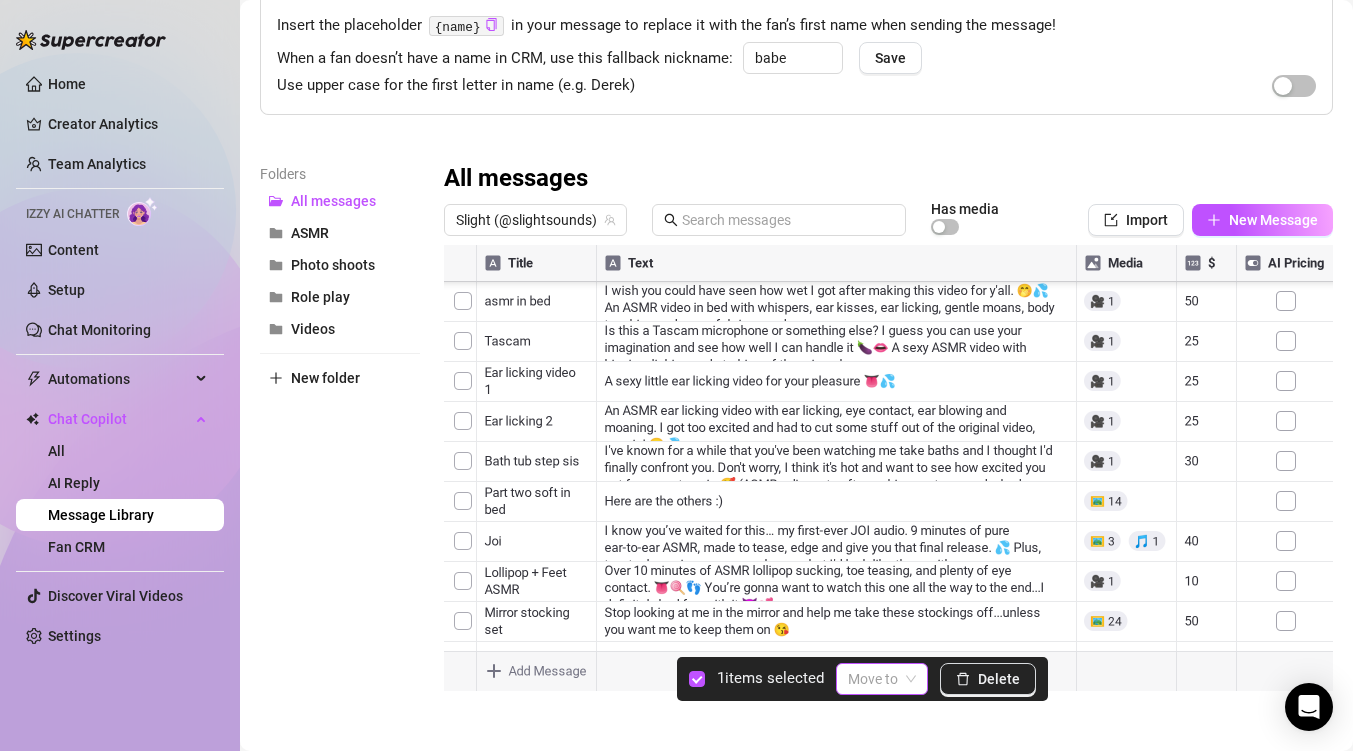 click at bounding box center (882, 679) 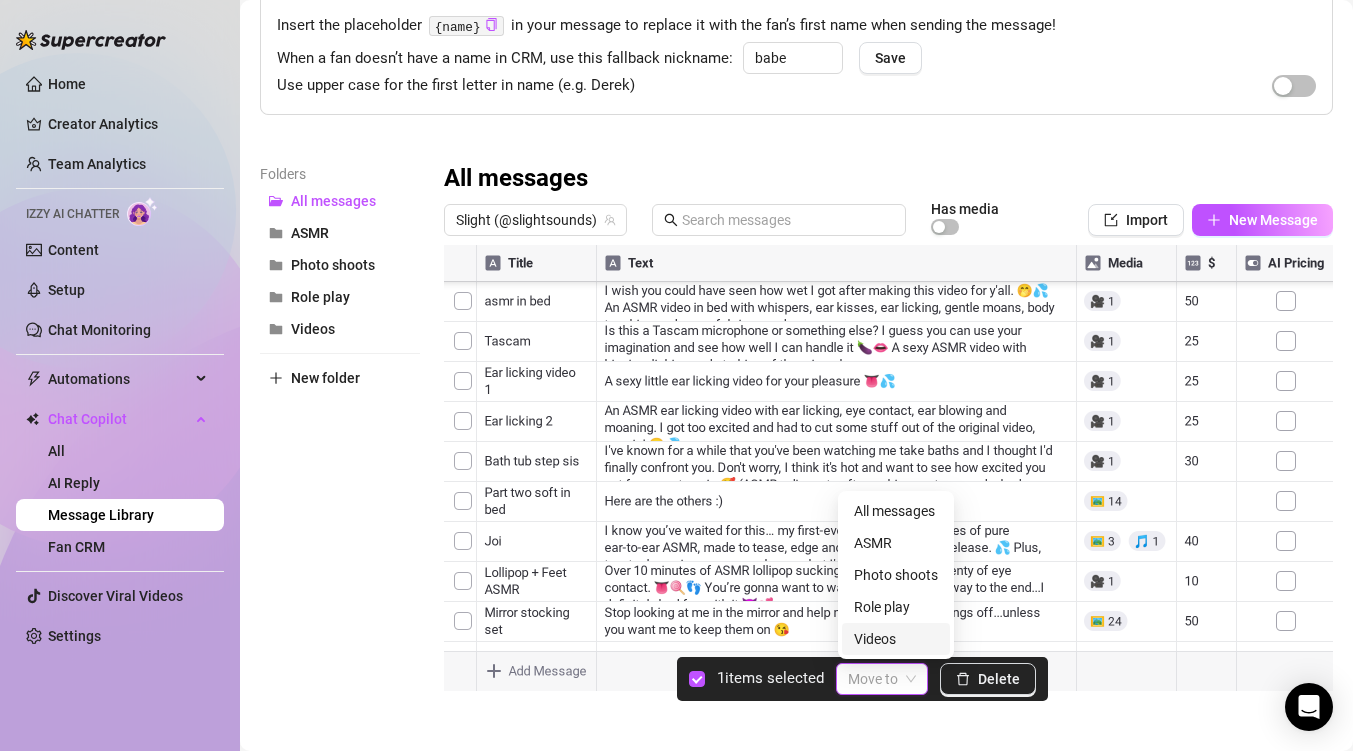 click on "Videos" at bounding box center [896, 639] 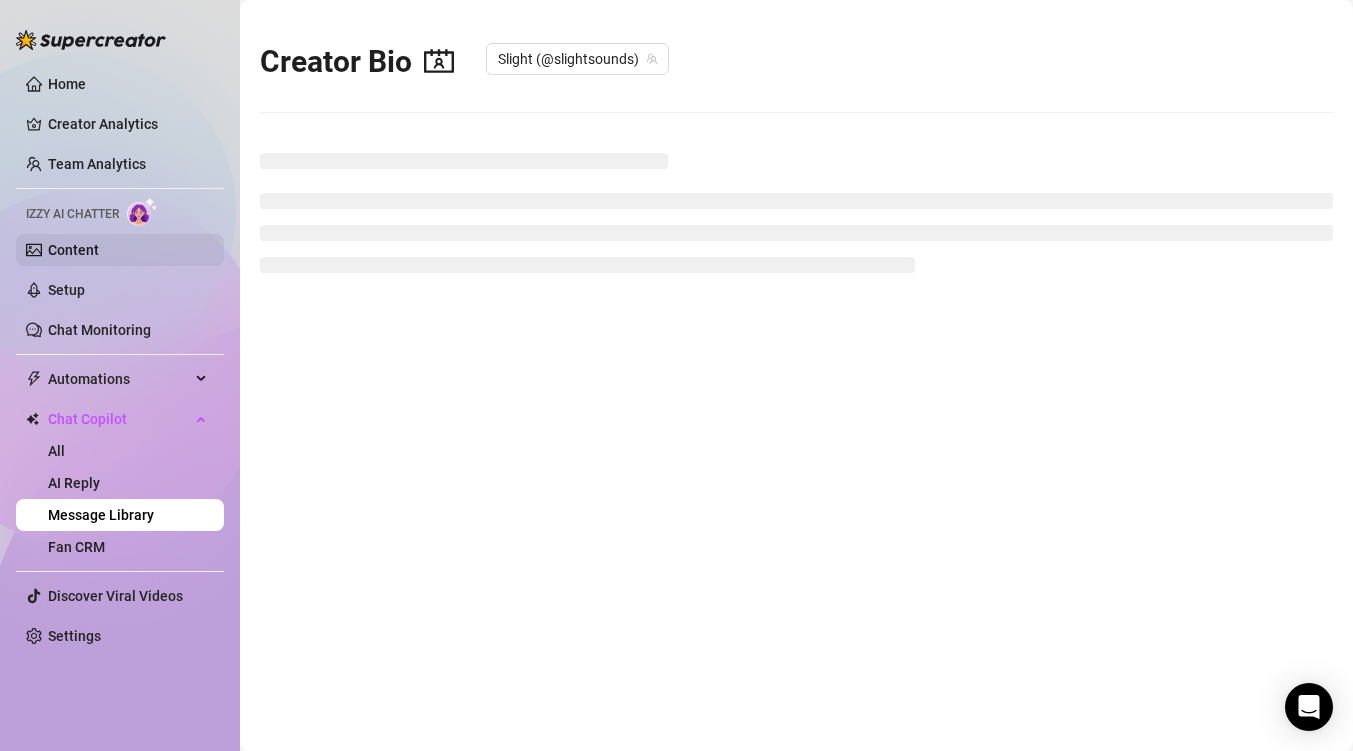 scroll, scrollTop: 0, scrollLeft: 0, axis: both 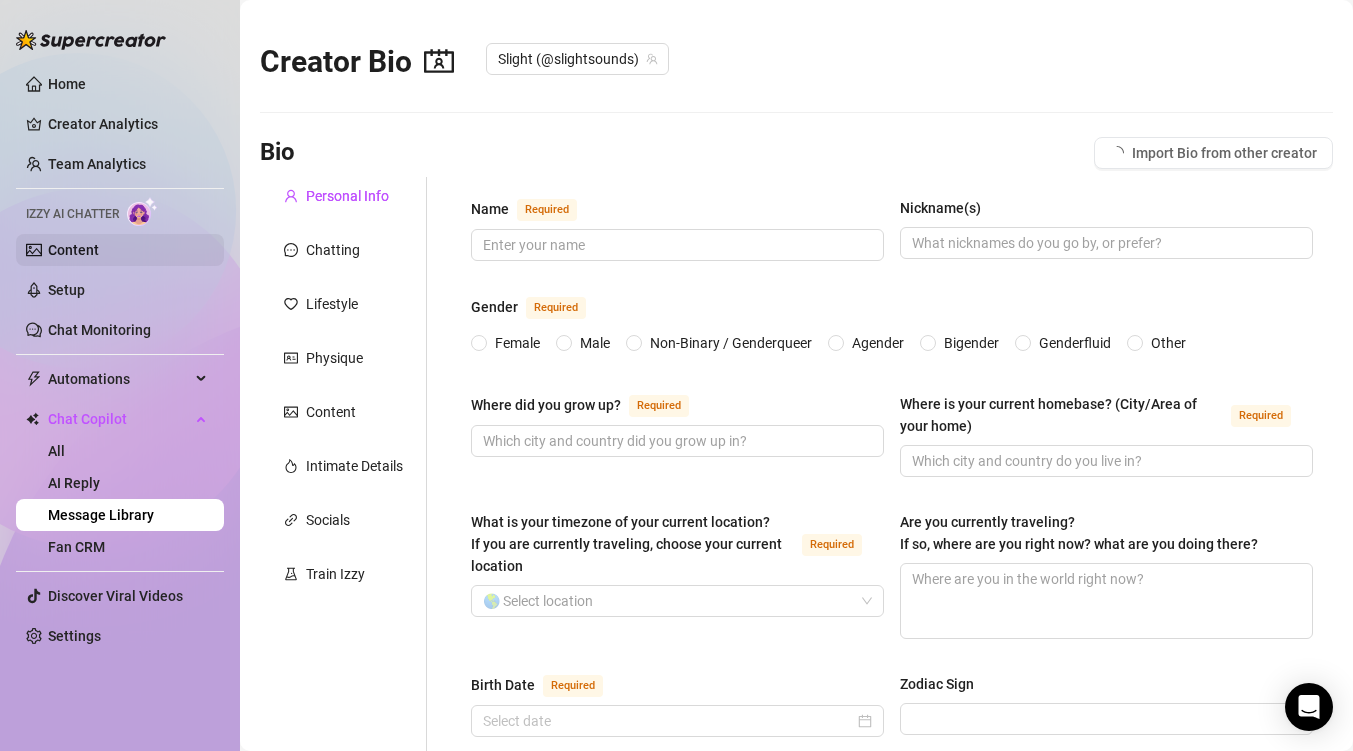type 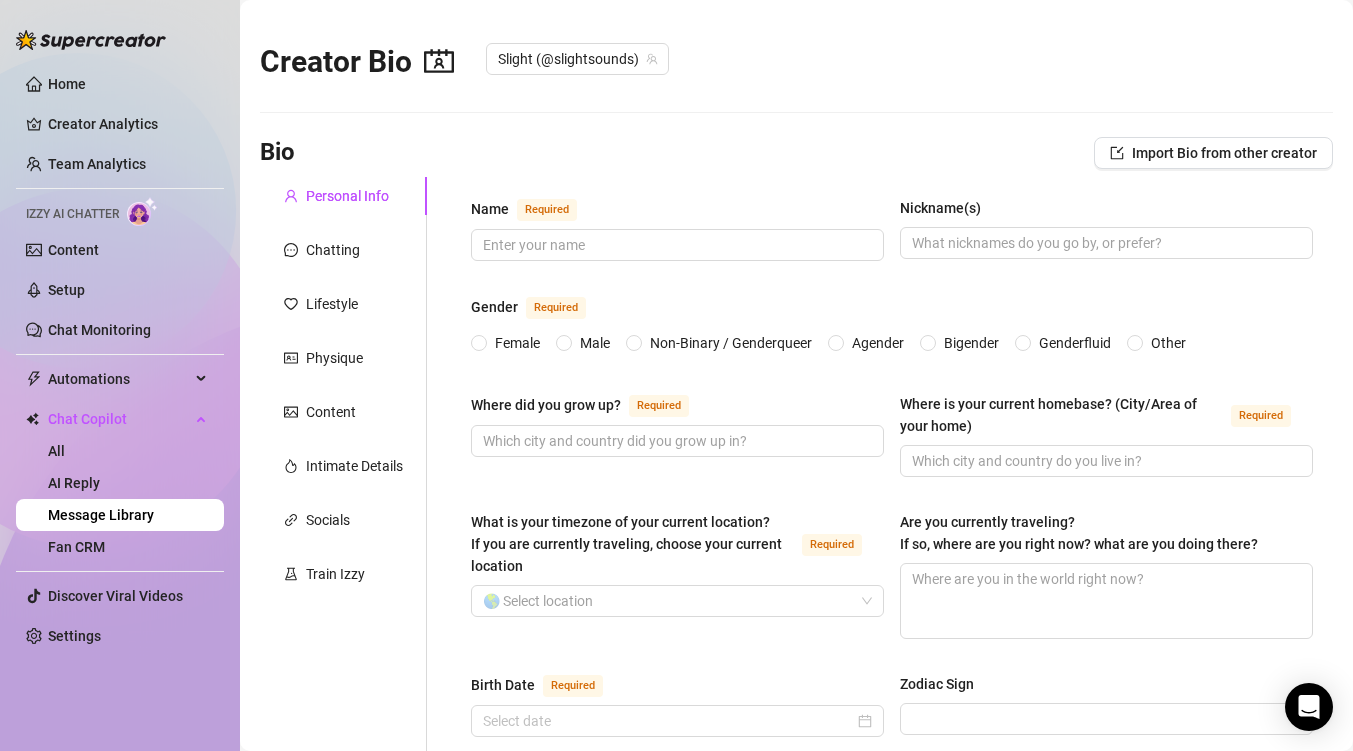 click on "Home Creator Analytics   Team Analytics Izzy AI Chatter Content Setup Chat Monitoring Automations Chat Copilot All AI Reply Message Library Fan CRM Discover Viral Videos Settings" at bounding box center [120, 360] 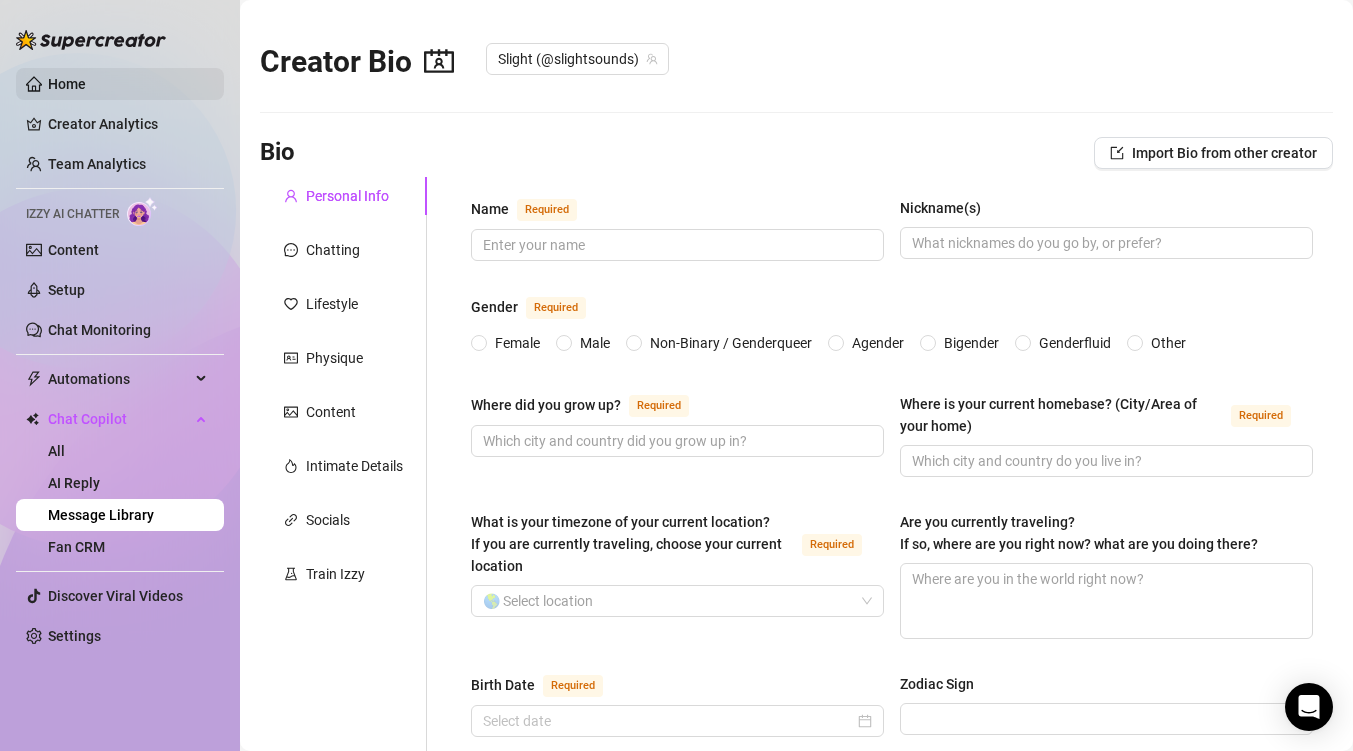 click on "Home" at bounding box center (67, 84) 